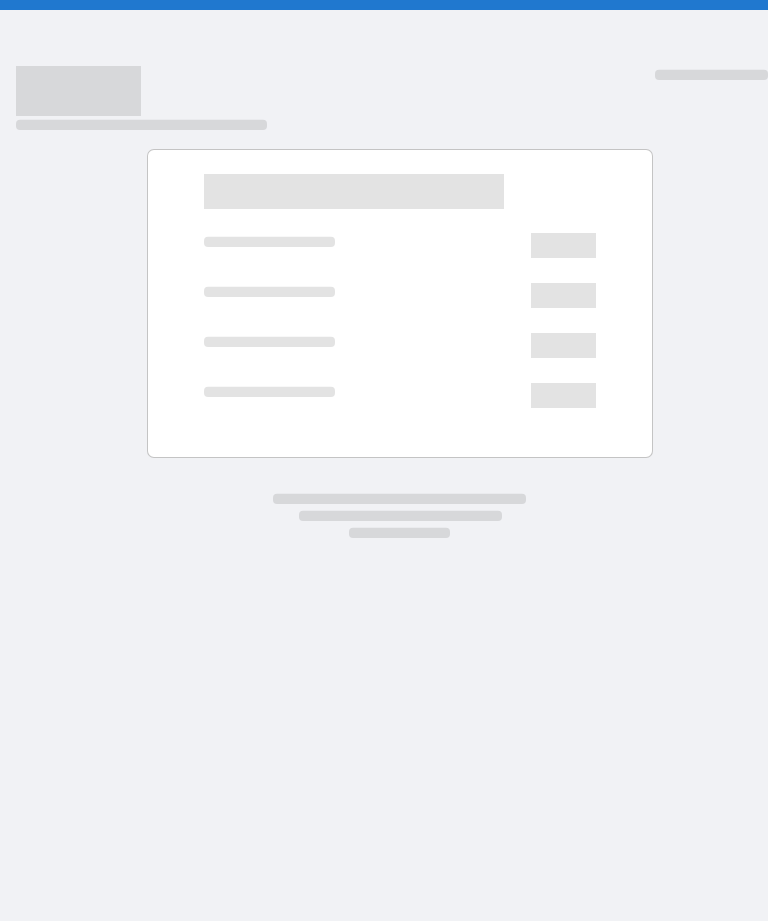 scroll, scrollTop: 0, scrollLeft: 0, axis: both 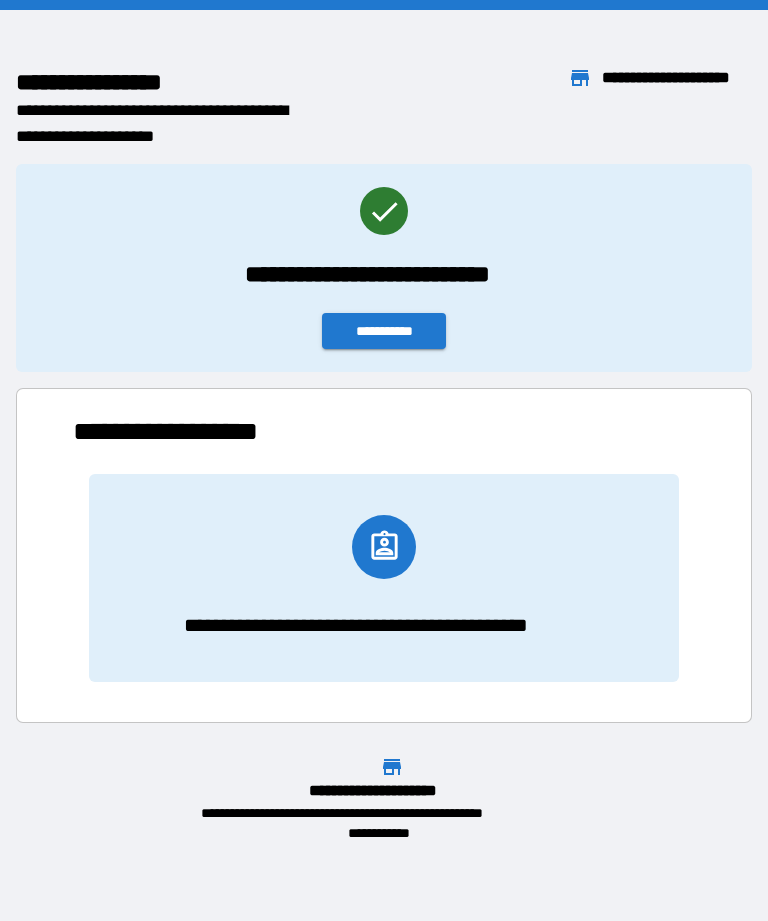 click on "**********" at bounding box center [384, 331] 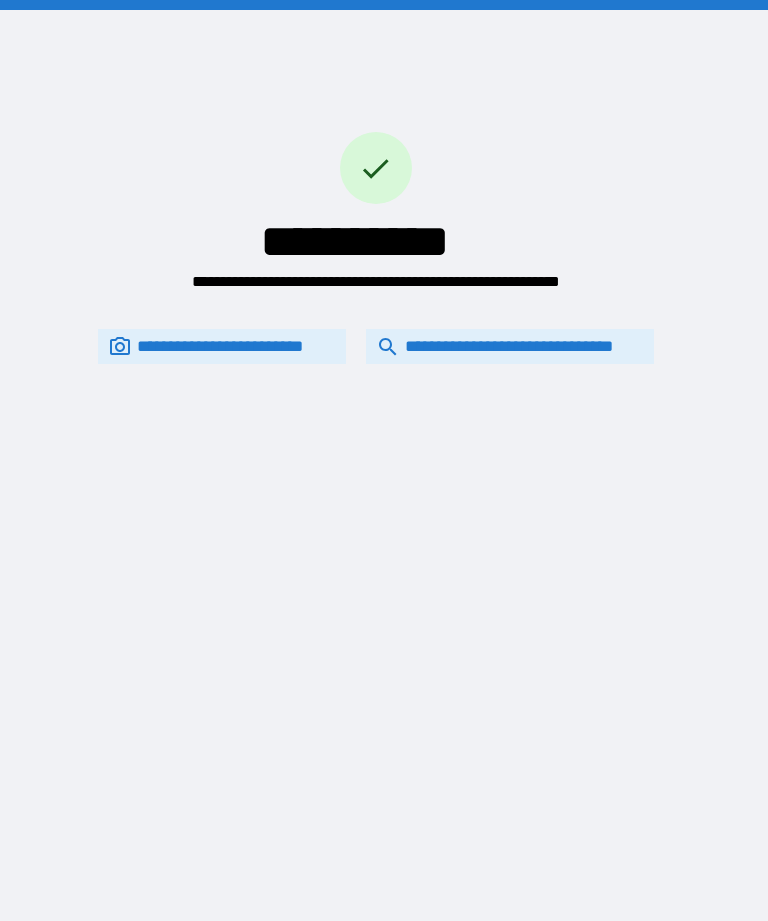 click on "**********" at bounding box center [510, 346] 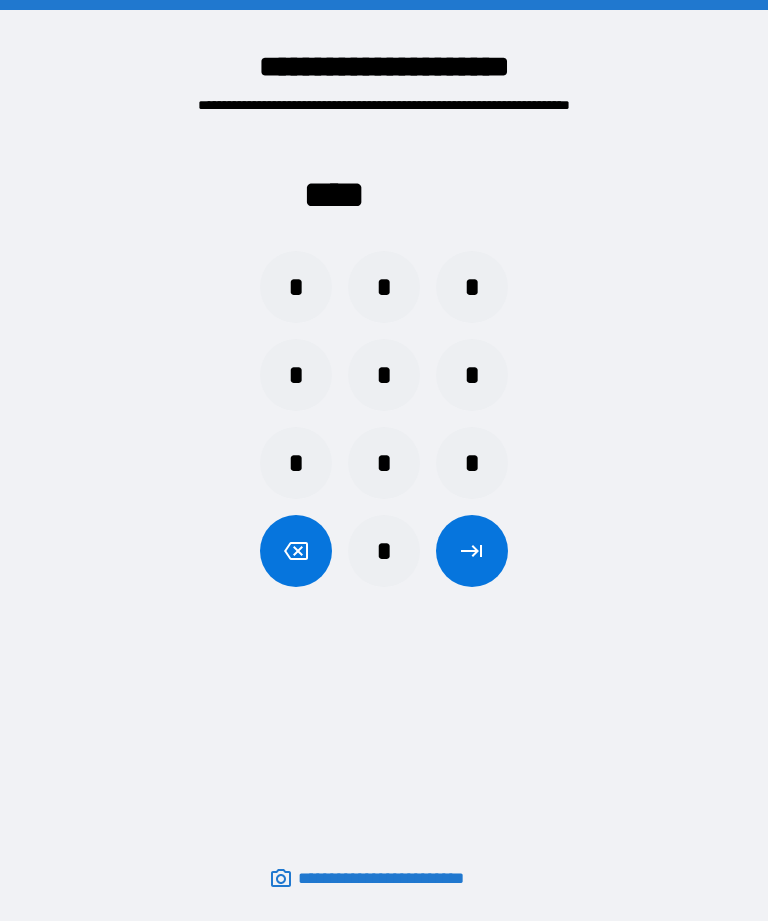 click on "*" at bounding box center [472, 287] 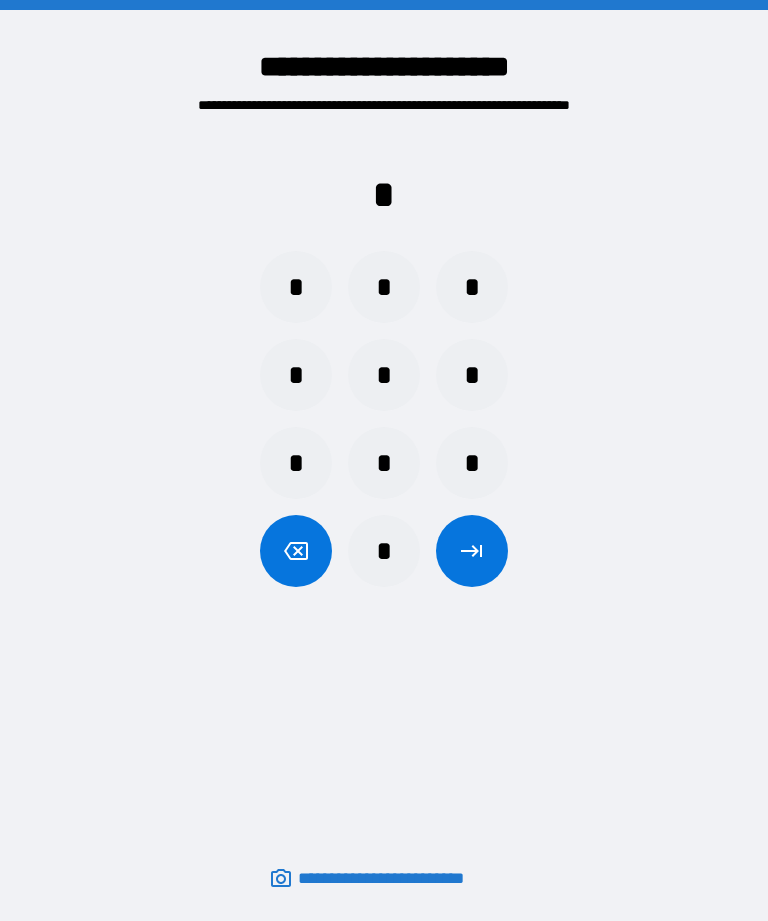 click on "*" at bounding box center (296, 287) 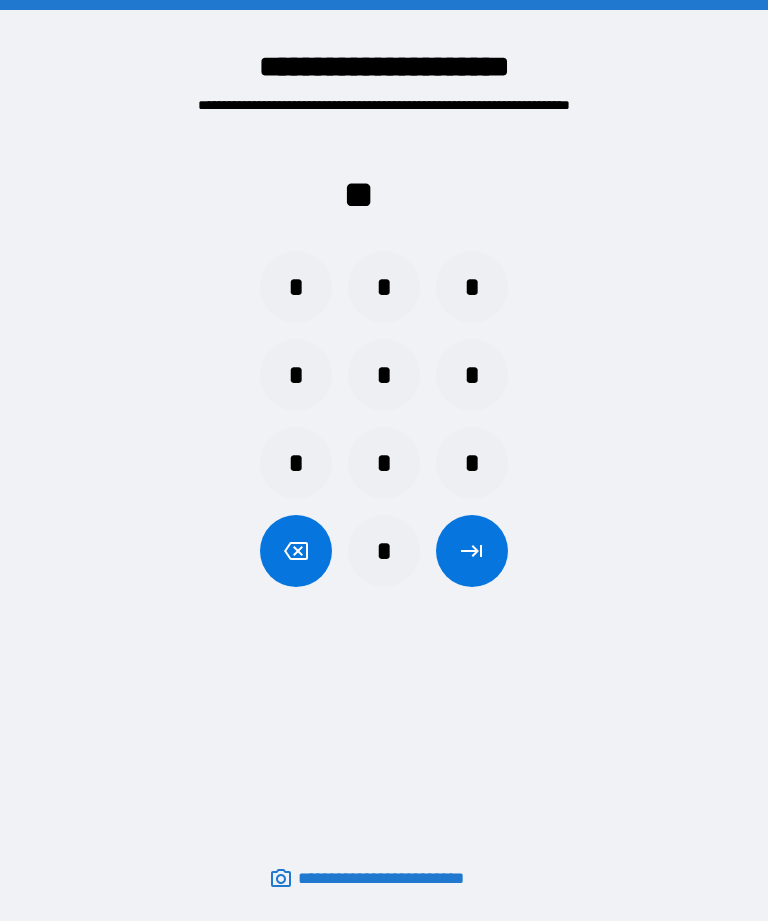 click on "*" at bounding box center (296, 375) 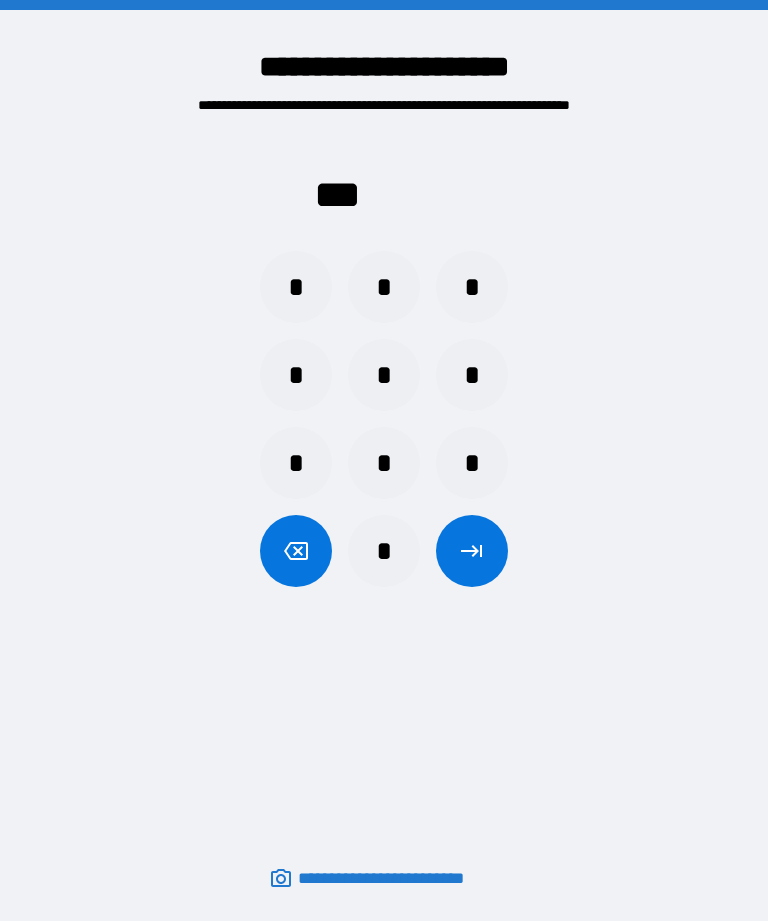 click on "*" at bounding box center [296, 375] 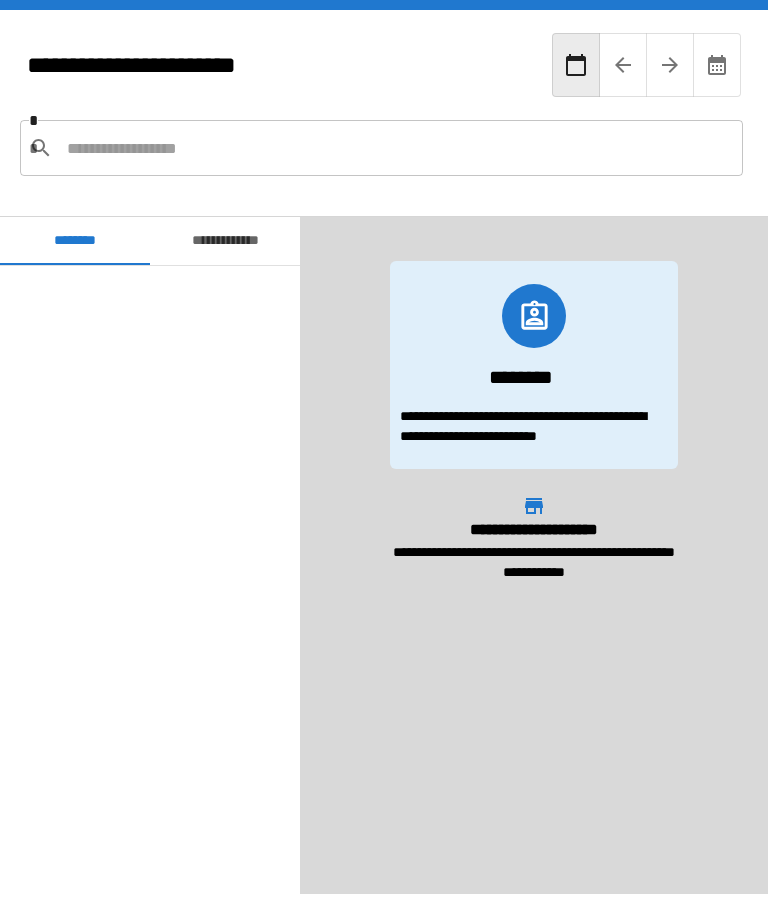 scroll, scrollTop: 1020, scrollLeft: 0, axis: vertical 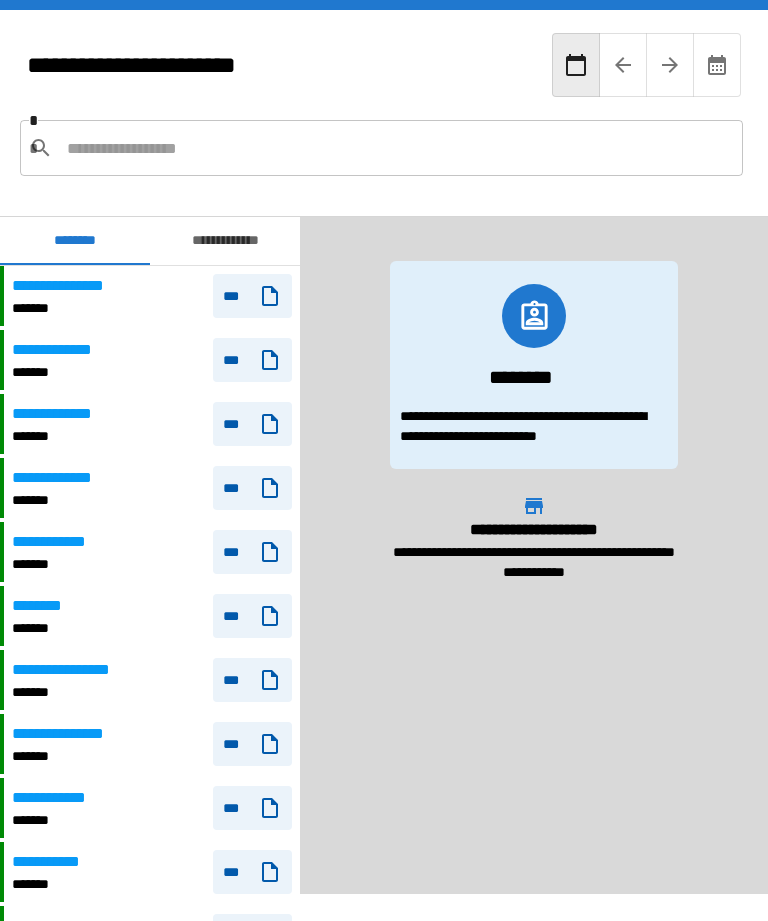 click on "**********" at bounding box center [66, 350] 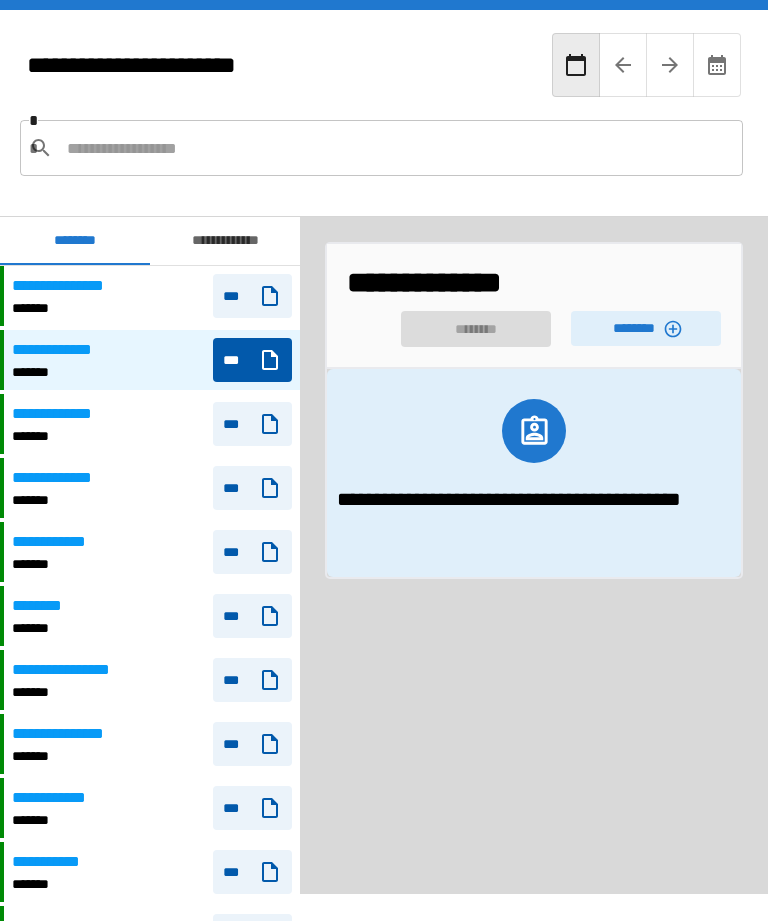click on "********" at bounding box center [646, 328] 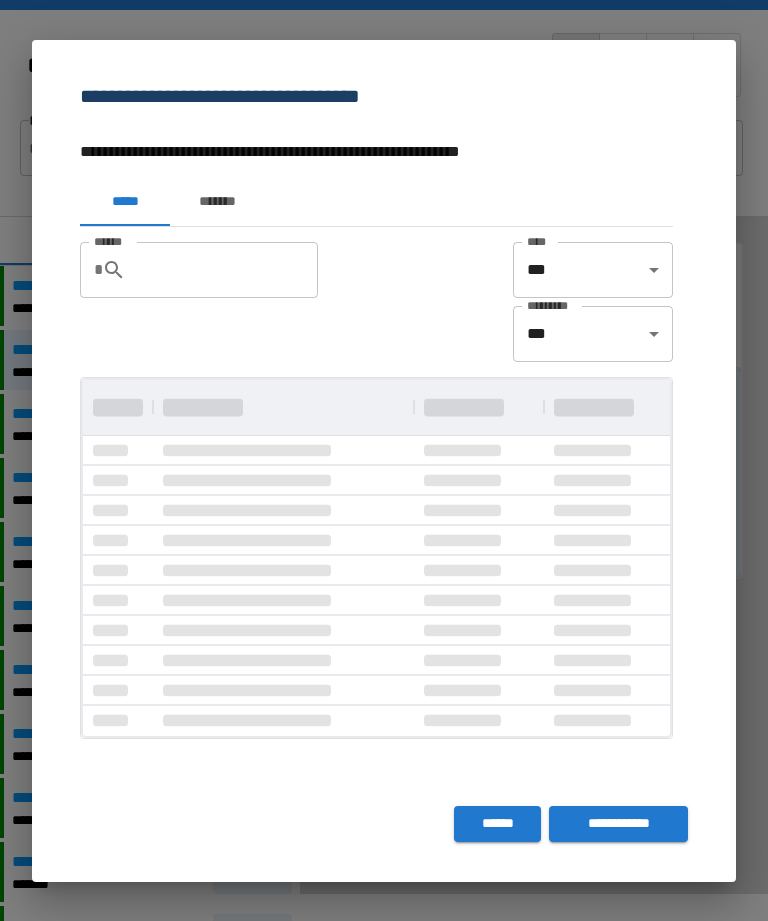 scroll, scrollTop: 0, scrollLeft: 0, axis: both 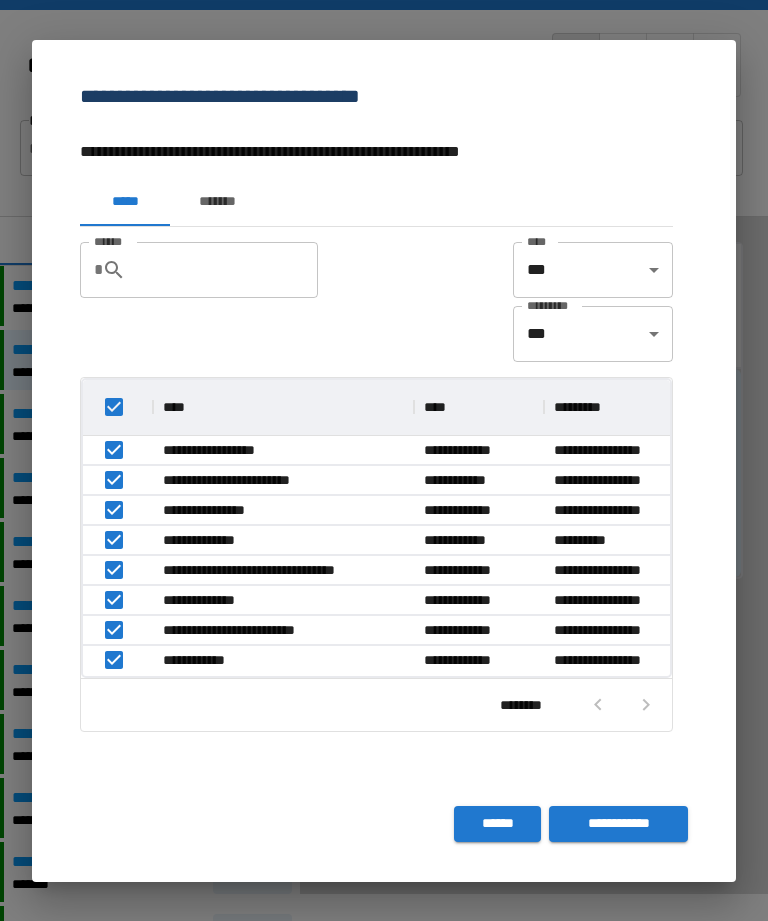 click on "**********" at bounding box center [384, 459] 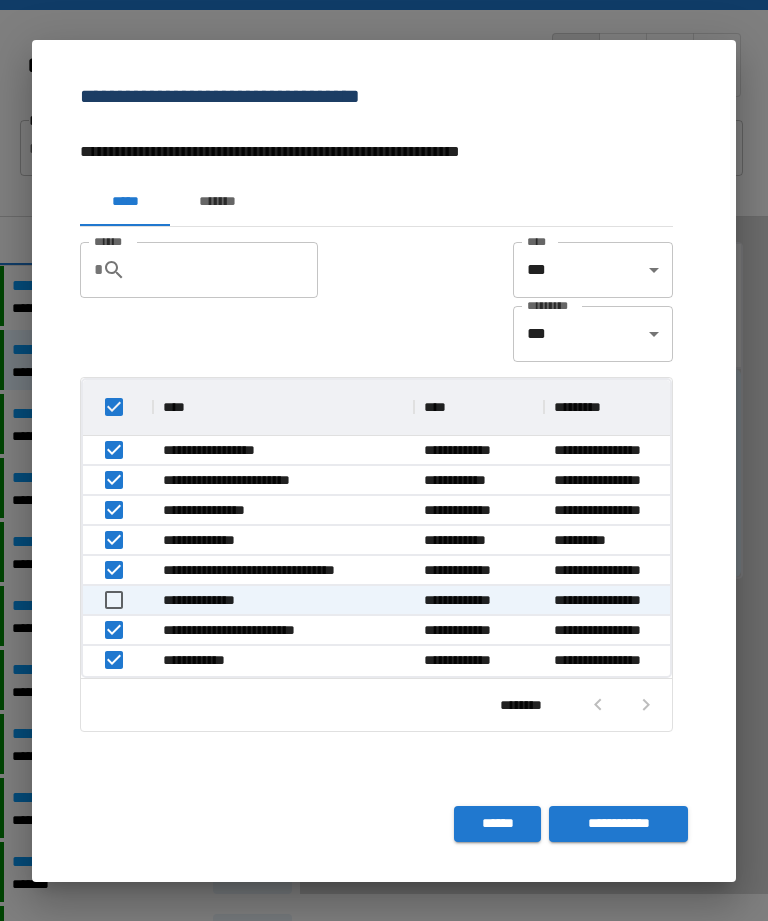click on "**********" at bounding box center (618, 824) 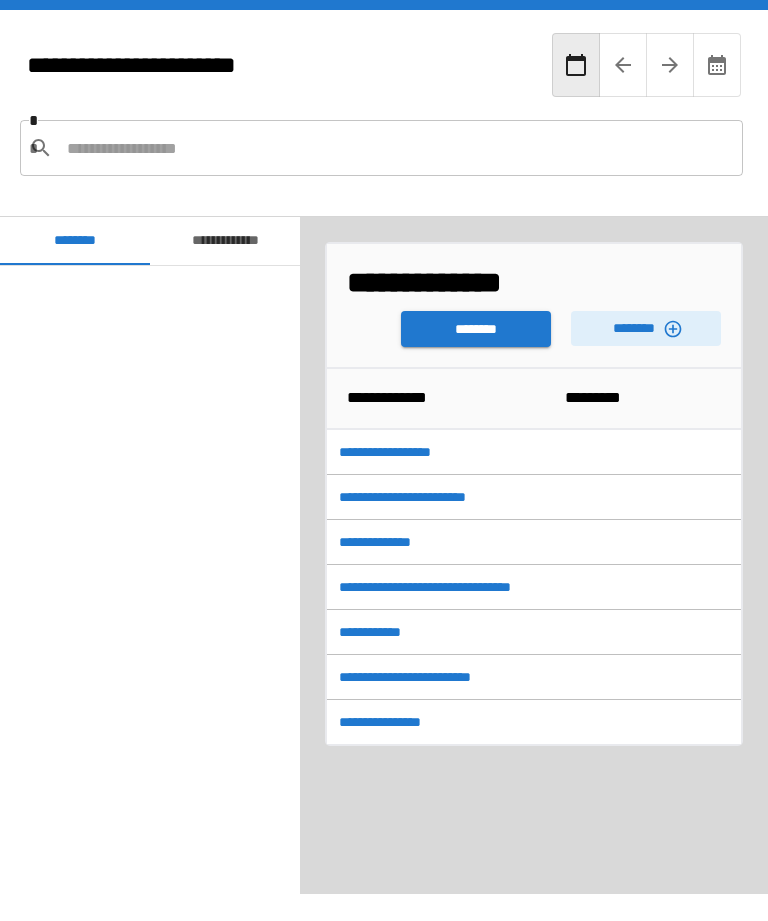 scroll, scrollTop: 1020, scrollLeft: 0, axis: vertical 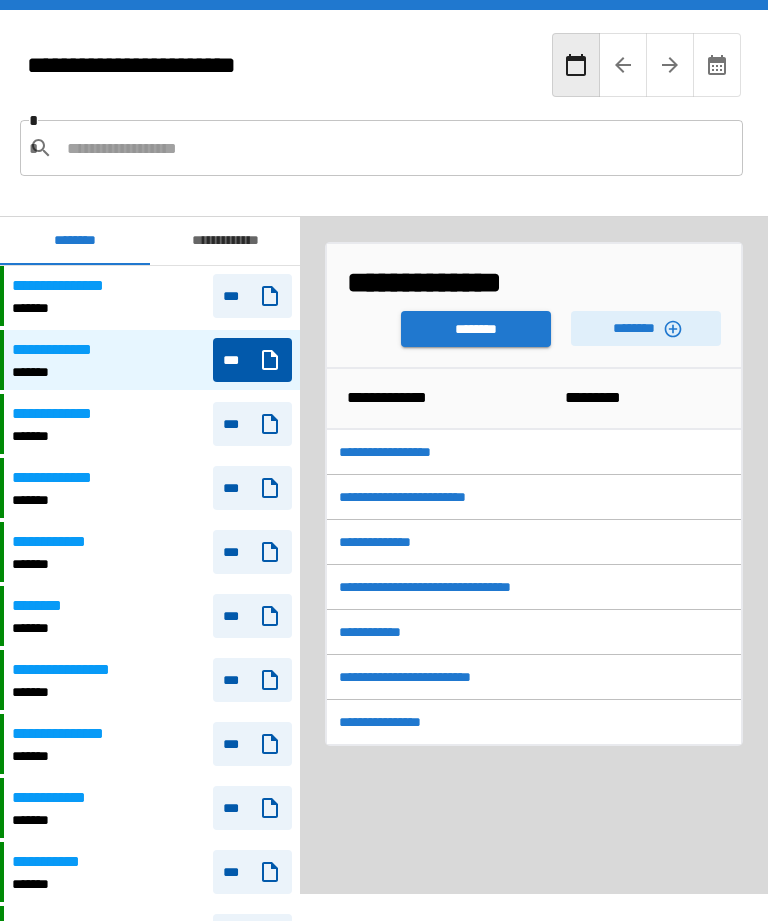 click on "********" at bounding box center (476, 329) 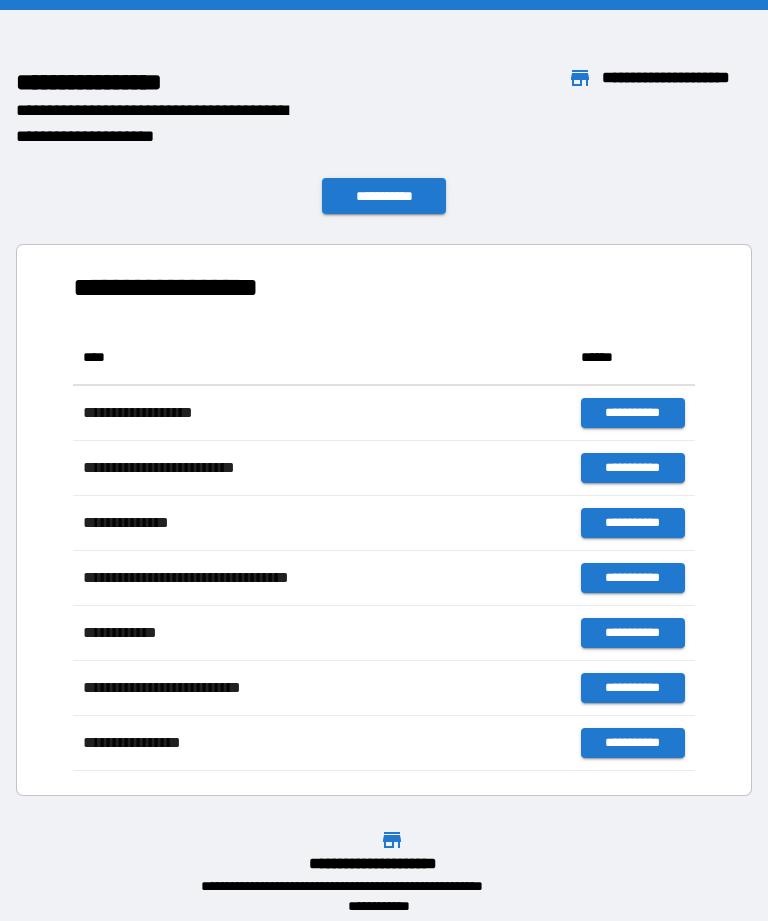 scroll, scrollTop: 1, scrollLeft: 1, axis: both 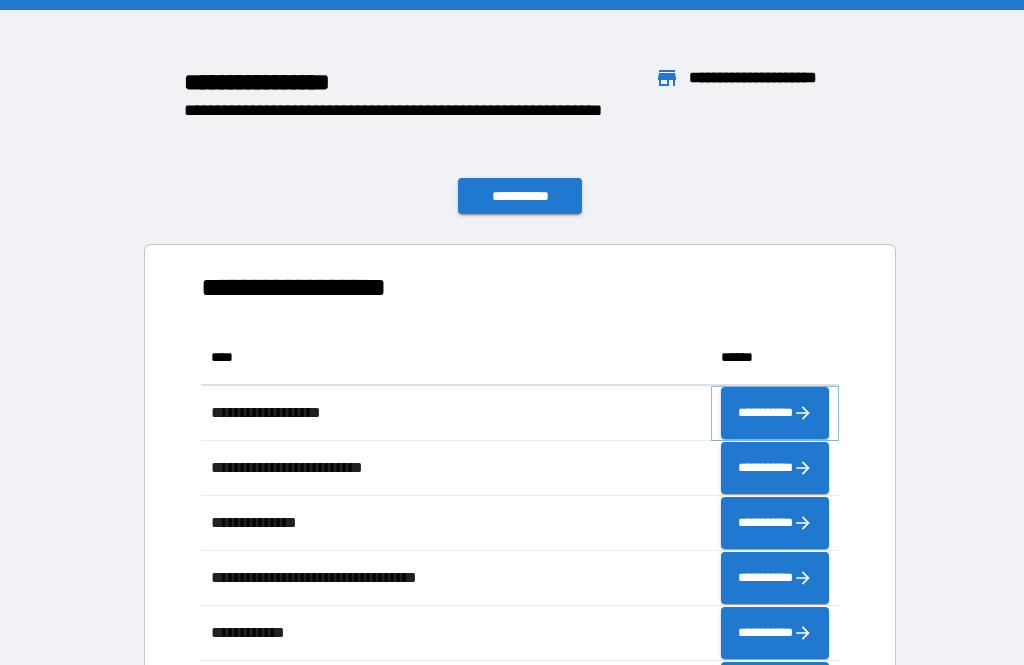 click on "**********" at bounding box center (775, 413) 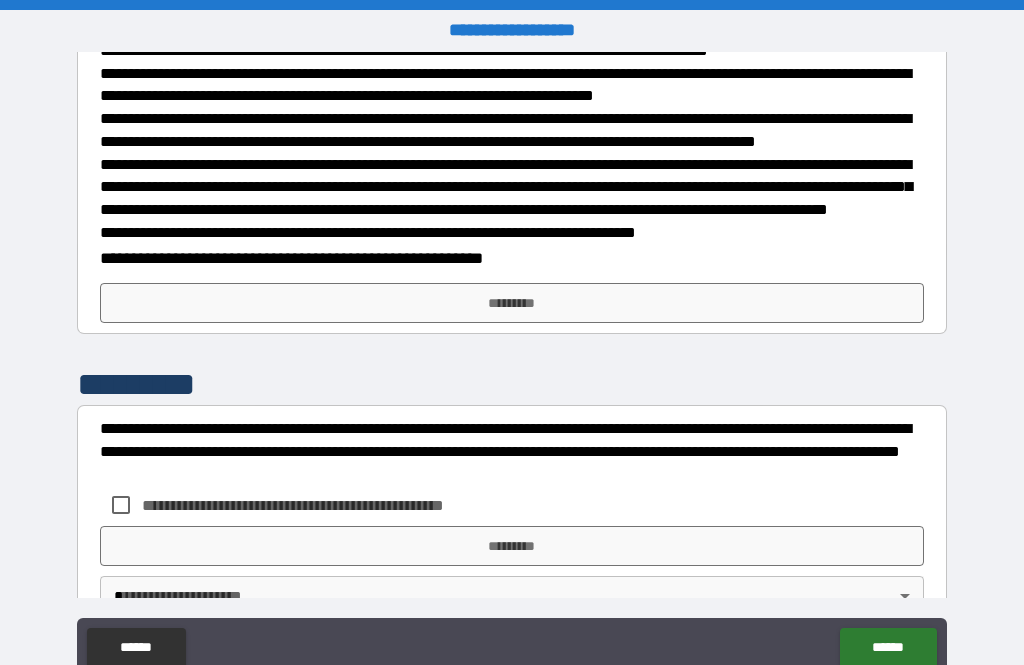scroll, scrollTop: 544, scrollLeft: 0, axis: vertical 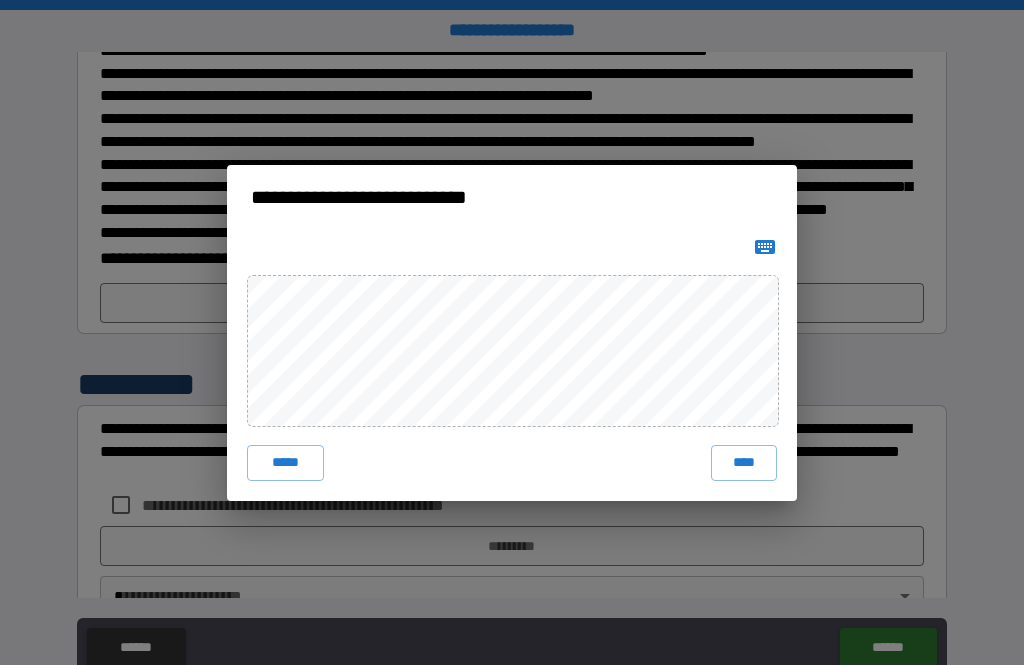 click on "****" at bounding box center (744, 463) 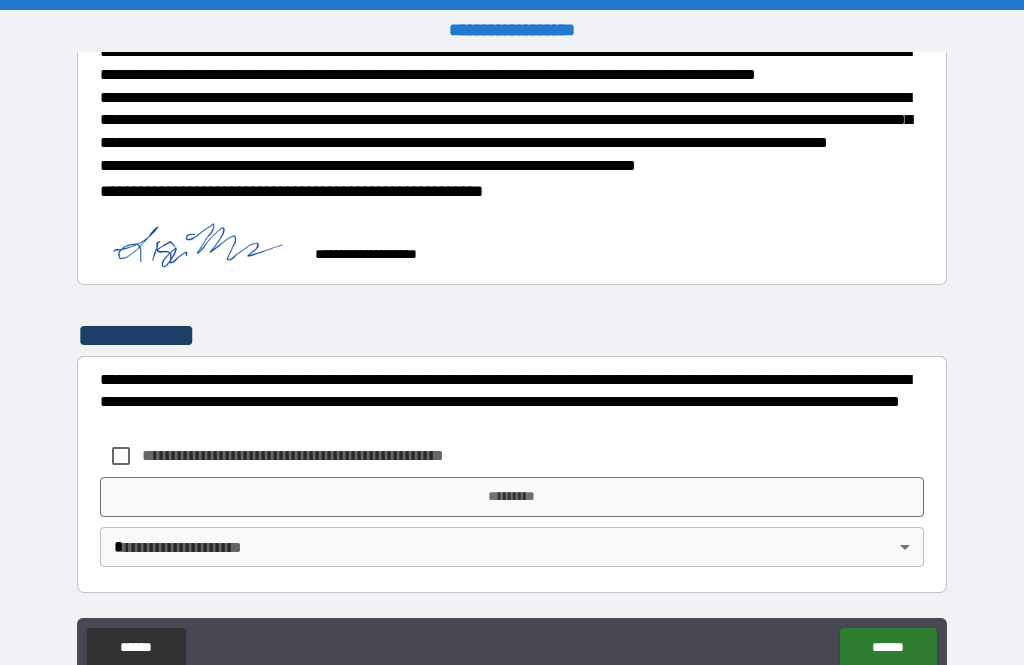 scroll, scrollTop: 706, scrollLeft: 0, axis: vertical 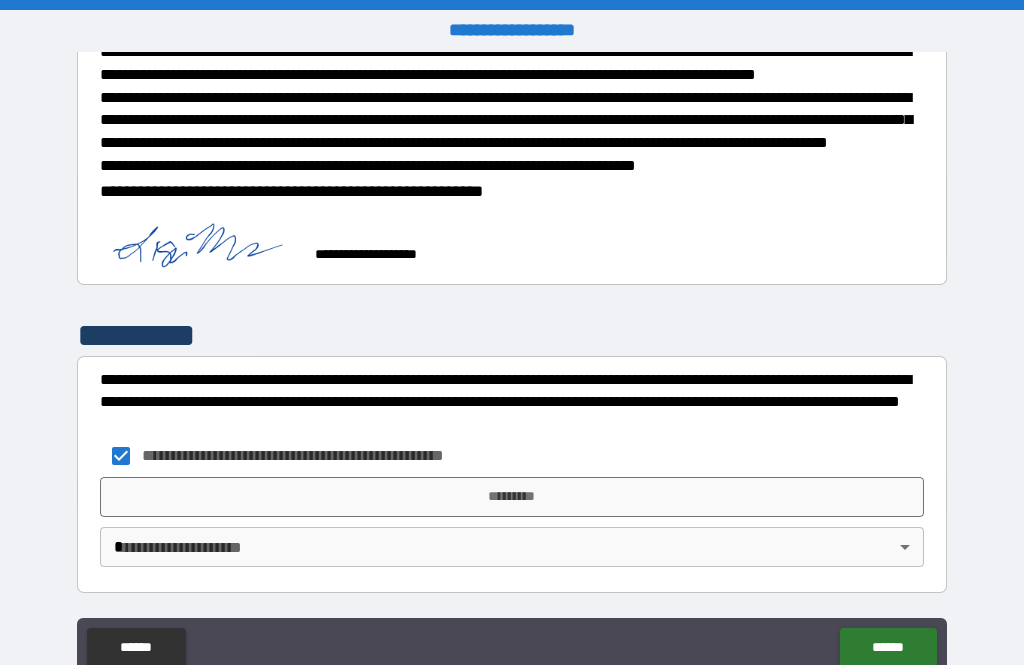 click on "*********" at bounding box center (512, 497) 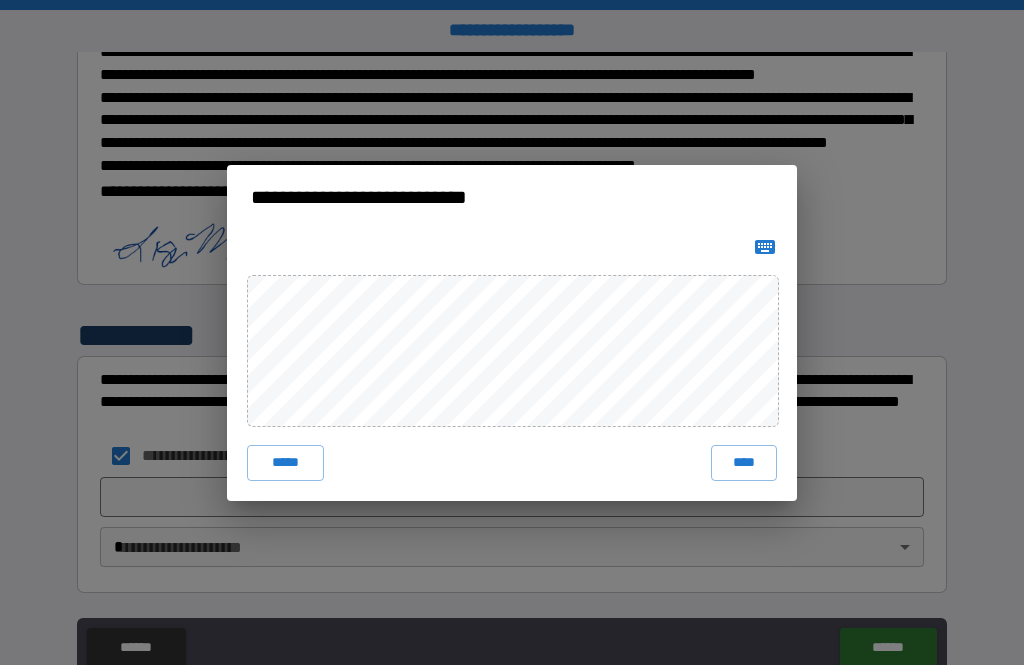click on "****" at bounding box center [744, 463] 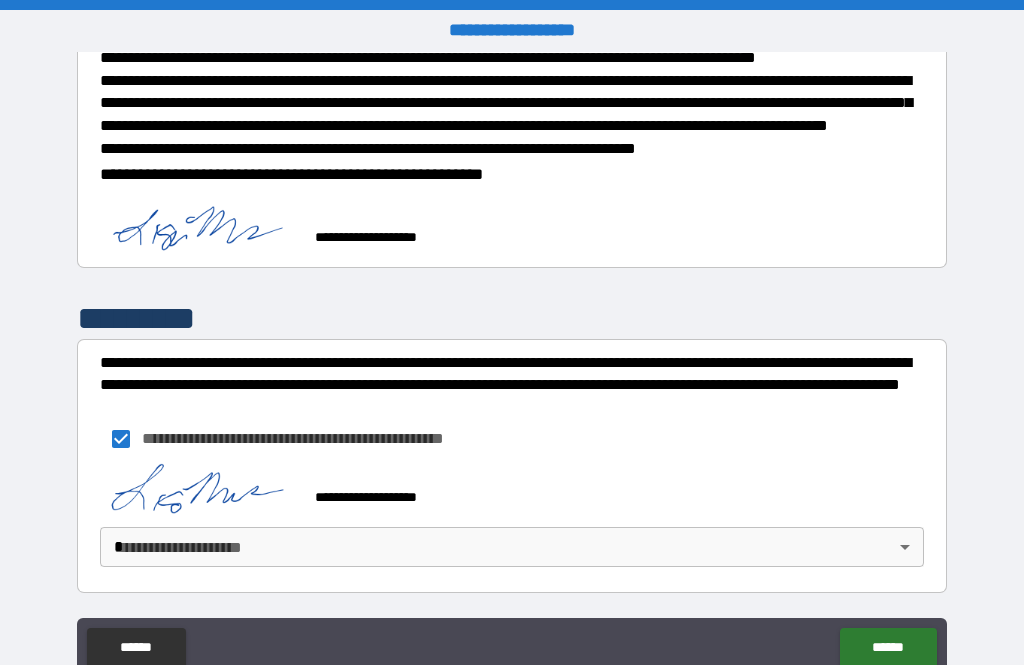 scroll, scrollTop: 696, scrollLeft: 0, axis: vertical 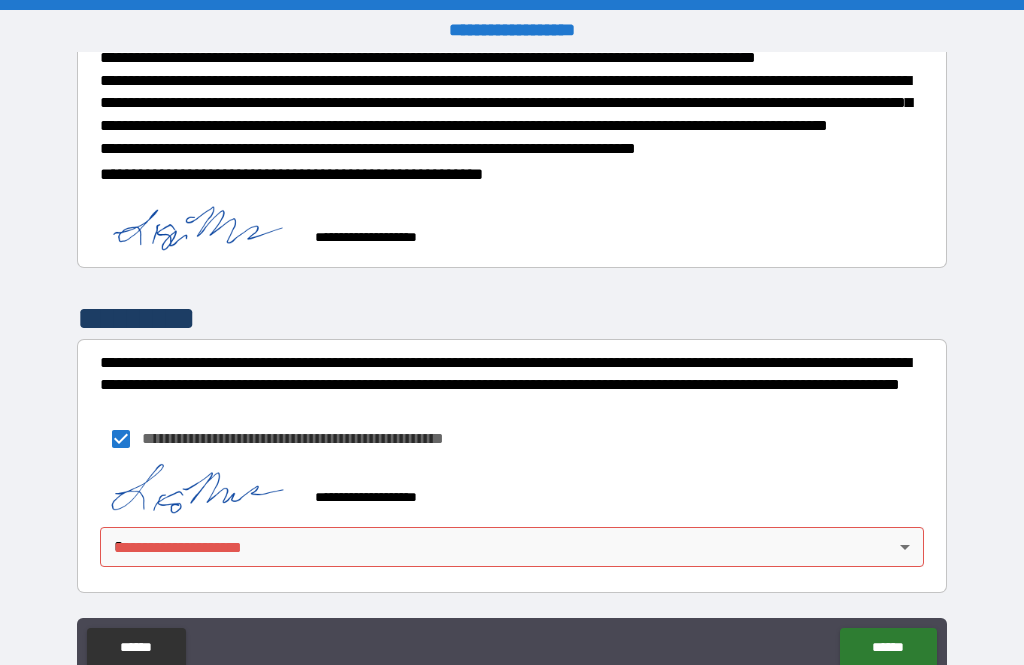 click on "******" at bounding box center (888, 648) 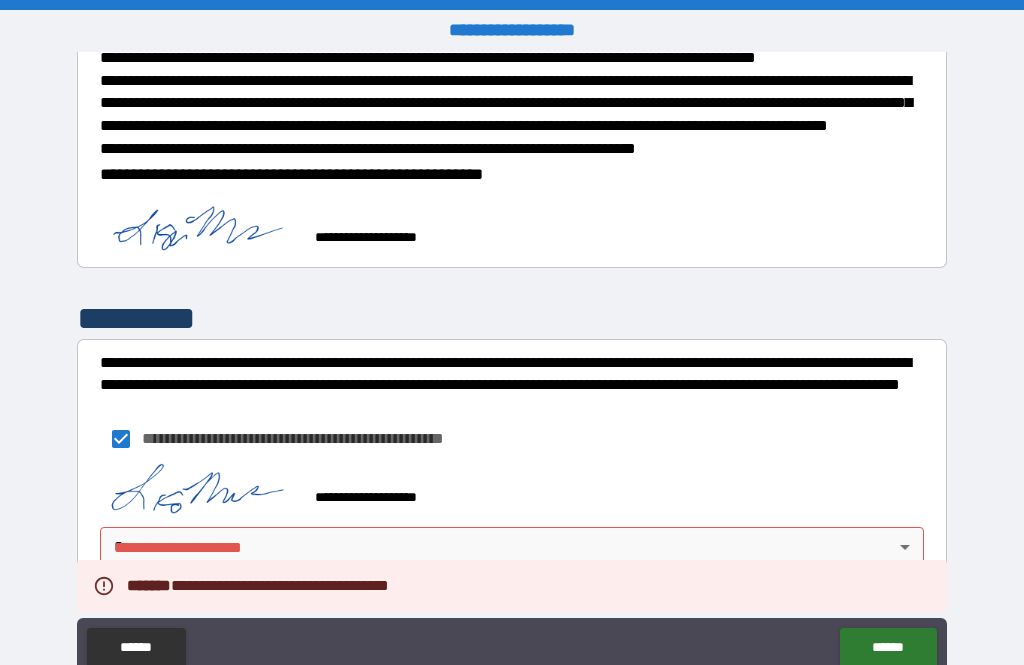 click on "**********" at bounding box center (512, 526) 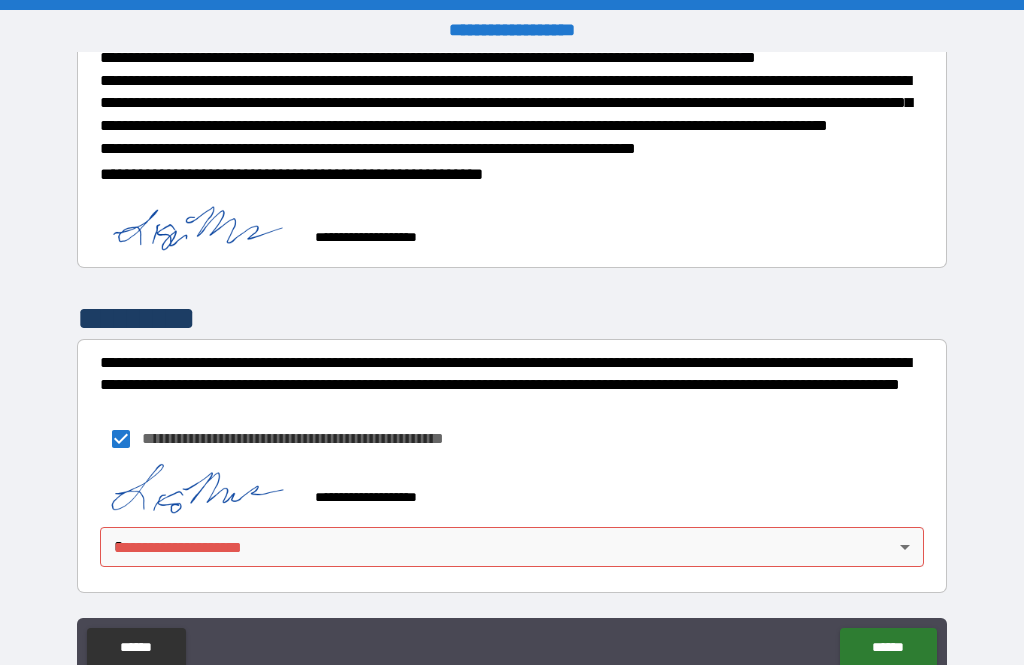 scroll, scrollTop: 723, scrollLeft: 0, axis: vertical 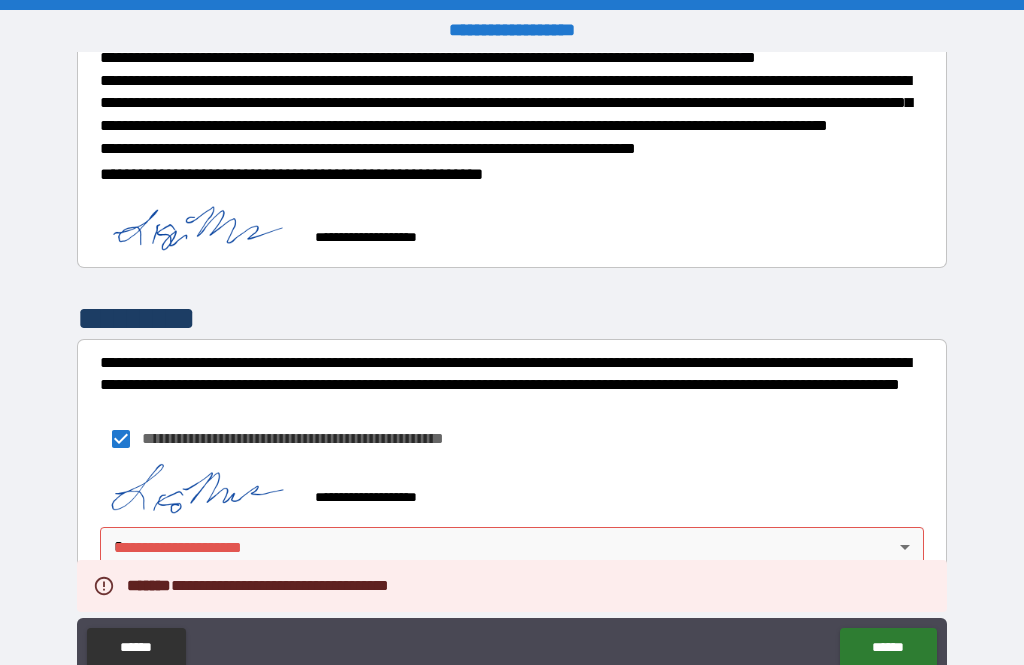 click on "******" at bounding box center (136, 648) 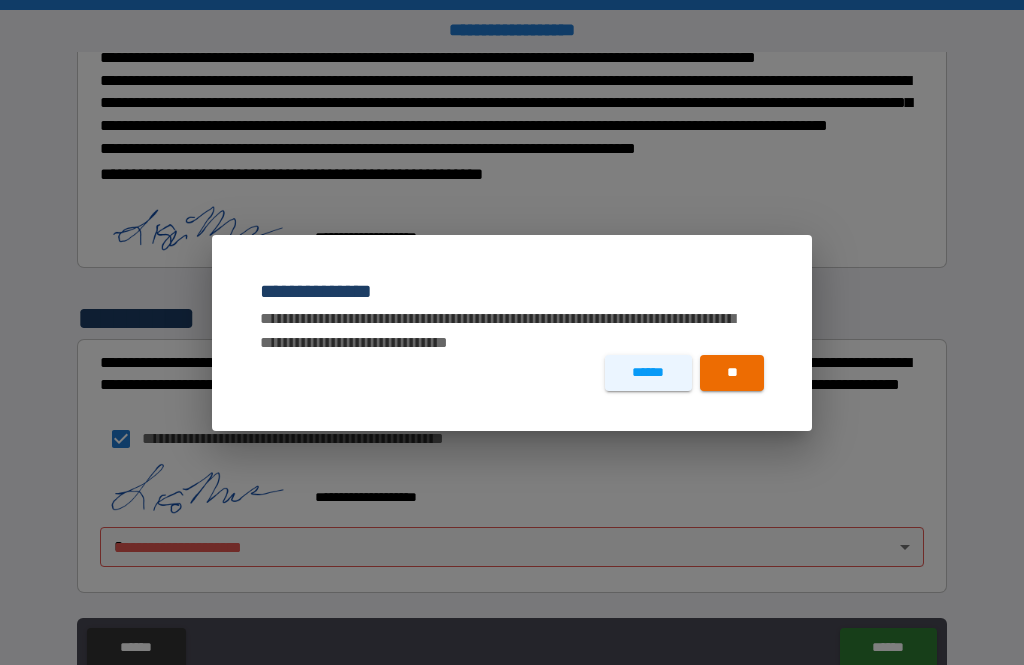 click on "******" at bounding box center [648, 373] 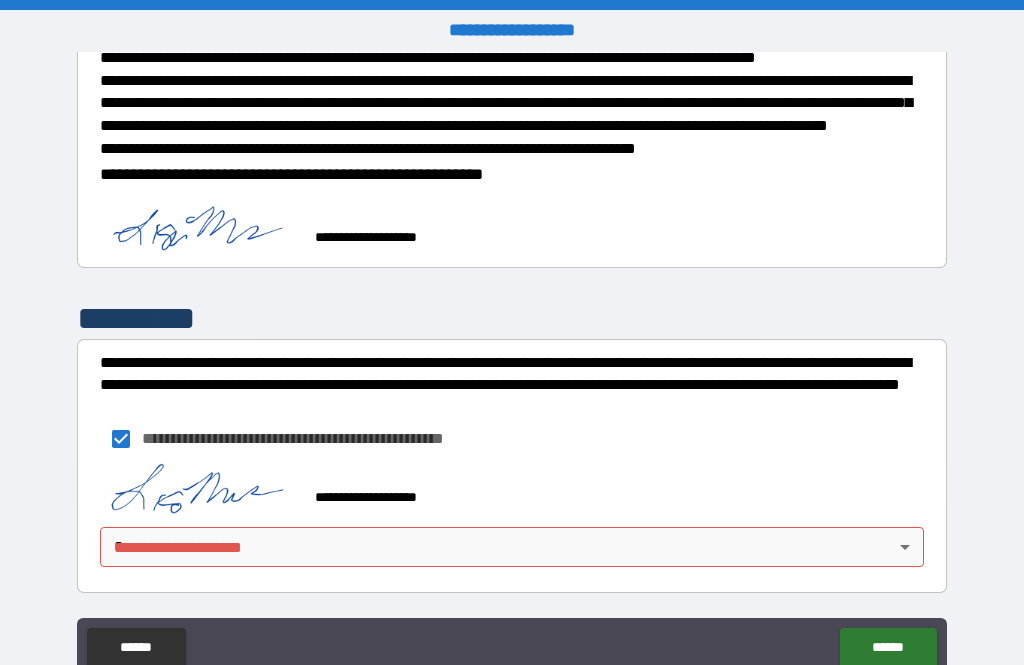 scroll, scrollTop: 723, scrollLeft: 0, axis: vertical 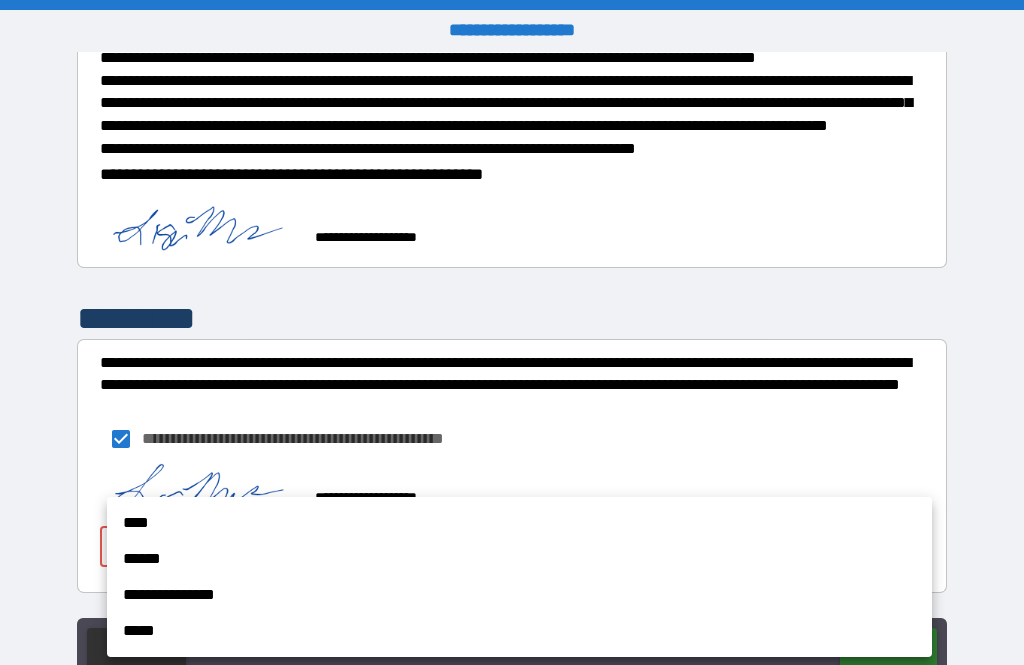click on "****" at bounding box center (519, 523) 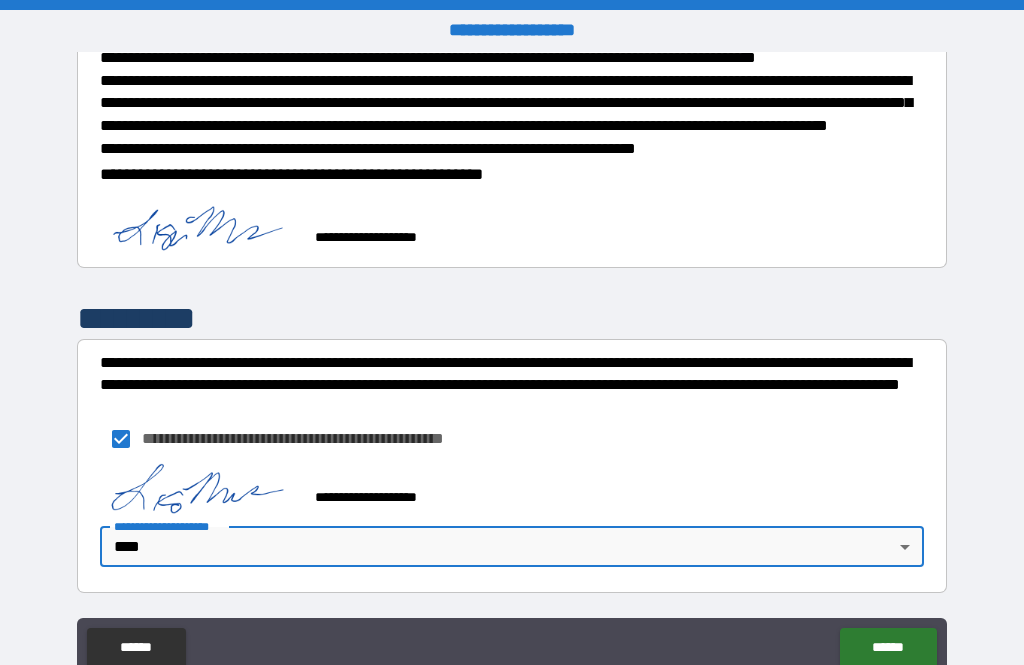 type on "****" 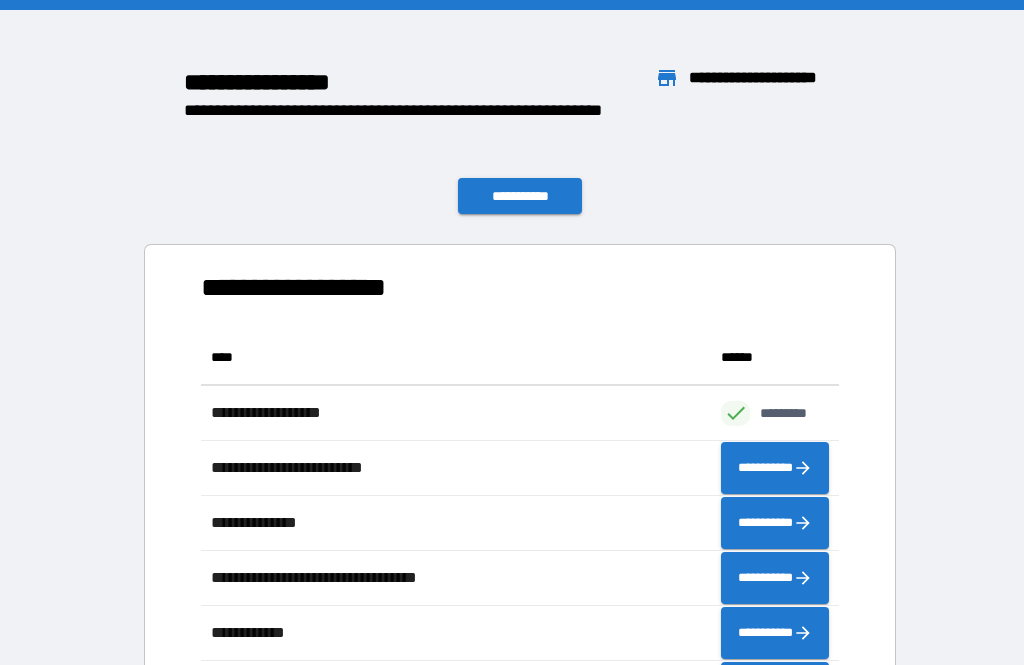 scroll, scrollTop: 441, scrollLeft: 638, axis: both 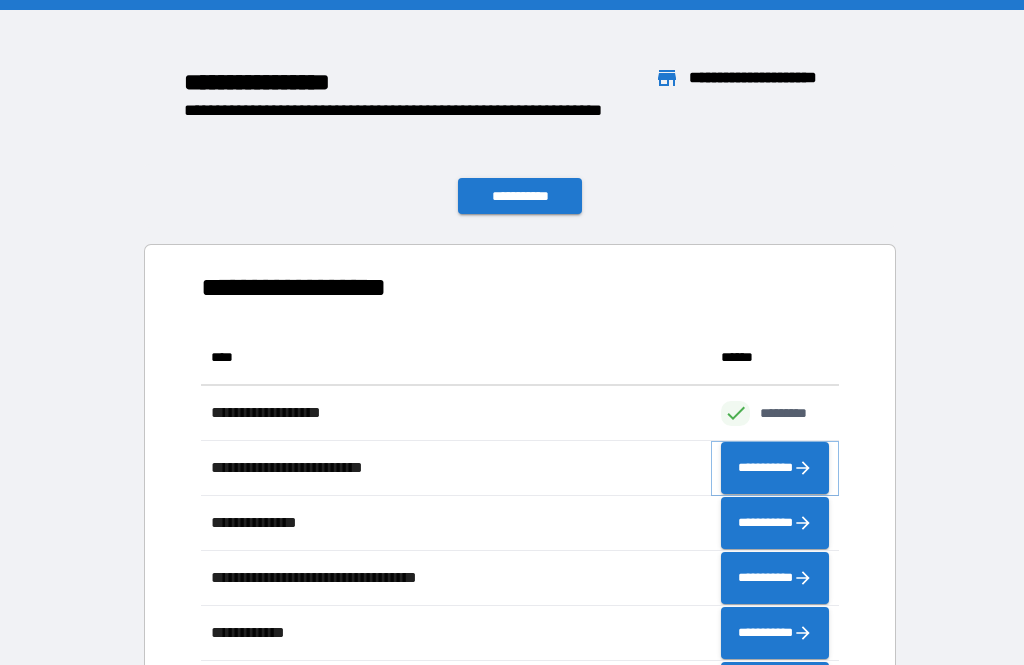 click on "**********" at bounding box center [775, 468] 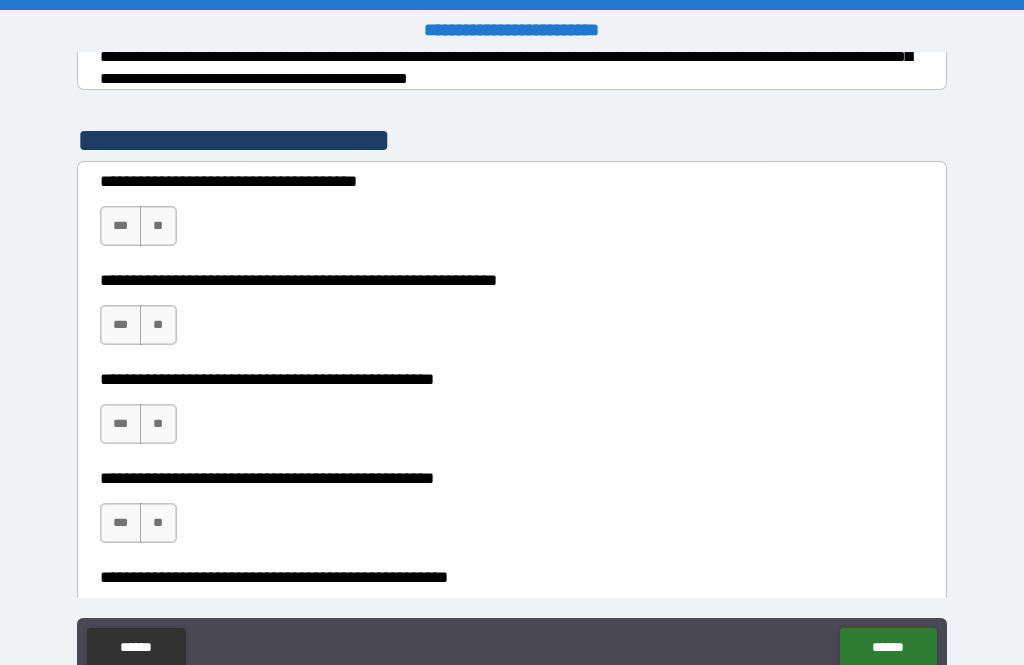 scroll, scrollTop: 358, scrollLeft: 0, axis: vertical 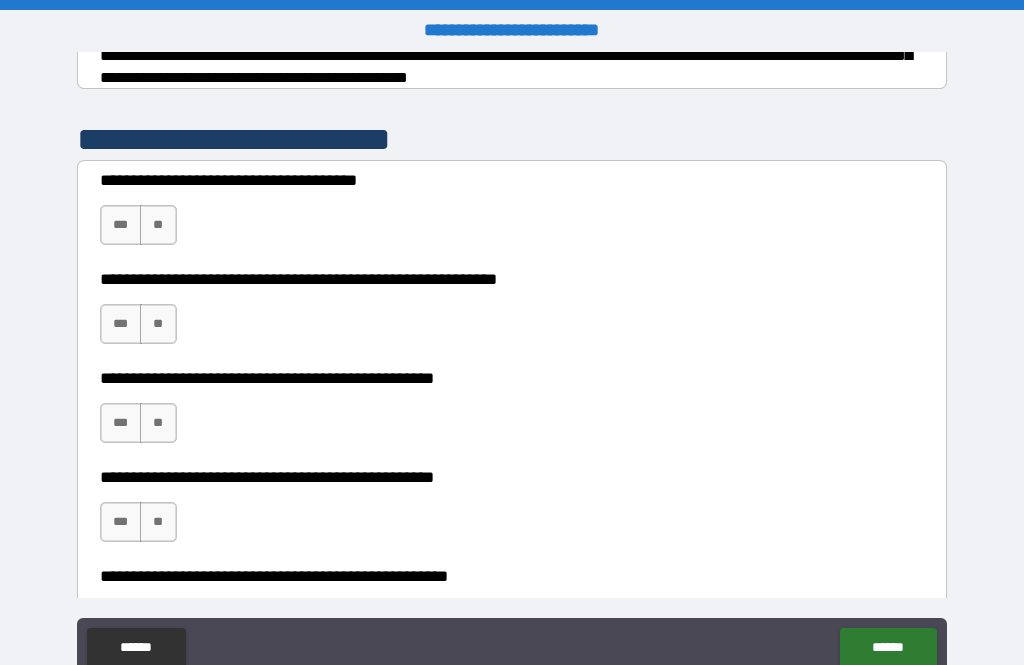 click on "**" at bounding box center [158, 225] 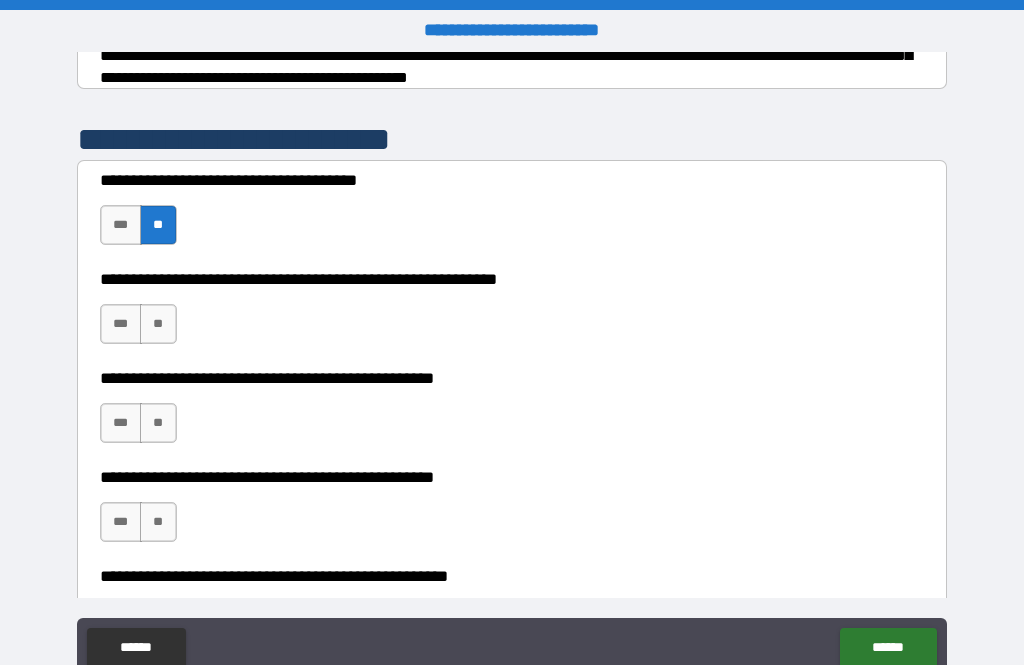 click on "**" at bounding box center [158, 324] 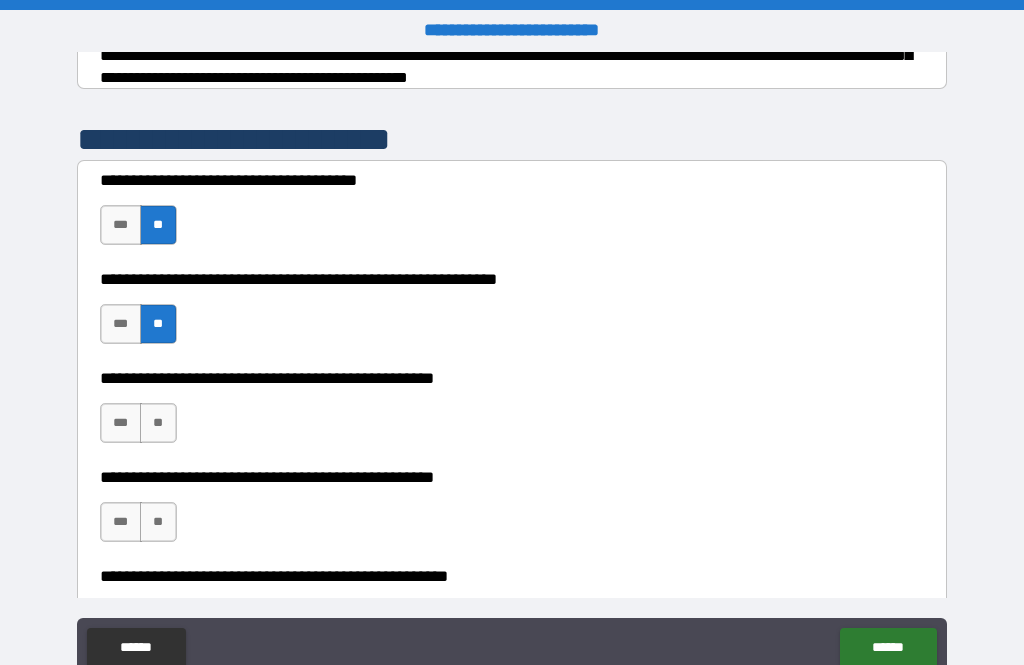 click on "**" at bounding box center [158, 423] 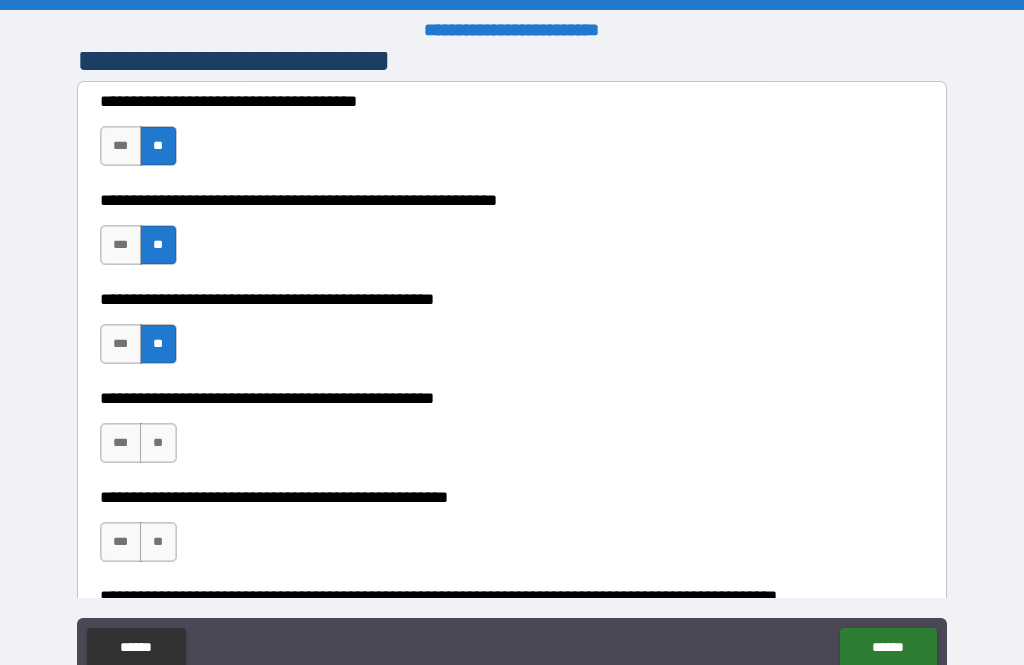 scroll, scrollTop: 448, scrollLeft: 0, axis: vertical 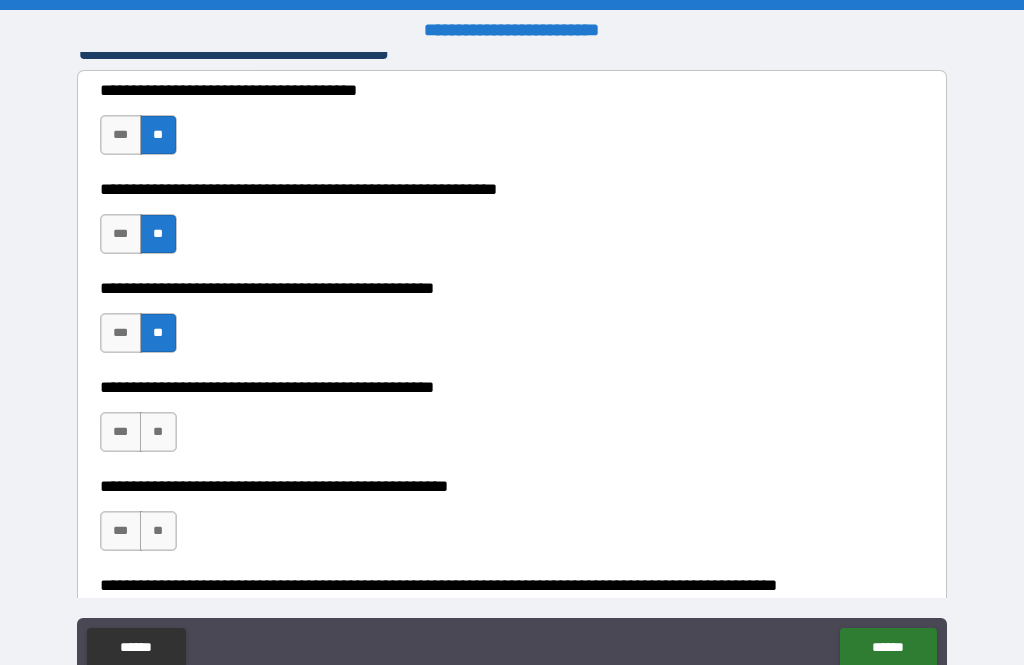 click on "**" at bounding box center (158, 432) 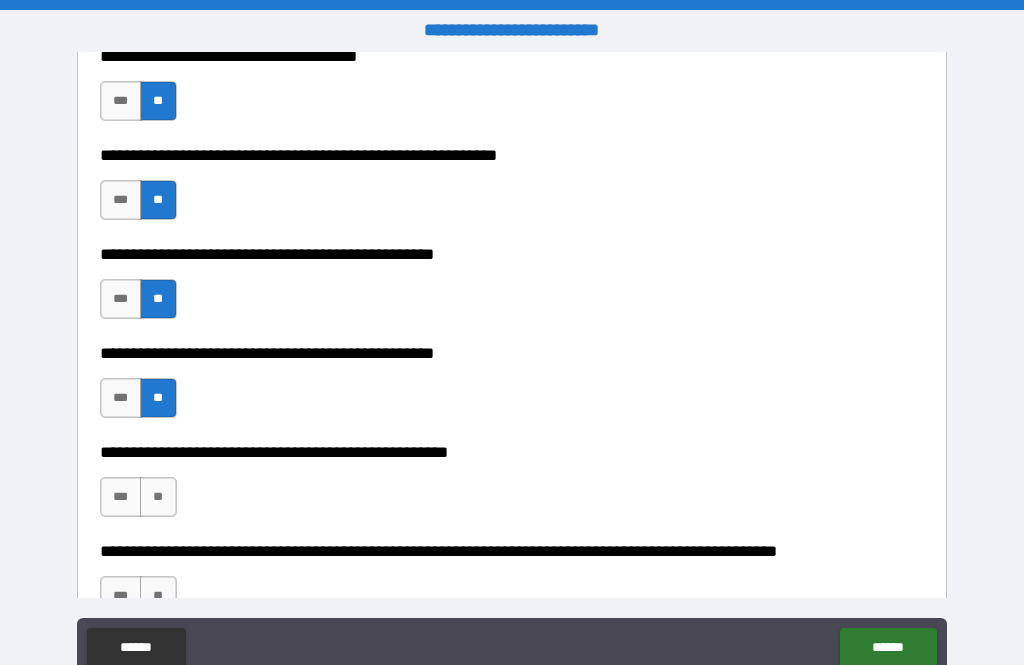 scroll, scrollTop: 492, scrollLeft: 0, axis: vertical 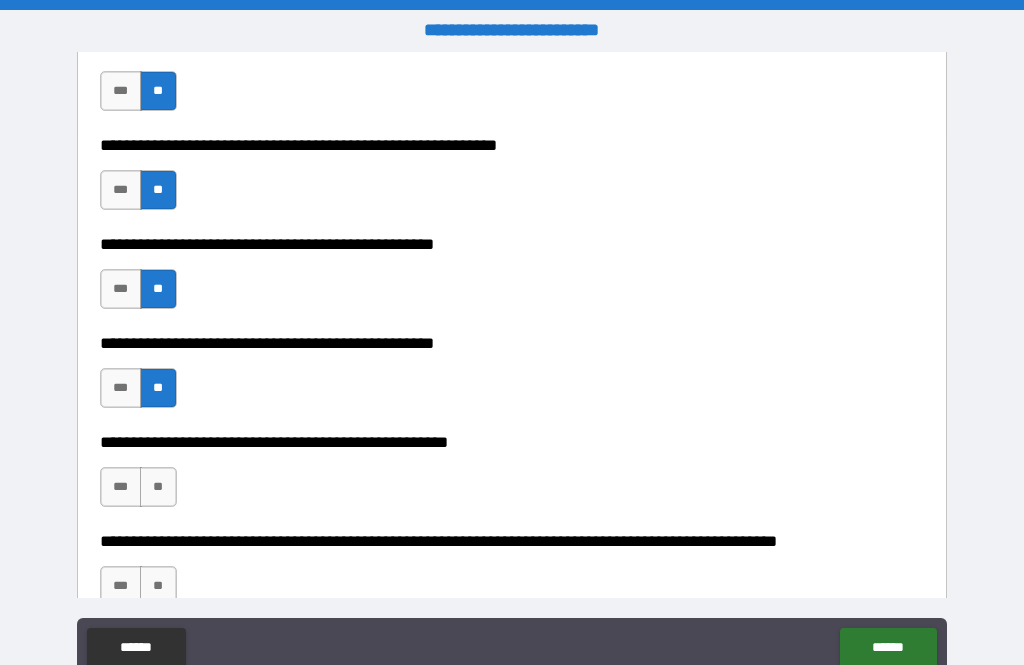click on "**" at bounding box center [158, 487] 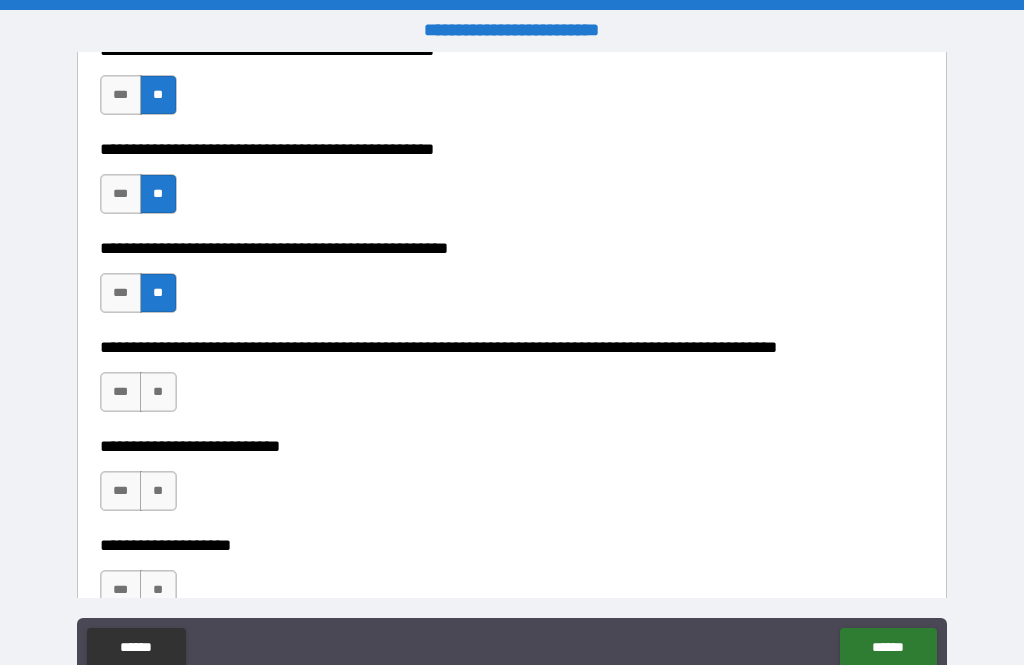 click on "**********" at bounding box center (512, 367) 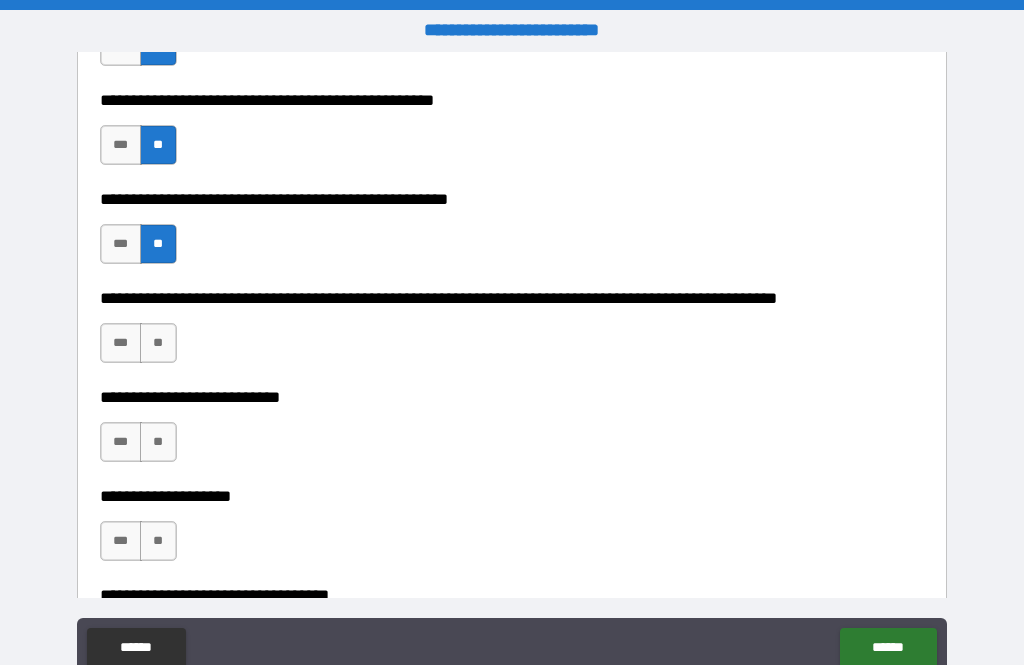 scroll, scrollTop: 736, scrollLeft: 0, axis: vertical 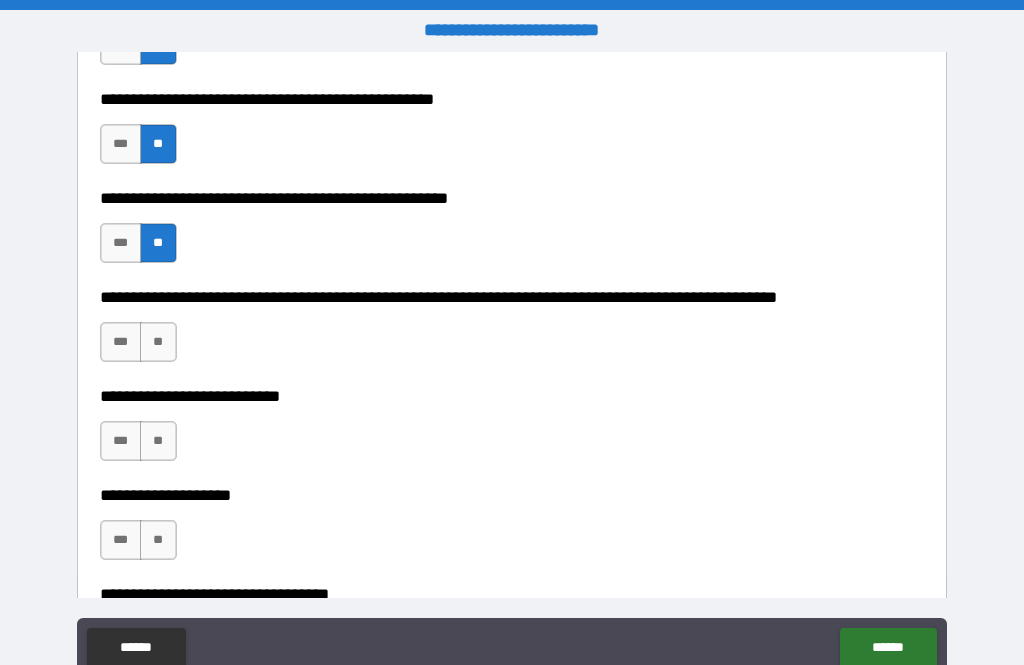 click on "**" at bounding box center [158, 342] 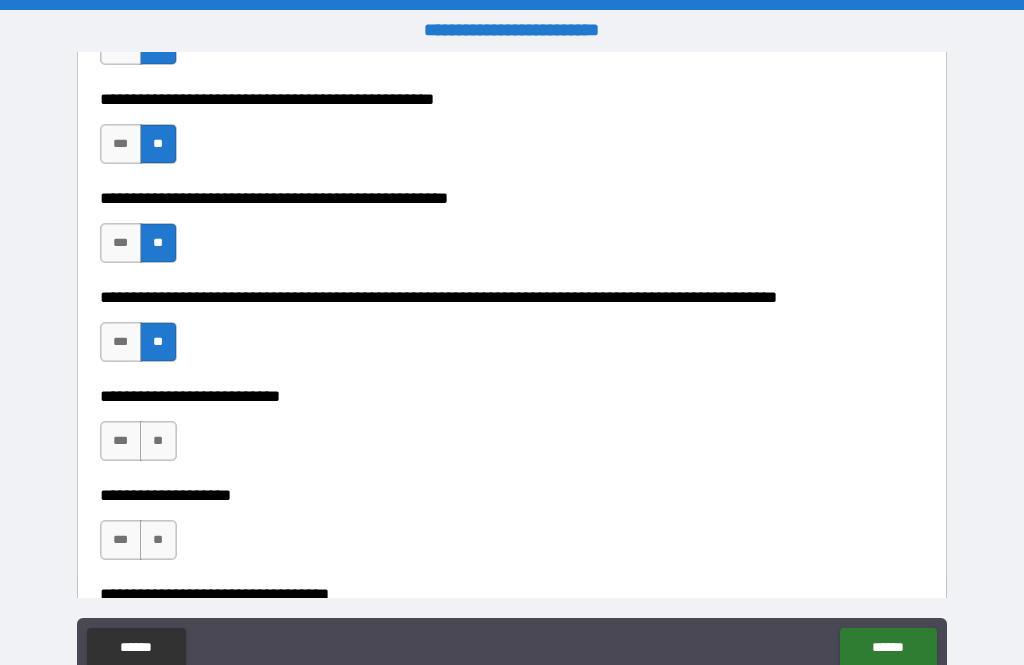 click on "**" at bounding box center [158, 441] 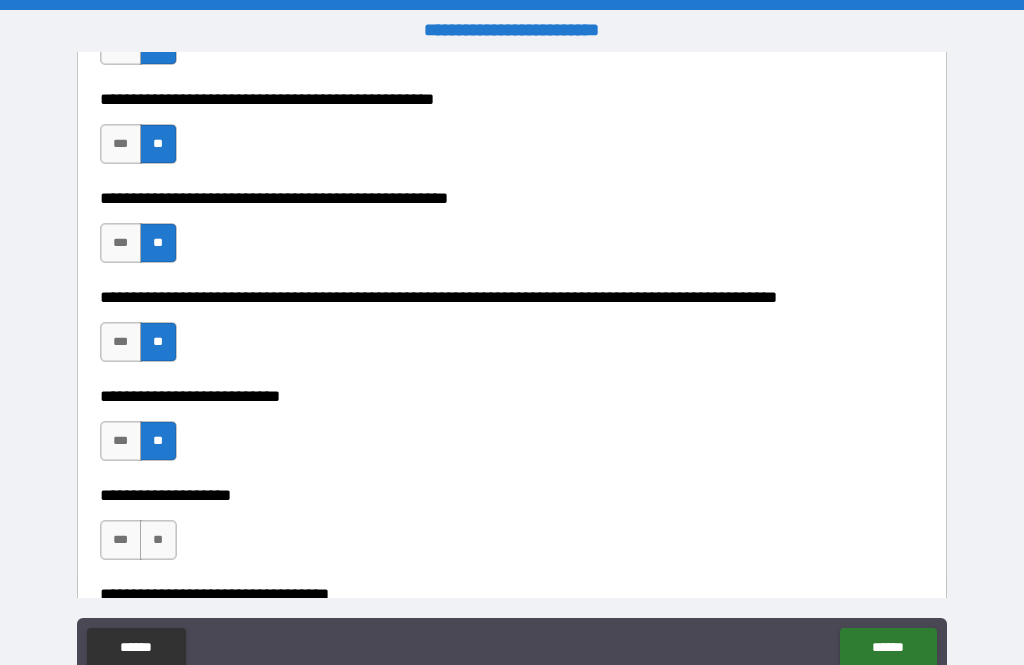 click on "**" at bounding box center (158, 540) 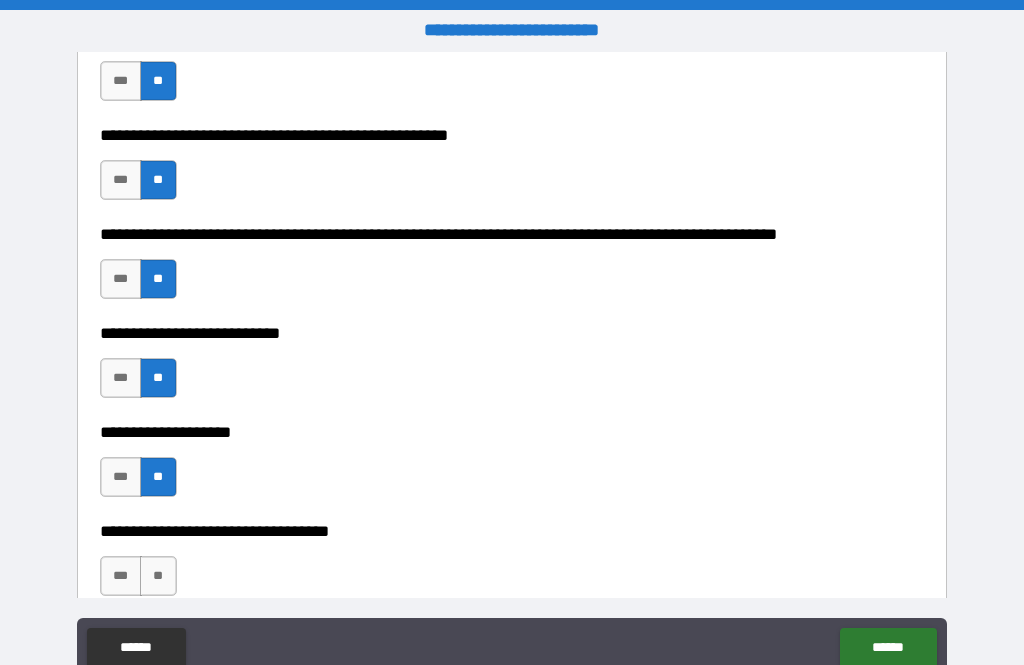 scroll, scrollTop: 856, scrollLeft: 0, axis: vertical 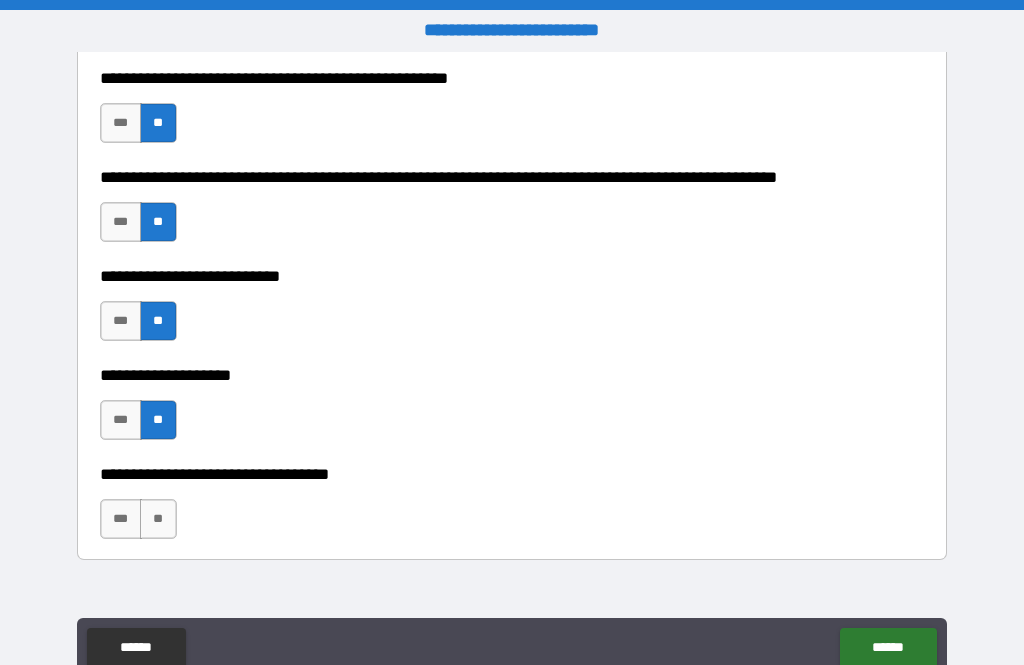 click on "**" at bounding box center (158, 519) 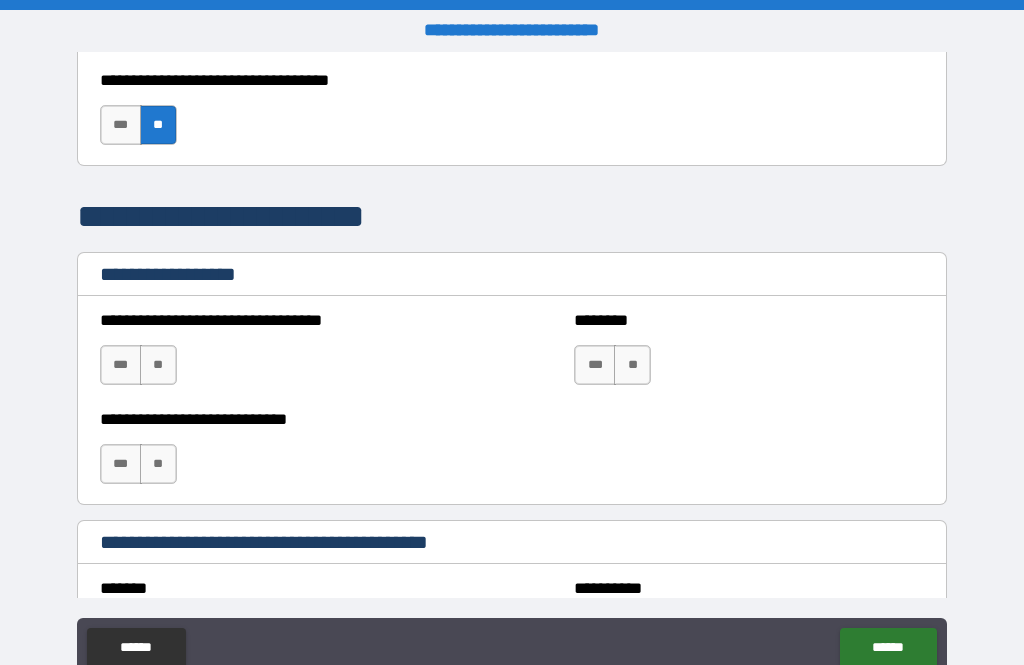 scroll, scrollTop: 1250, scrollLeft: 0, axis: vertical 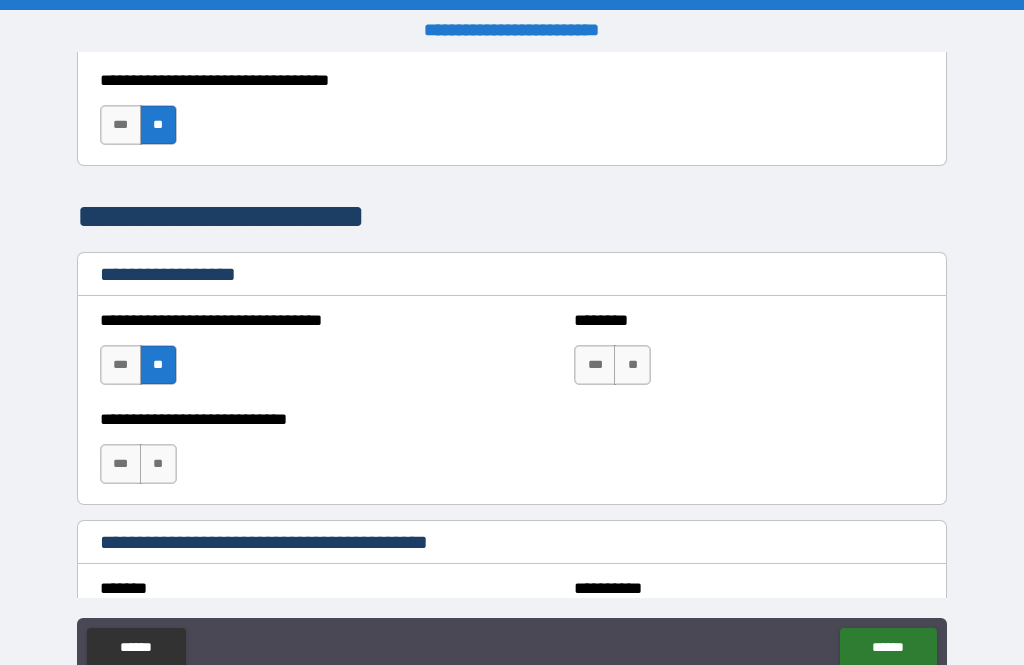 click on "**" at bounding box center (158, 464) 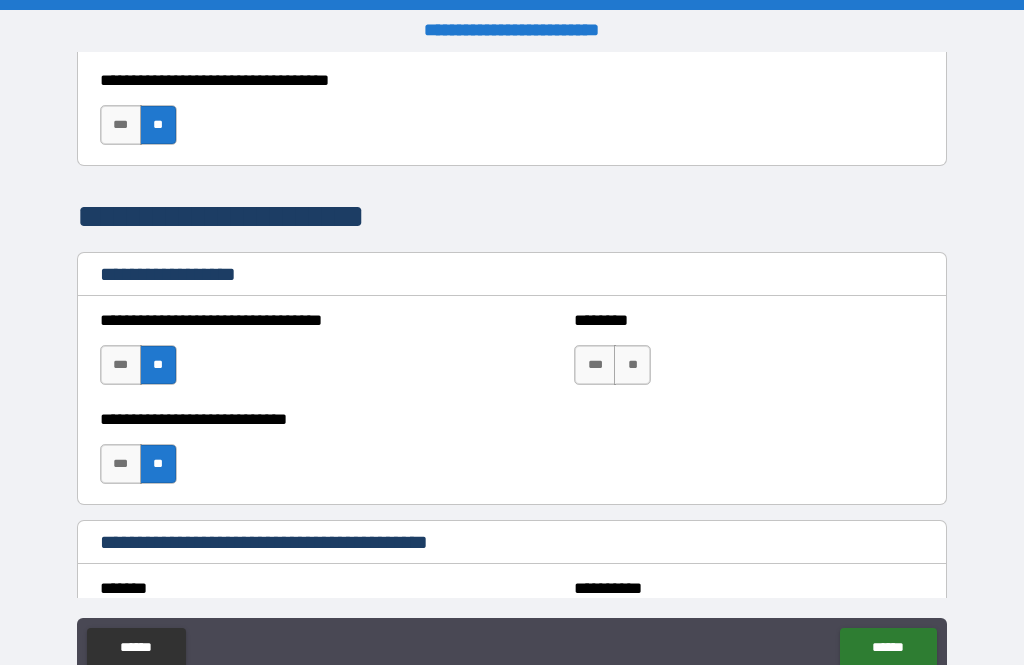 scroll, scrollTop: 1248, scrollLeft: 0, axis: vertical 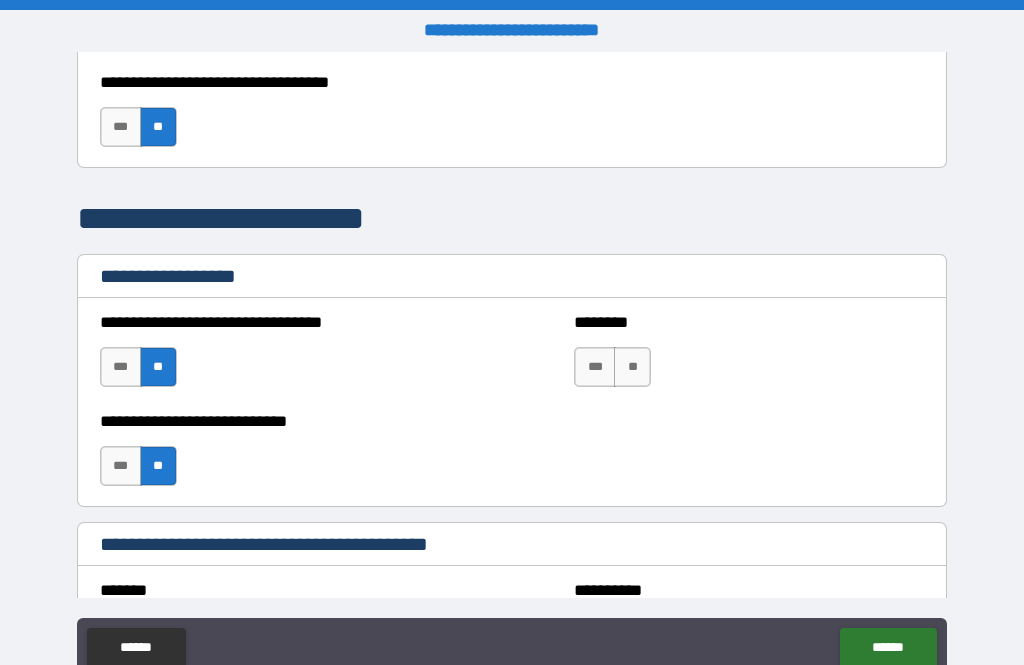 click on "**" at bounding box center (632, 367) 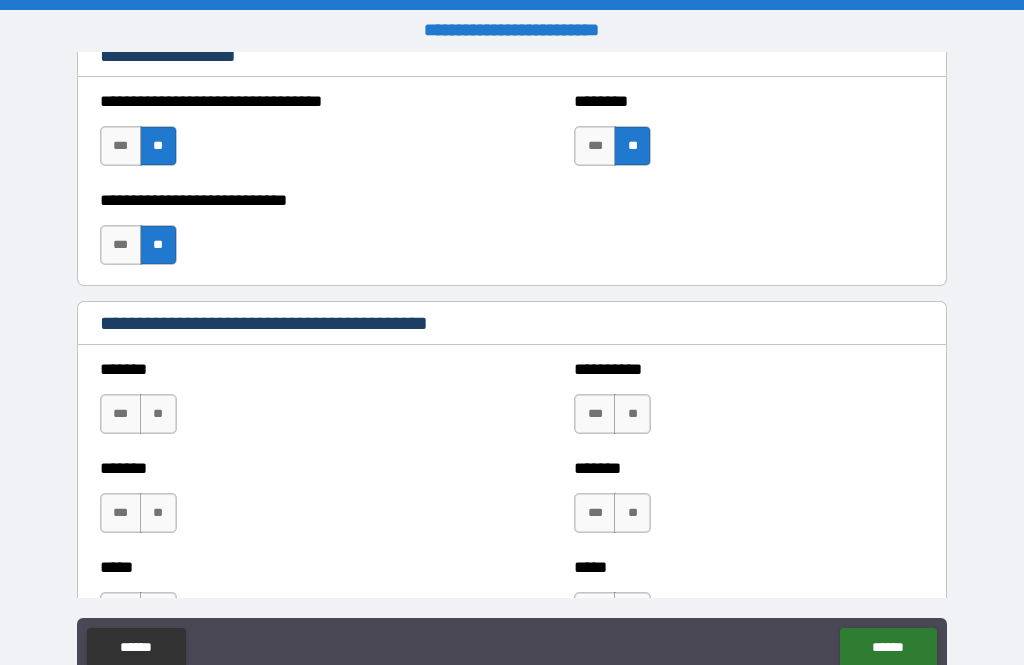 scroll, scrollTop: 1470, scrollLeft: 0, axis: vertical 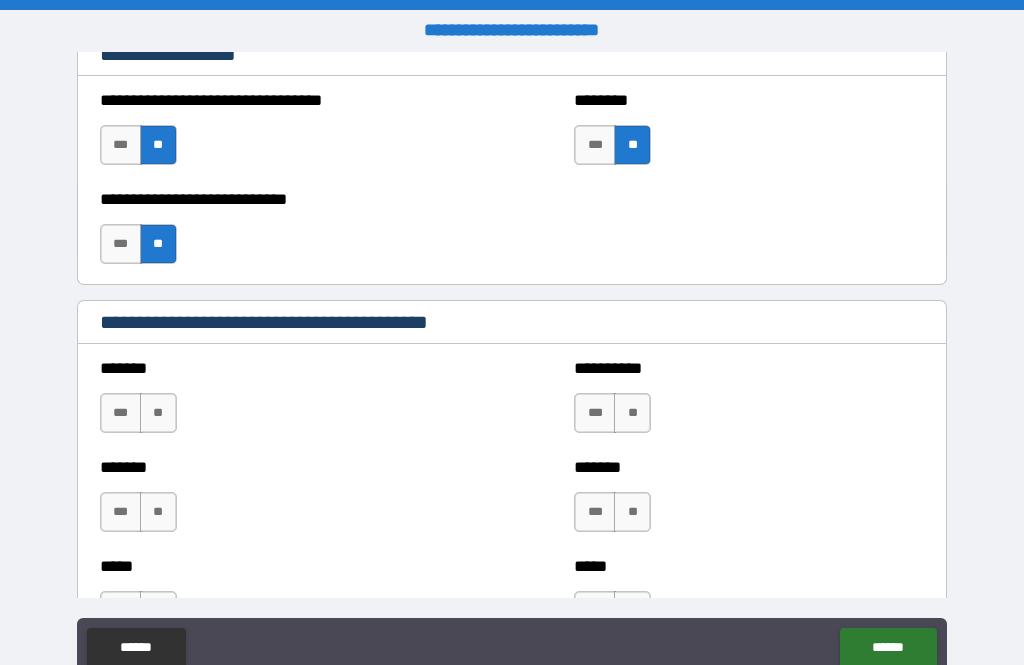 click on "**" at bounding box center (158, 413) 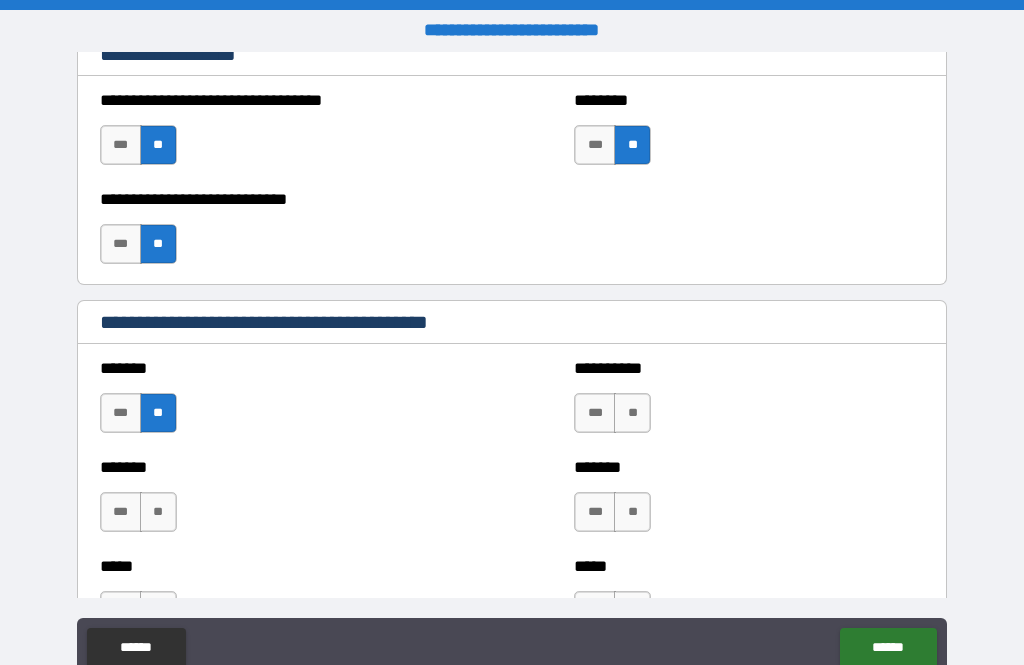 click on "**" at bounding box center (158, 512) 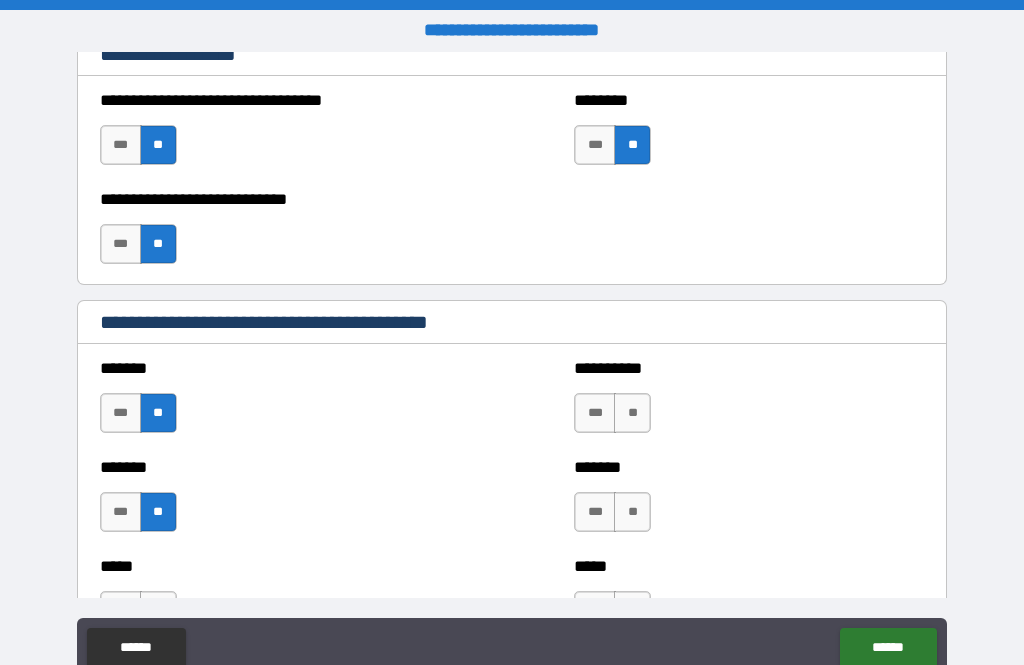 click on "**" at bounding box center (632, 413) 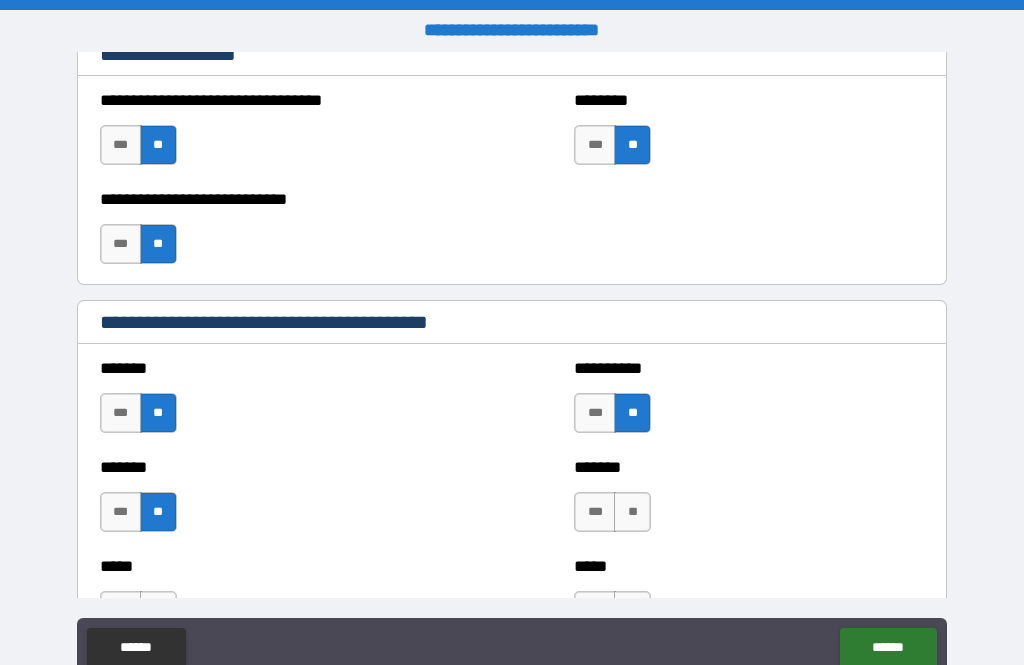 click on "**" at bounding box center (632, 512) 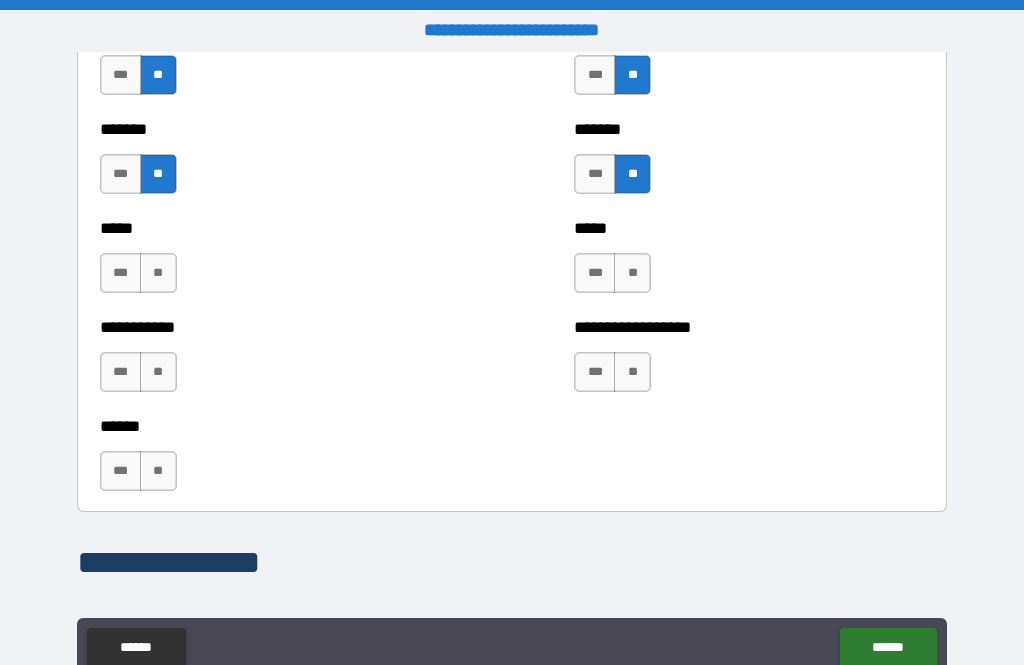 scroll, scrollTop: 1808, scrollLeft: 0, axis: vertical 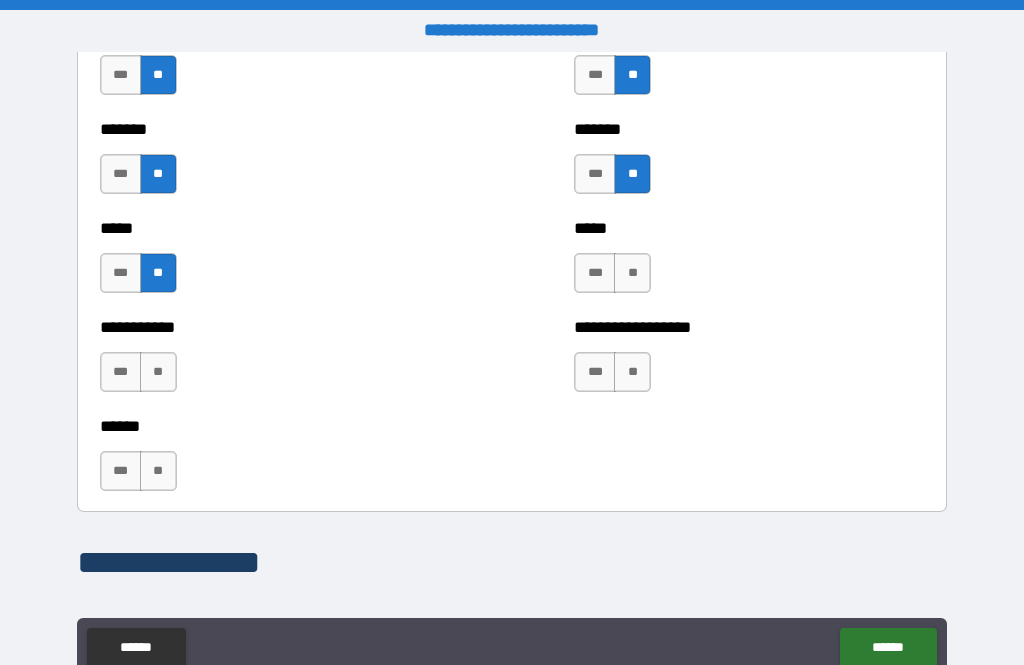 click on "**" at bounding box center (632, 273) 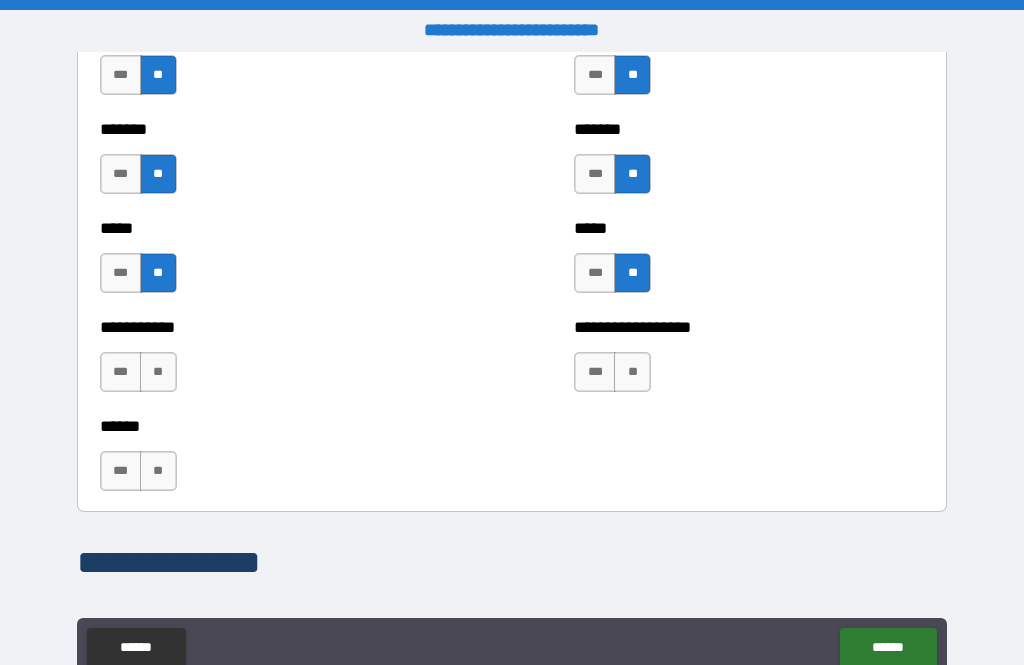 click on "**" at bounding box center [158, 372] 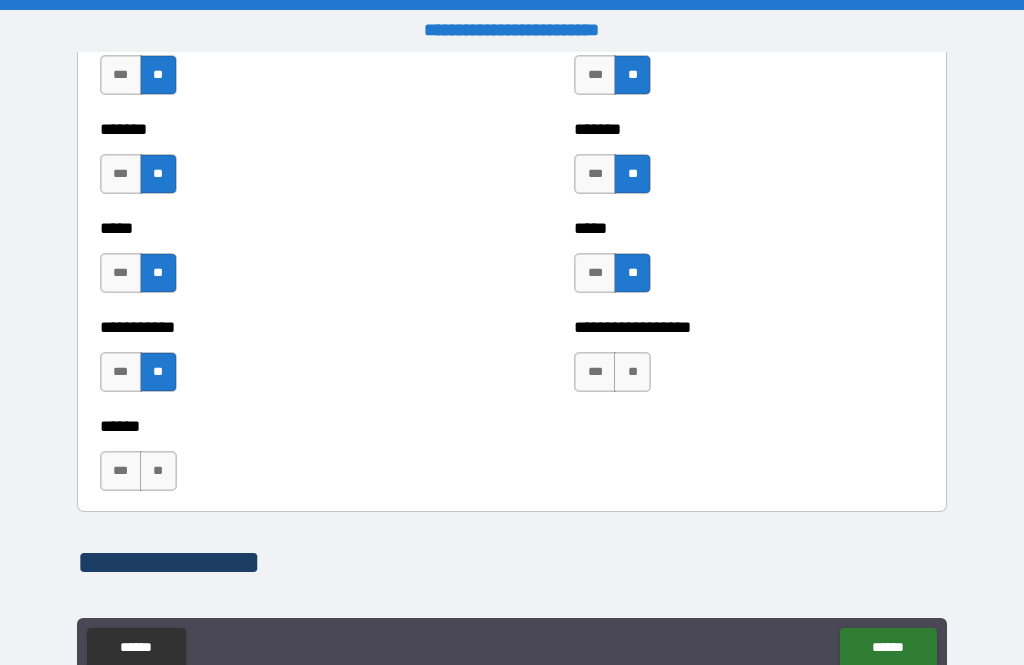 click on "**" at bounding box center [632, 372] 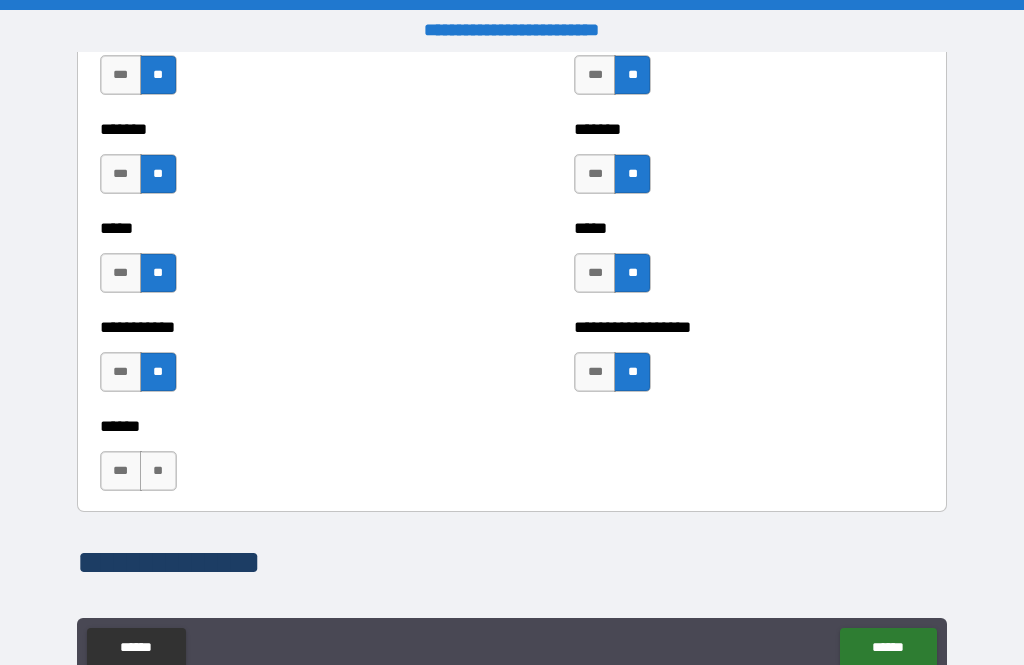 click on "***" at bounding box center (121, 471) 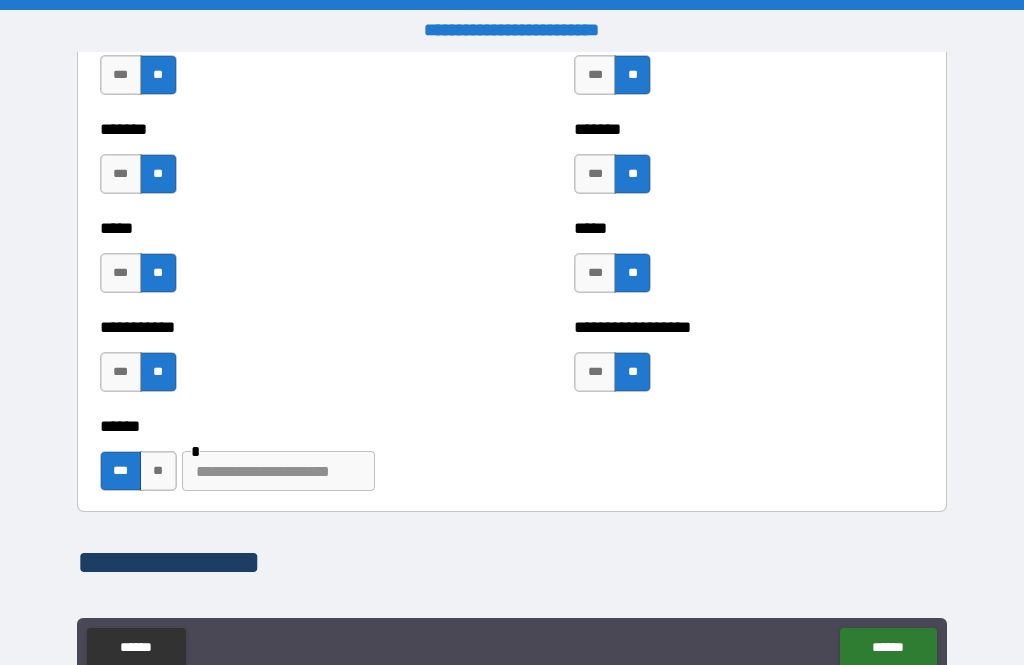 click at bounding box center [278, 471] 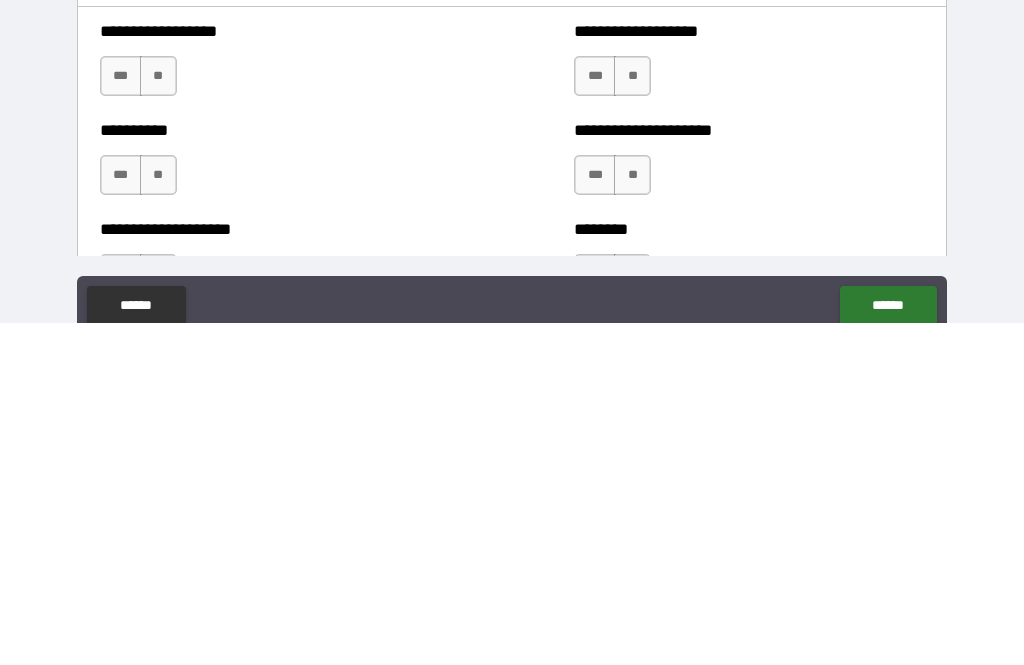 scroll, scrollTop: 2097, scrollLeft: 0, axis: vertical 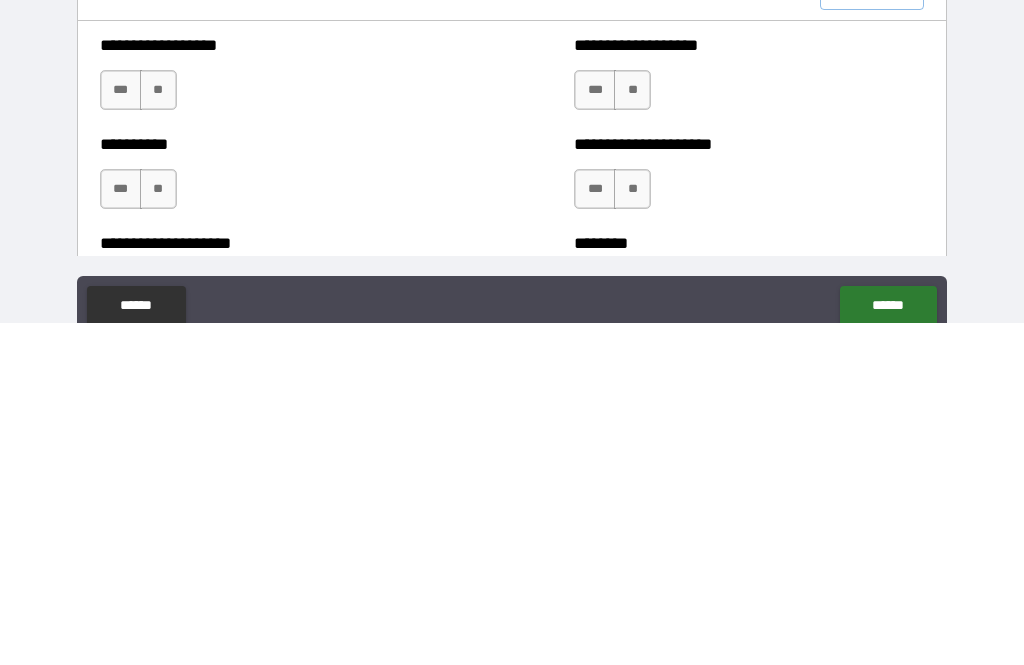 type on "*******" 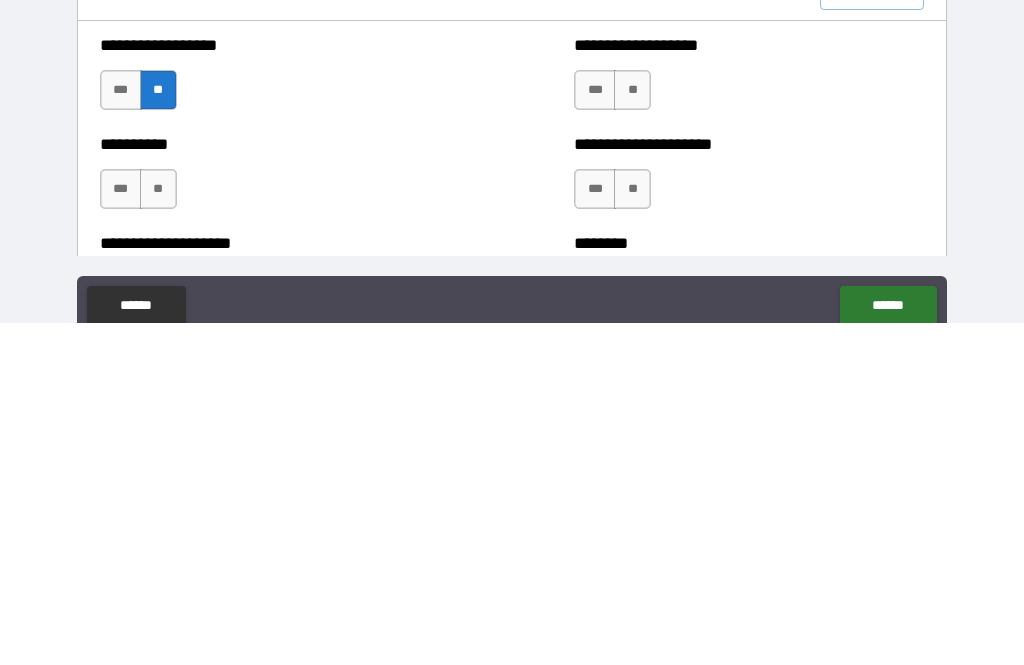 scroll, scrollTop: 64, scrollLeft: 0, axis: vertical 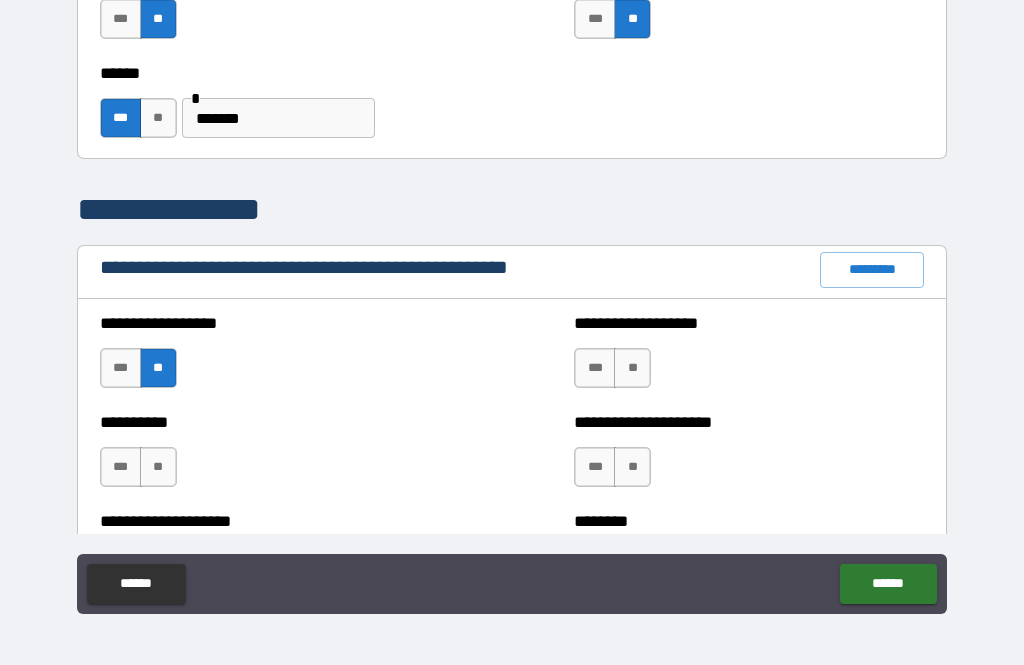 click on "**" at bounding box center (158, 467) 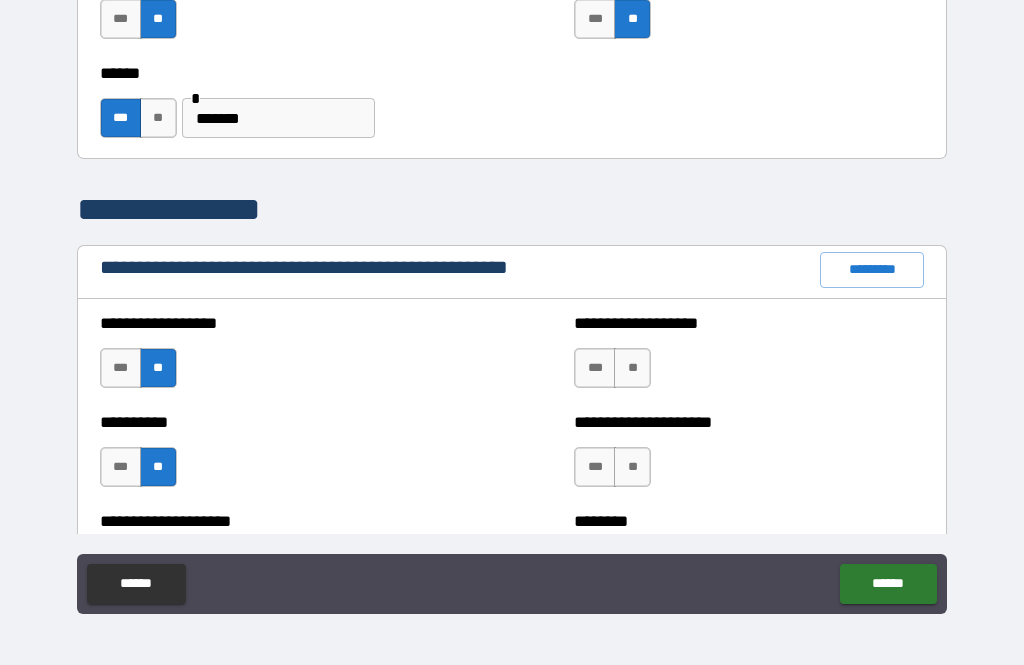 click on "**" at bounding box center [632, 368] 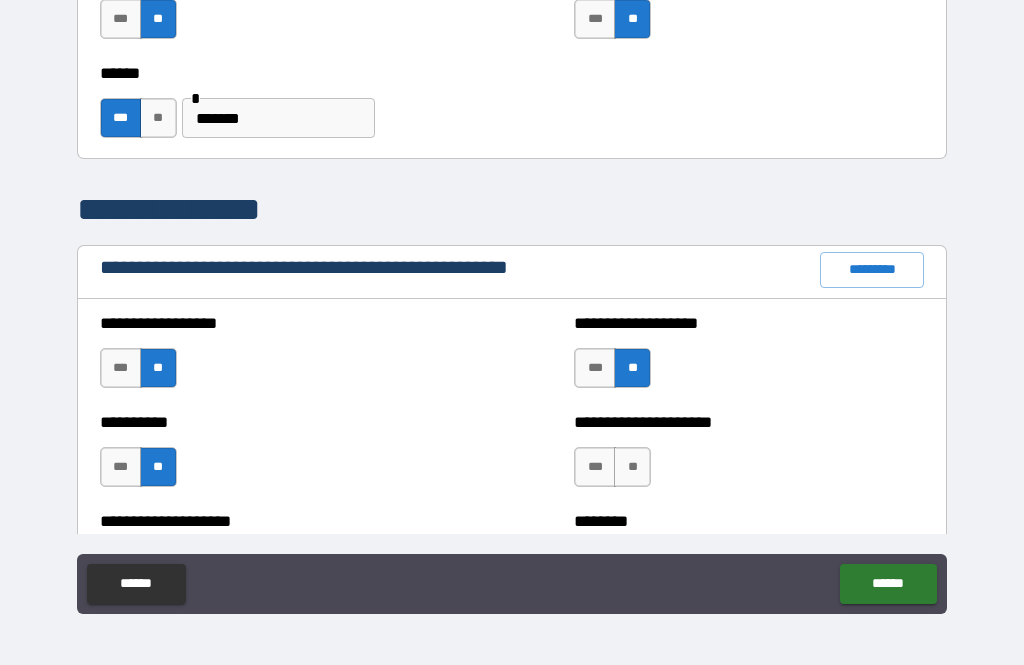click on "**" at bounding box center (632, 467) 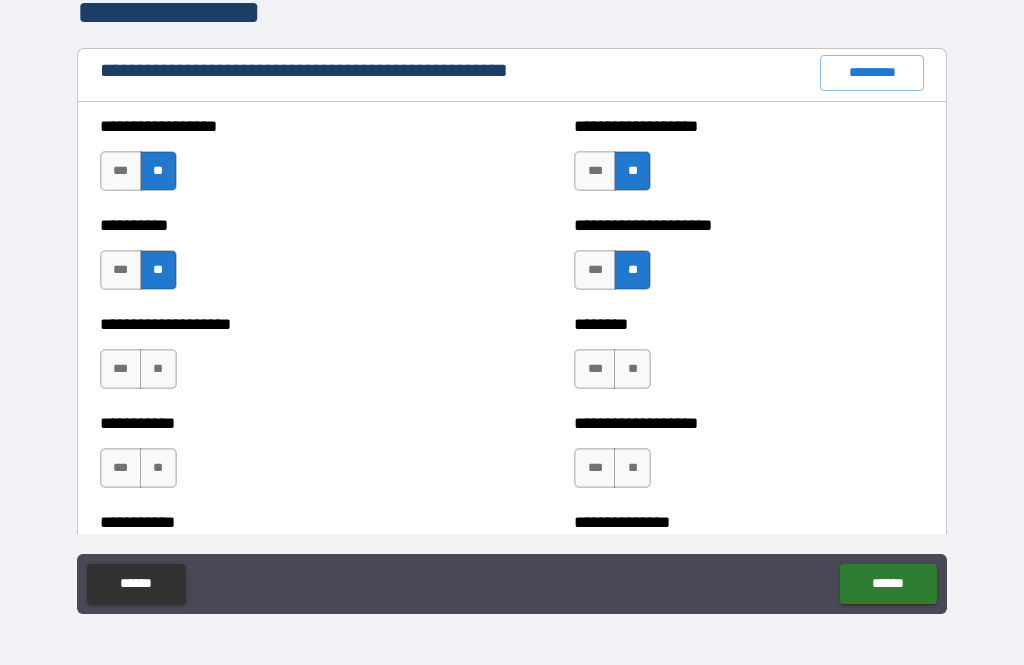 scroll, scrollTop: 2320, scrollLeft: 0, axis: vertical 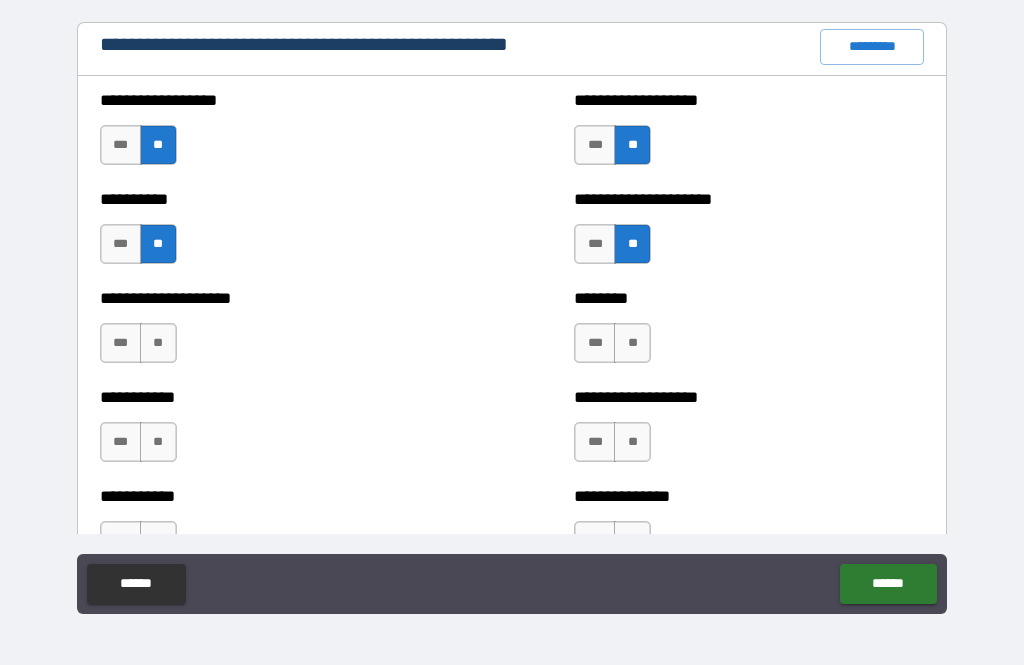 click on "**" at bounding box center (158, 343) 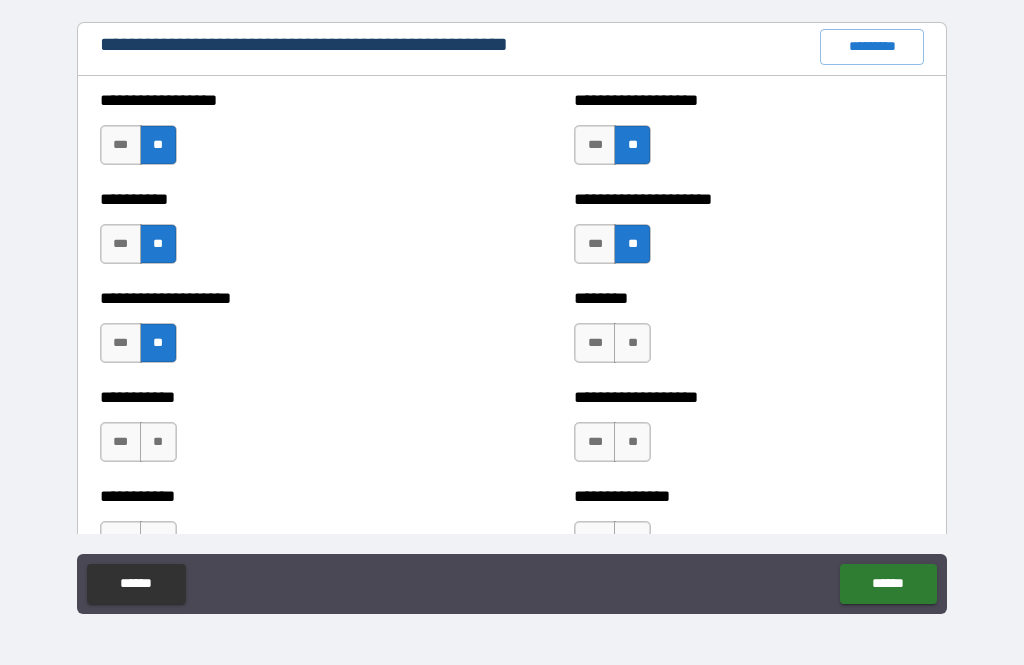 click on "**********" at bounding box center [512, 303] 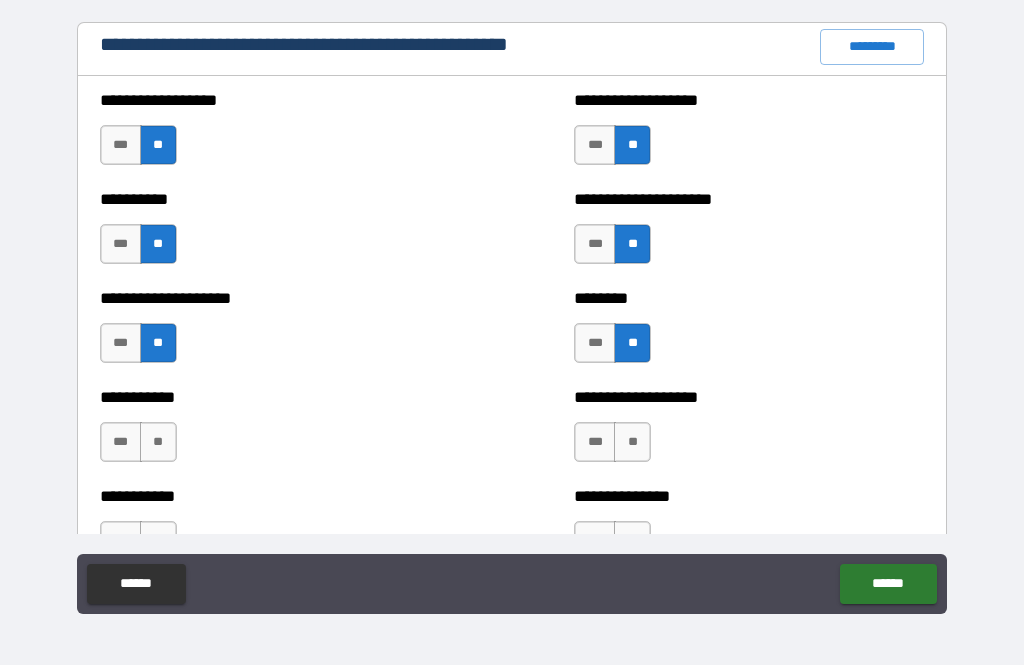 click on "**" at bounding box center [632, 442] 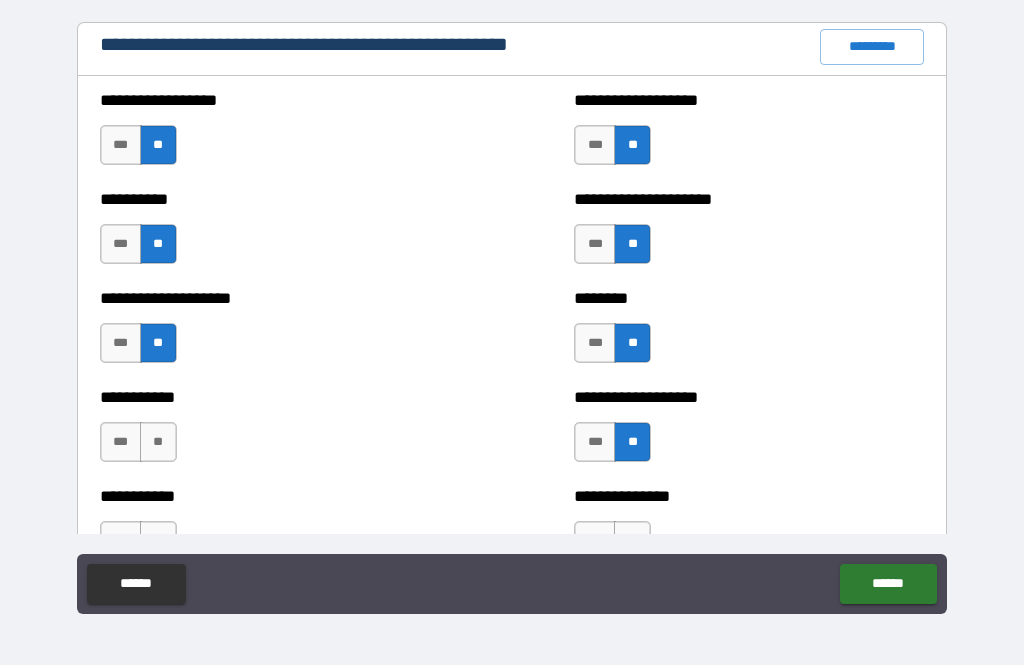 click on "**" at bounding box center (158, 442) 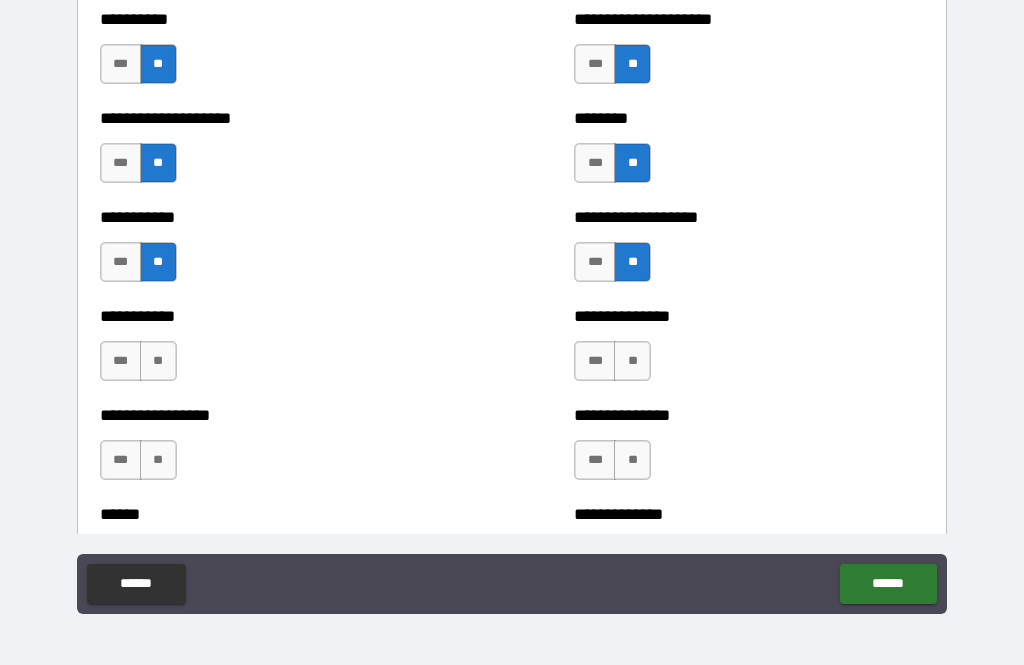 scroll, scrollTop: 2502, scrollLeft: 0, axis: vertical 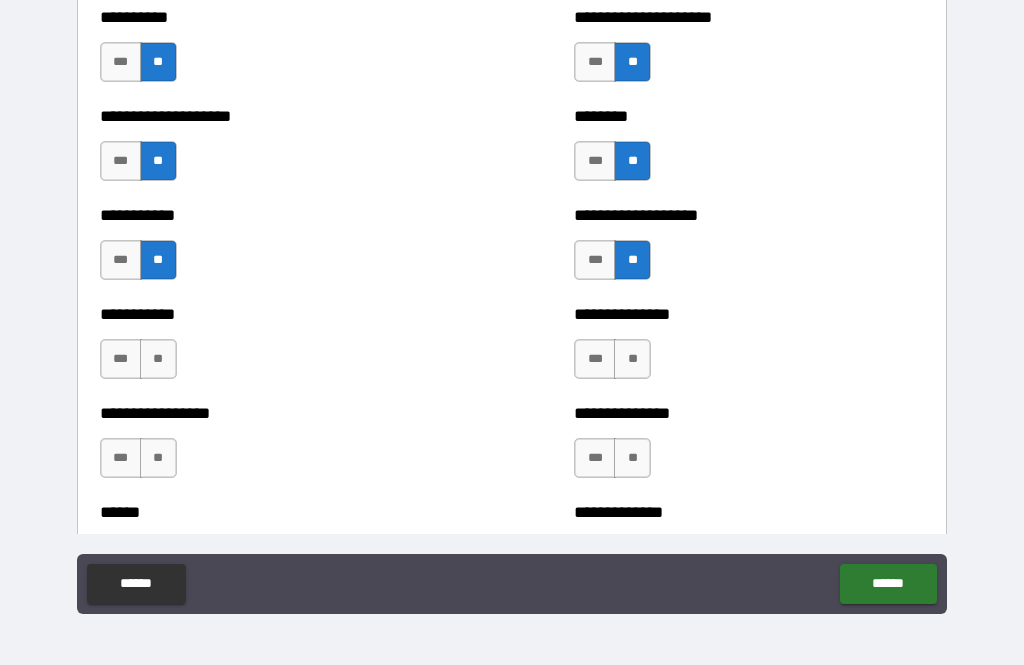 click on "**" at bounding box center (158, 359) 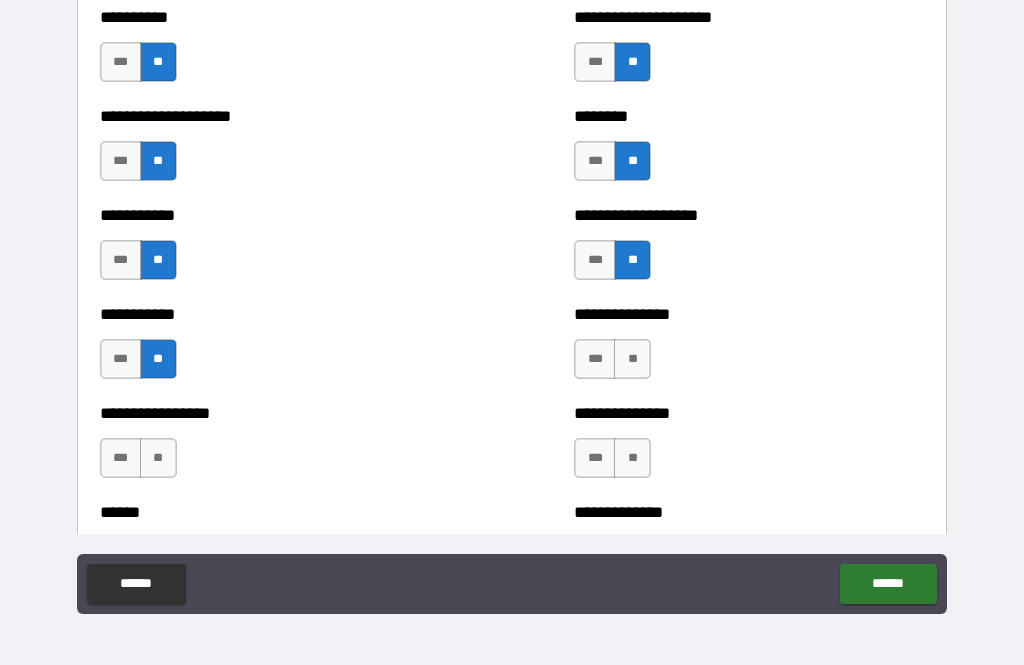 click on "**" at bounding box center (632, 359) 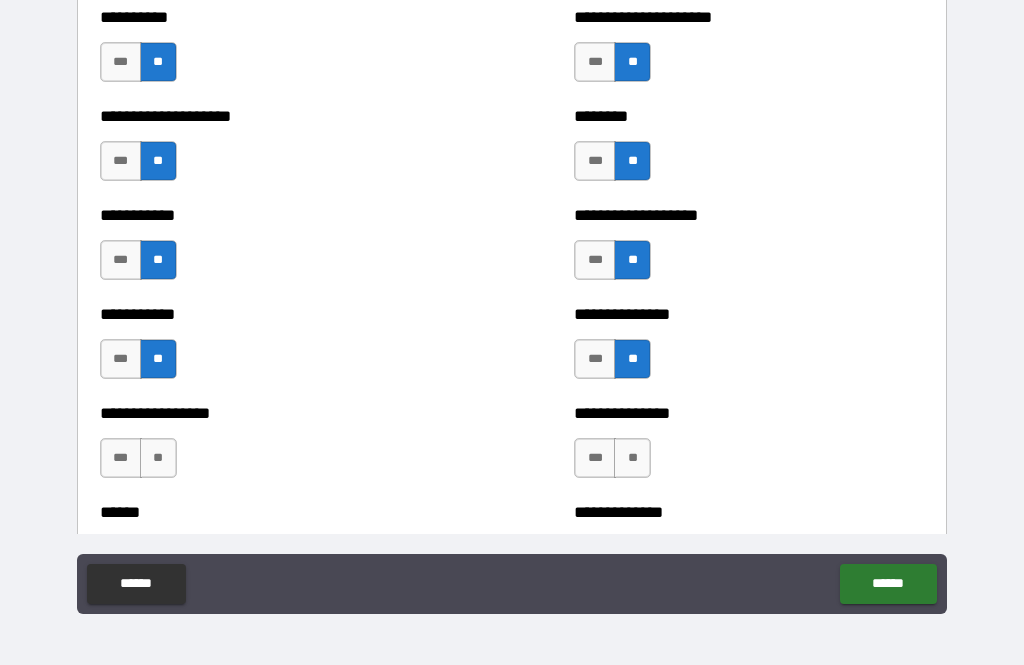 click on "**" at bounding box center (632, 458) 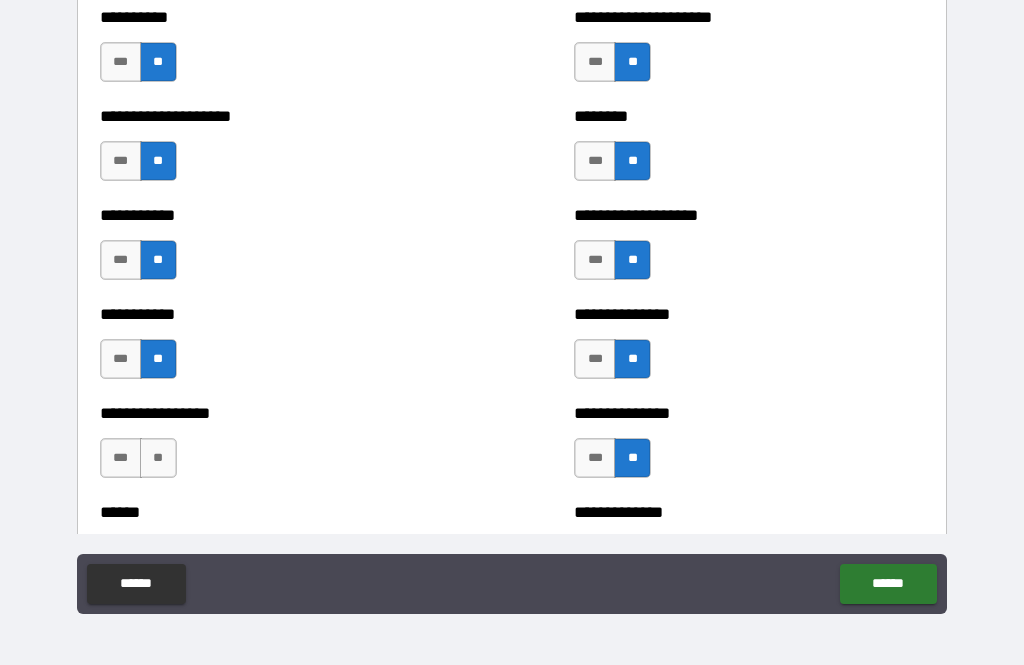 click on "**" at bounding box center [158, 458] 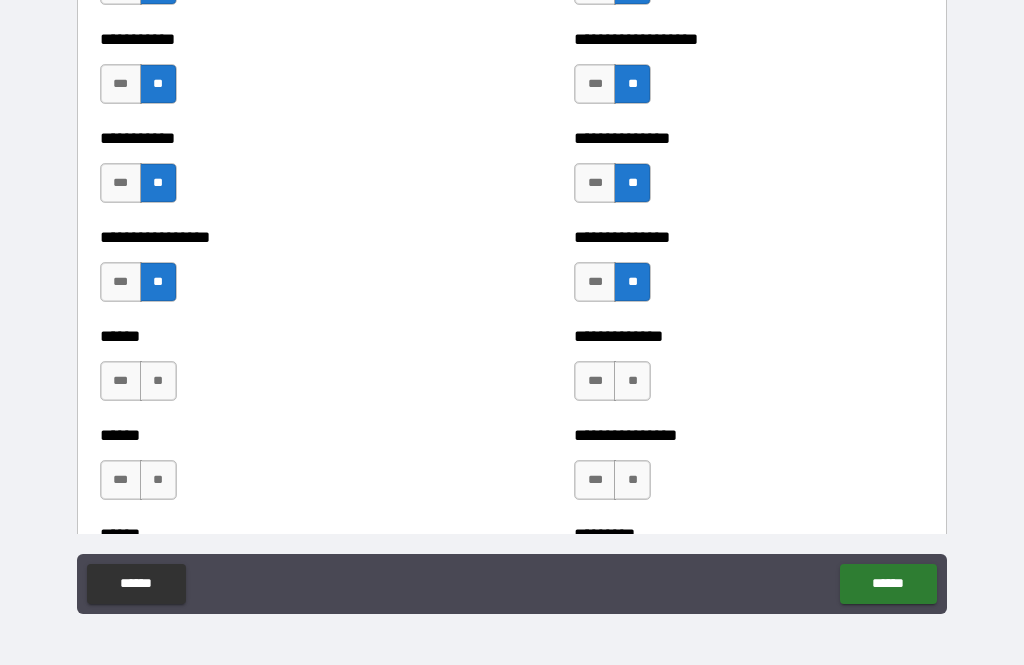 scroll, scrollTop: 2680, scrollLeft: 0, axis: vertical 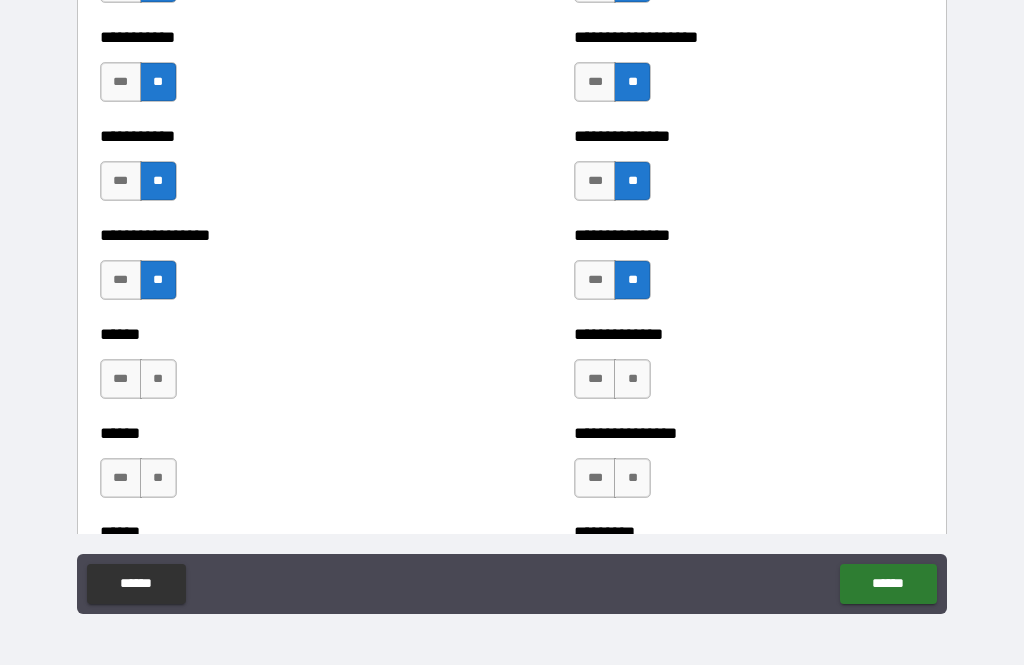 click on "**" at bounding box center [158, 379] 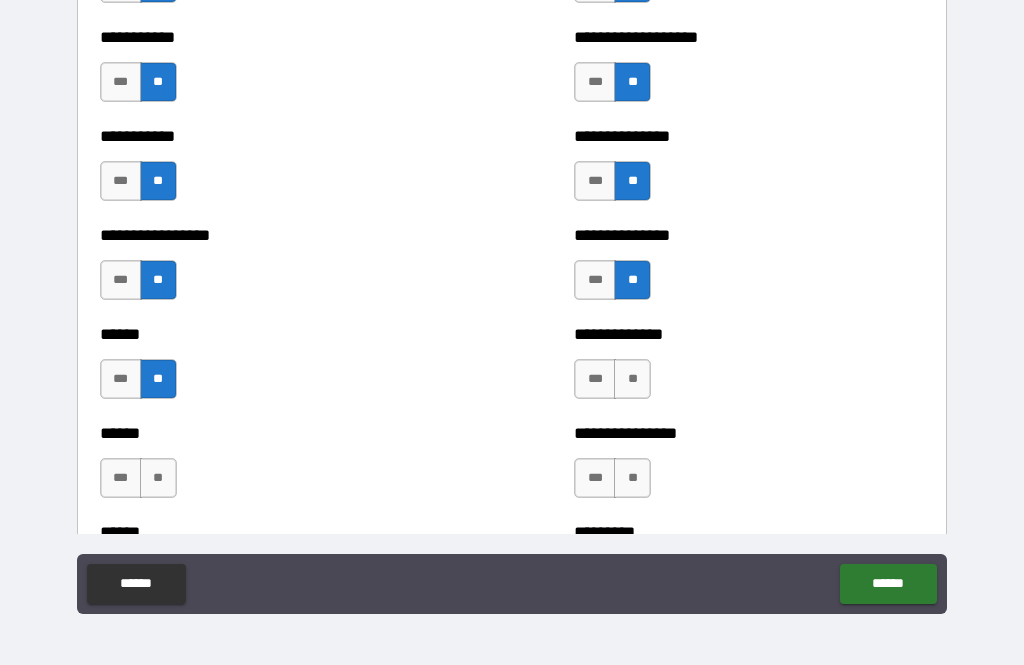 click on "**" at bounding box center [158, 478] 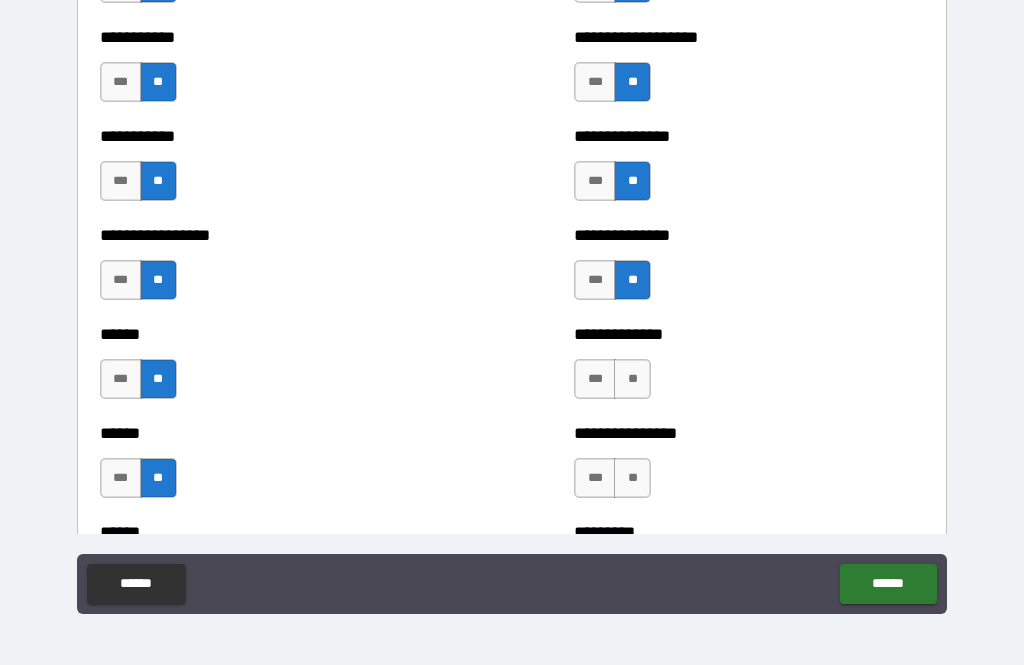 click on "**" at bounding box center [632, 379] 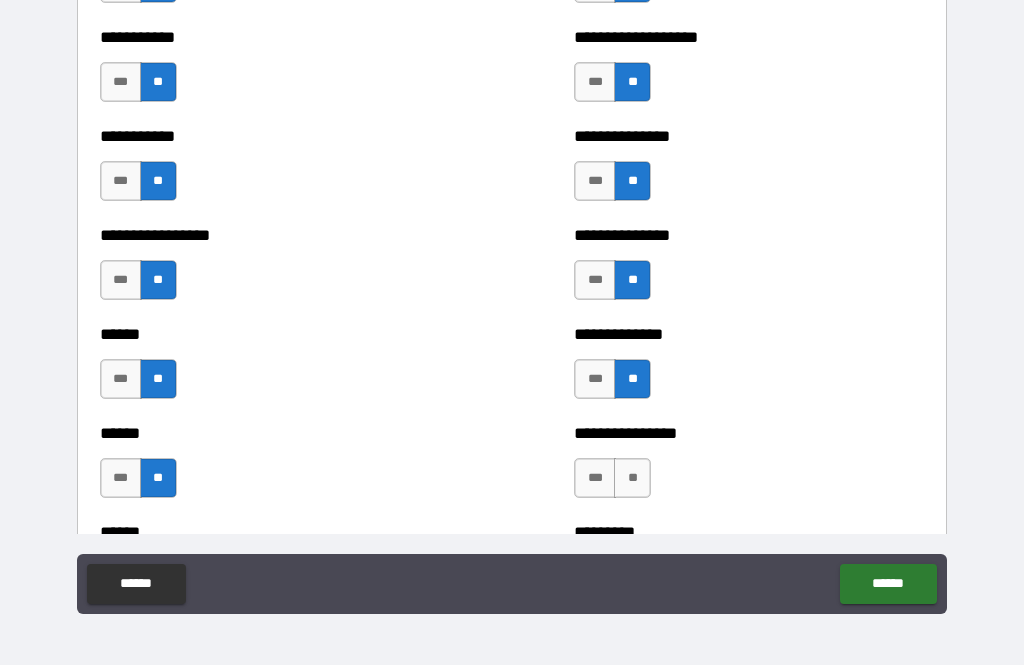click on "**" at bounding box center (632, 478) 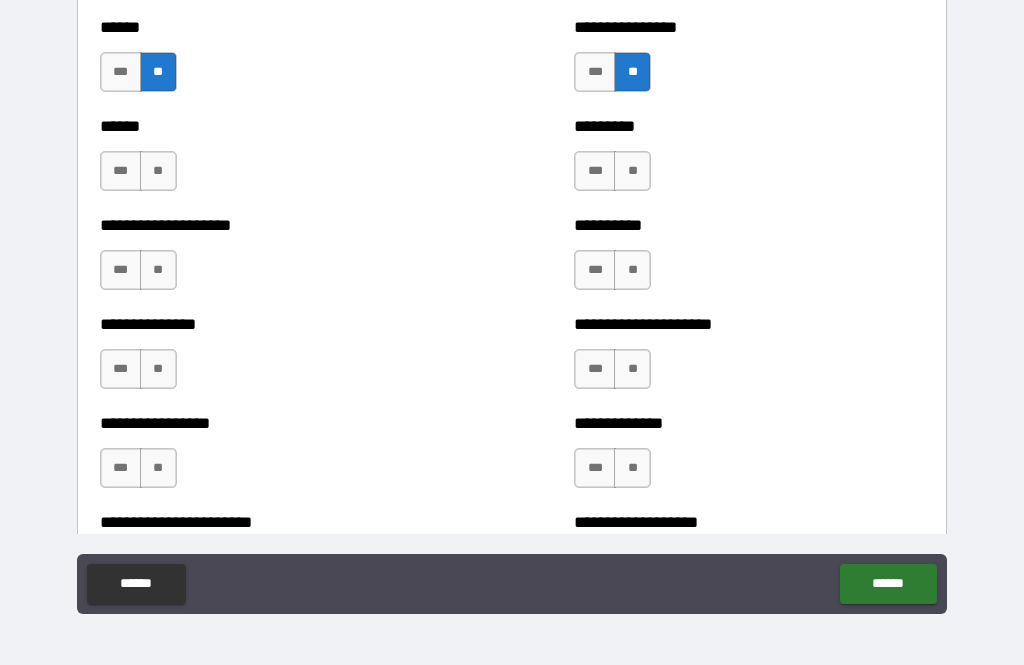 scroll, scrollTop: 3087, scrollLeft: 0, axis: vertical 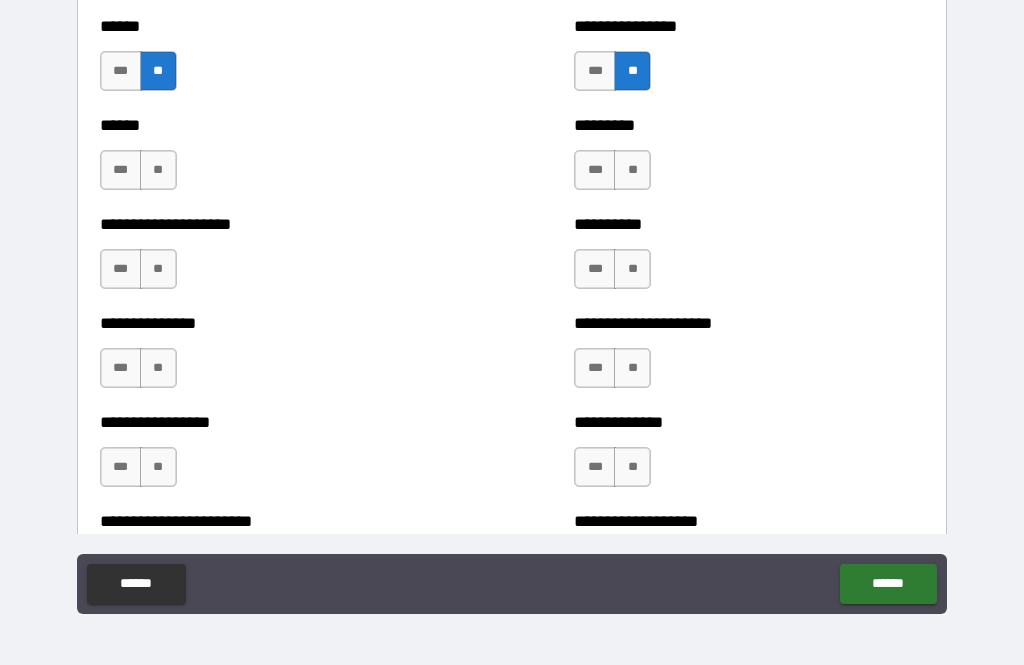 click on "**" at bounding box center (158, 170) 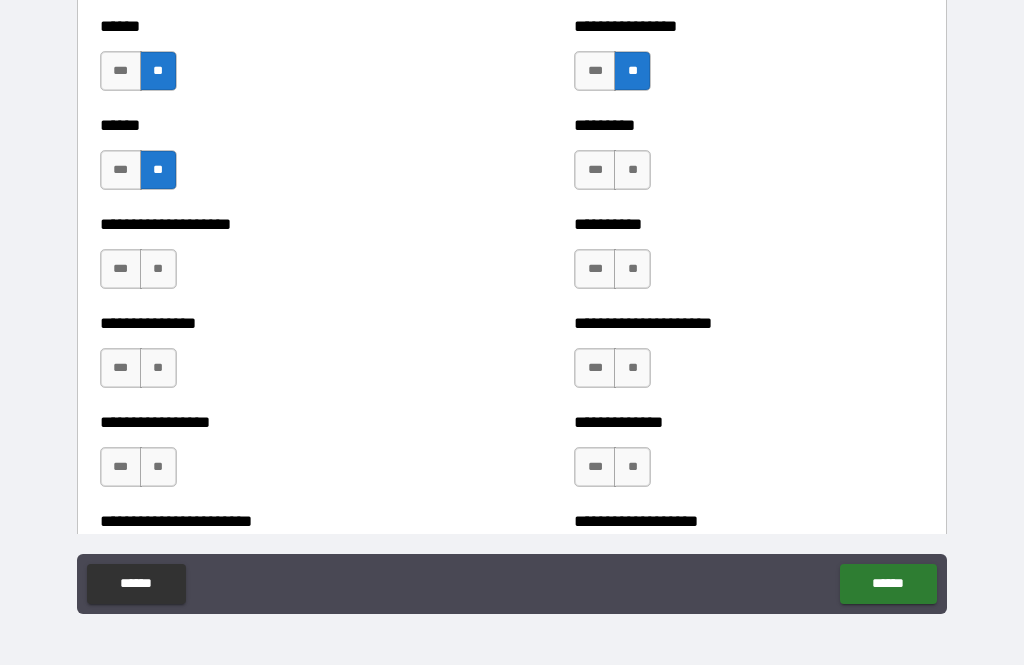 click on "**" at bounding box center (632, 170) 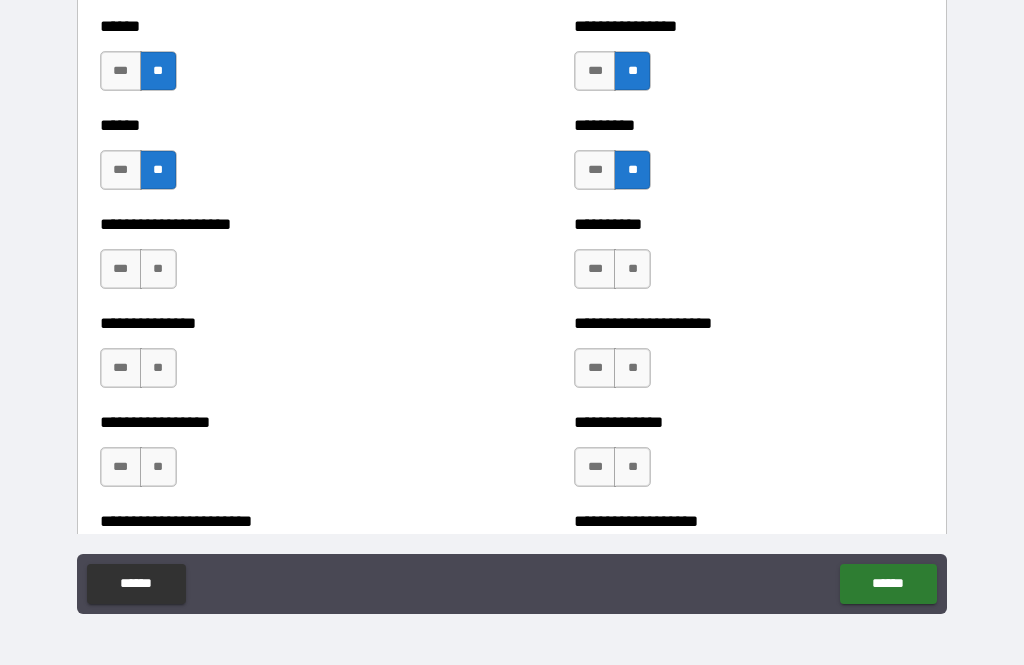 click on "**" at bounding box center (632, 269) 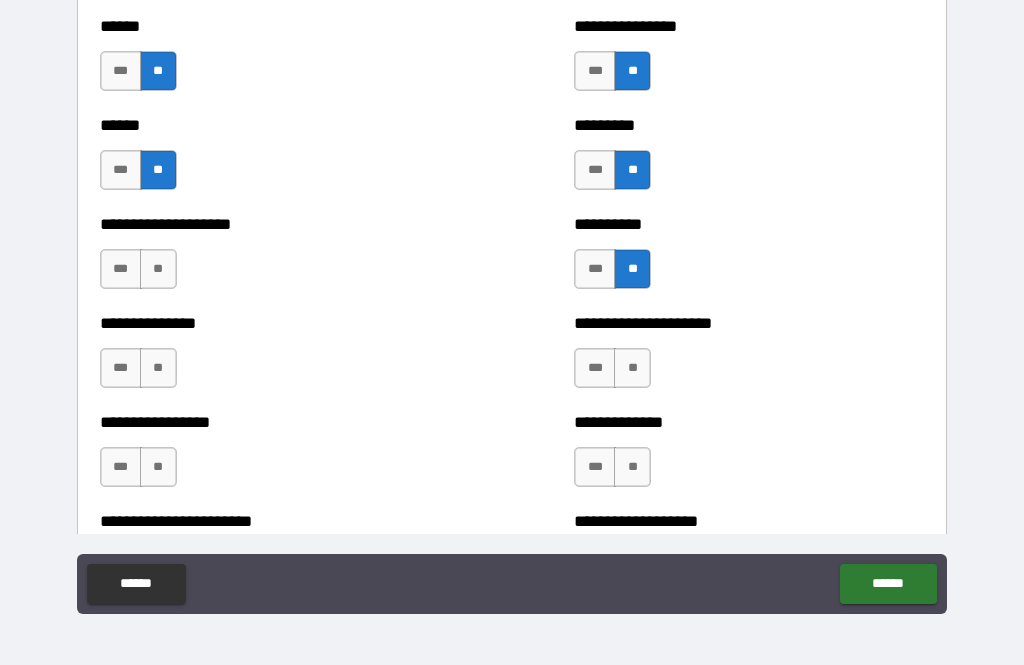 click on "**" at bounding box center [158, 269] 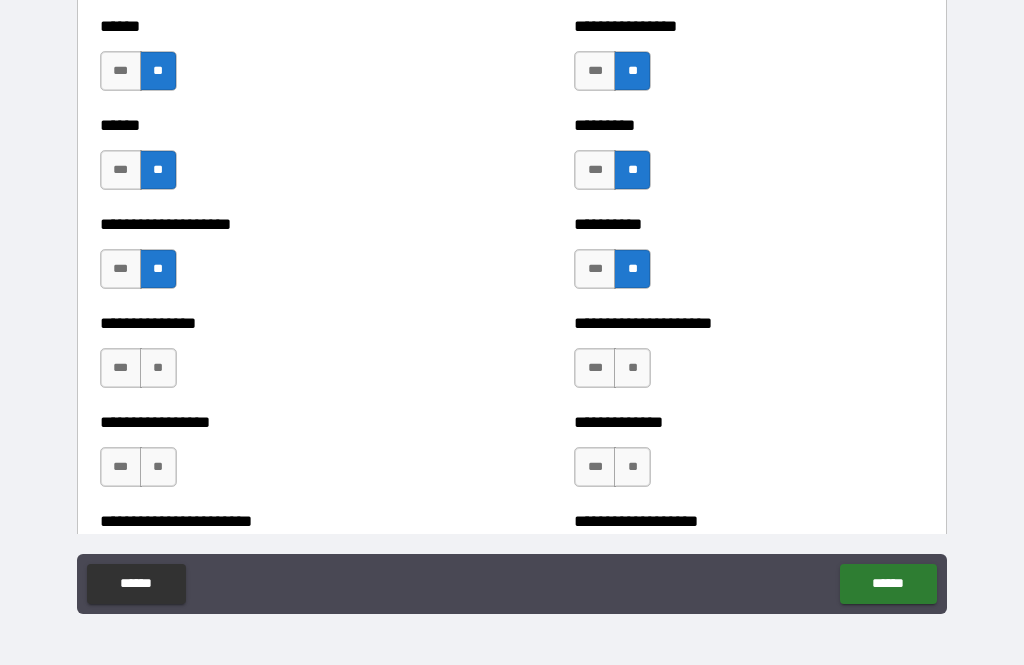 click on "**" at bounding box center [158, 368] 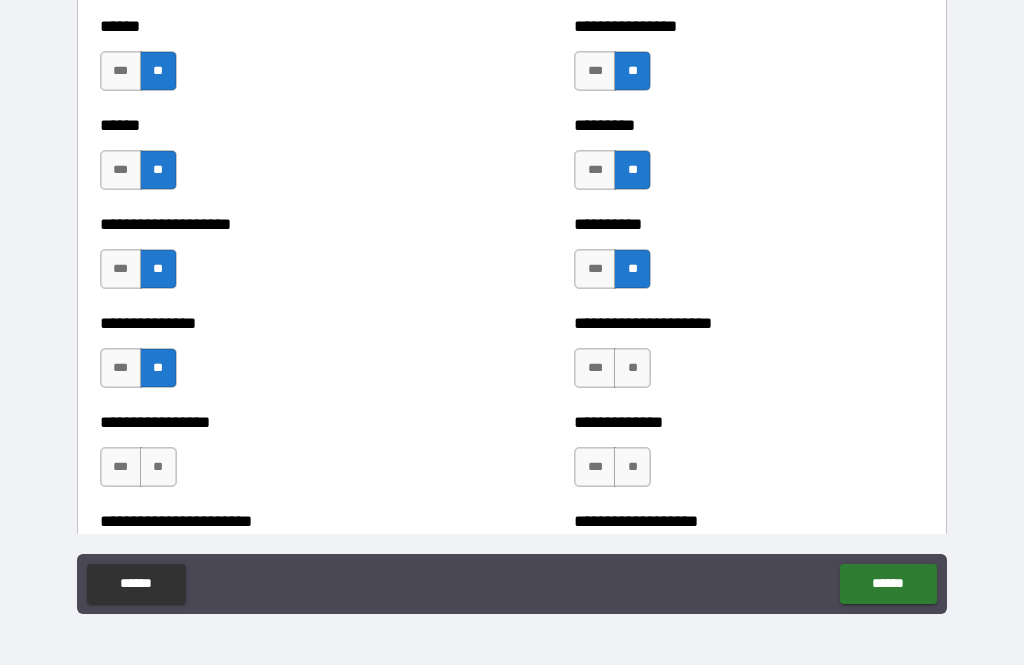 click on "**" at bounding box center [632, 368] 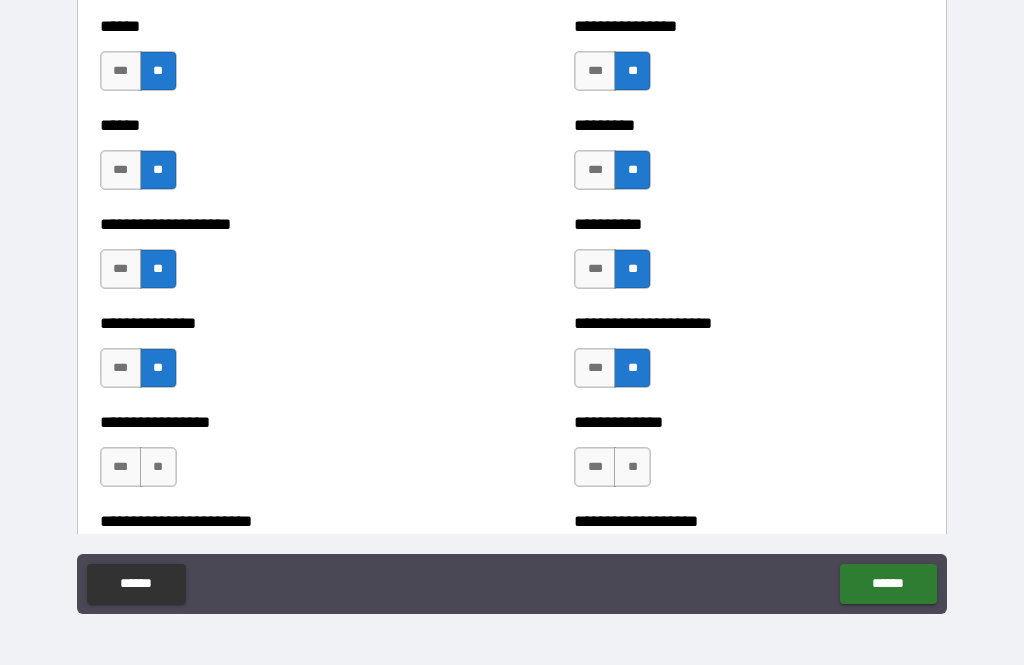 click on "**" at bounding box center [632, 467] 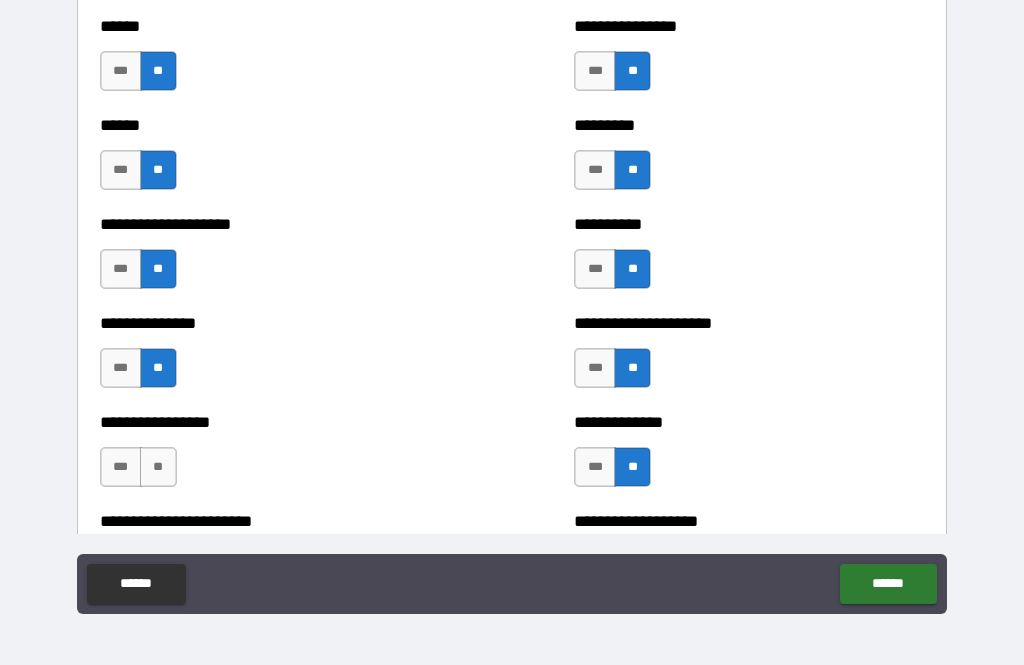 click on "**" at bounding box center [158, 467] 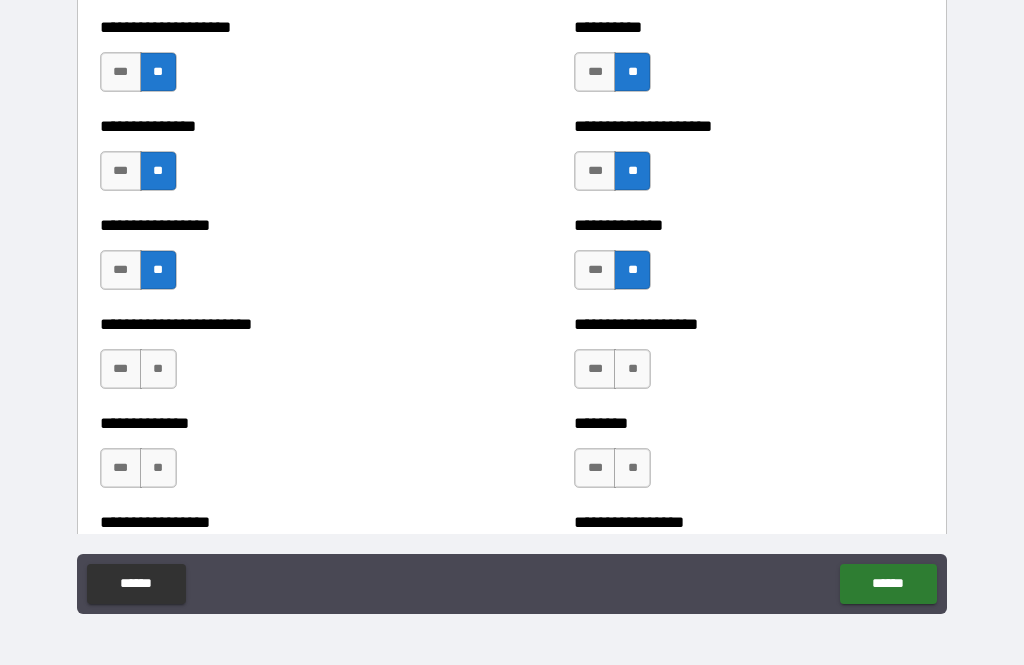 scroll, scrollTop: 3284, scrollLeft: 0, axis: vertical 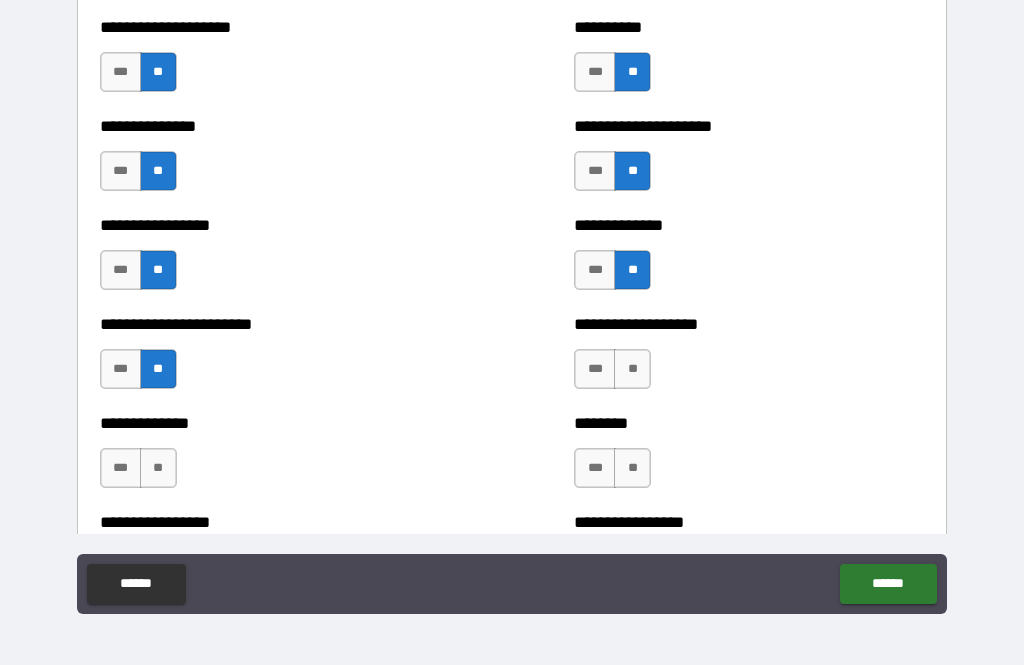 click on "**" at bounding box center [158, 468] 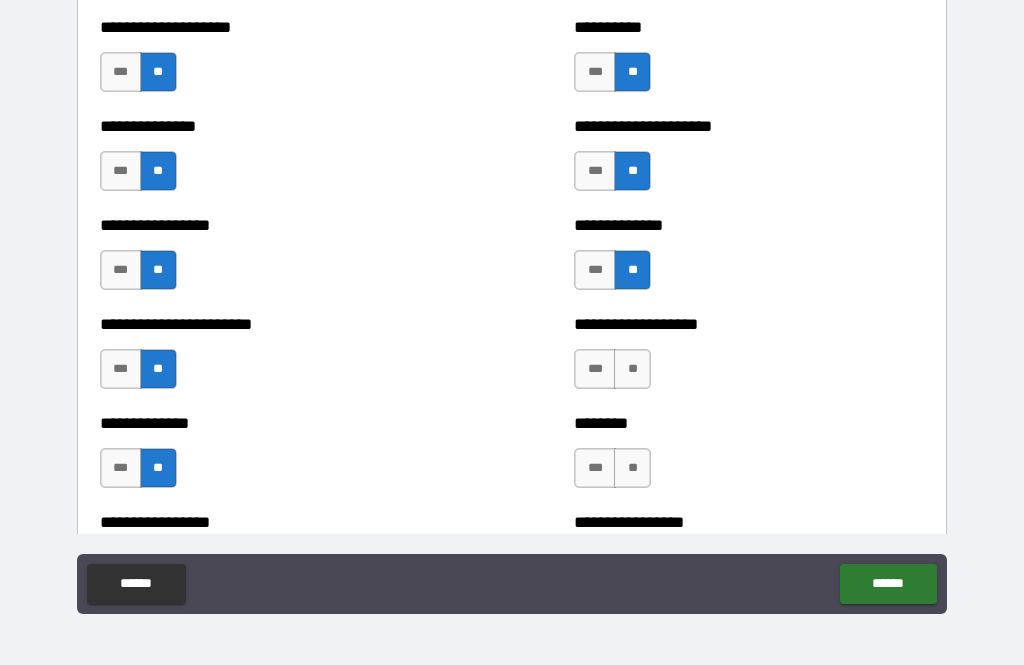 click on "**" at bounding box center [632, 369] 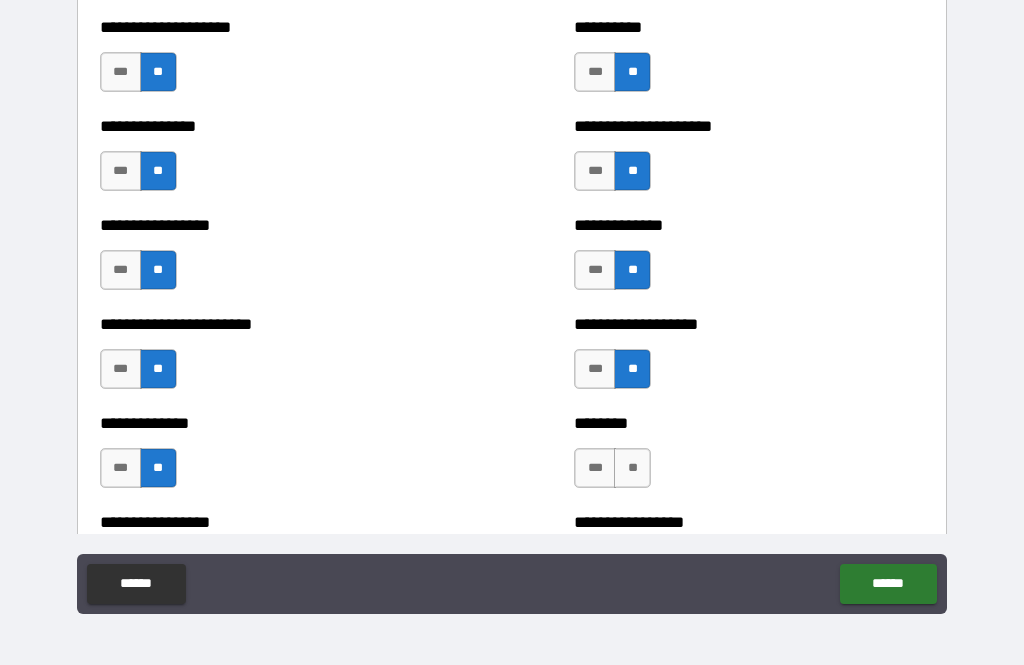 click on "**" at bounding box center [632, 468] 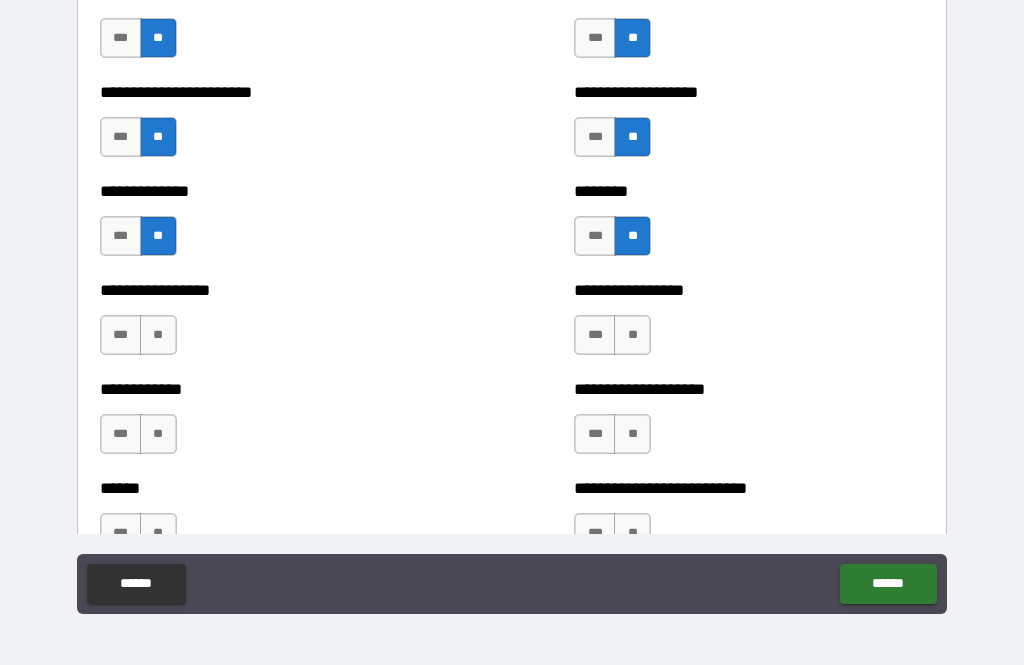 scroll, scrollTop: 3519, scrollLeft: 0, axis: vertical 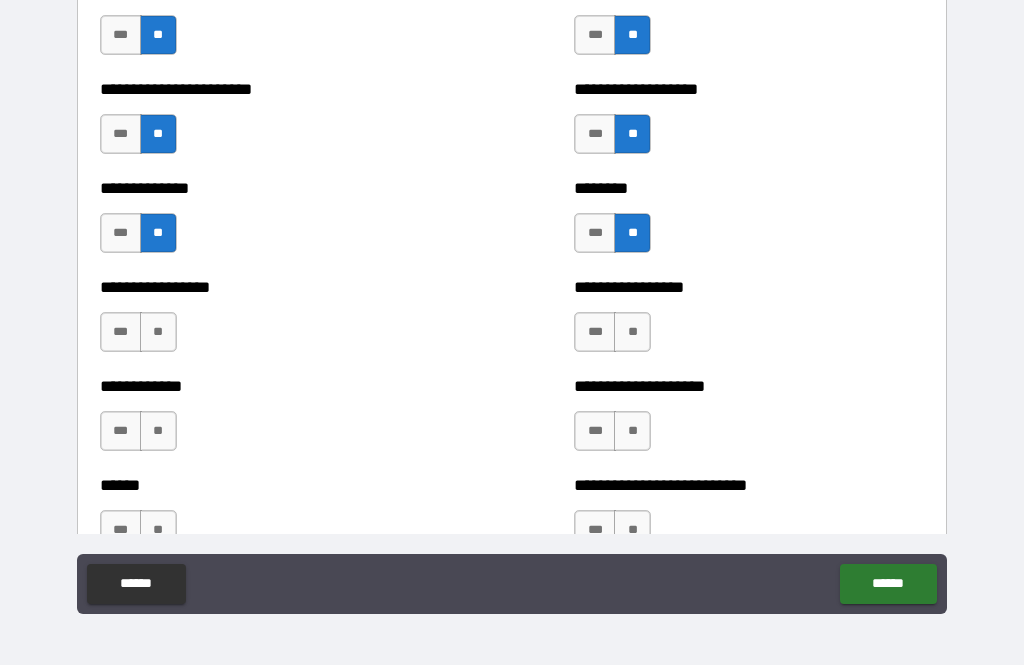 click on "**" at bounding box center [158, 332] 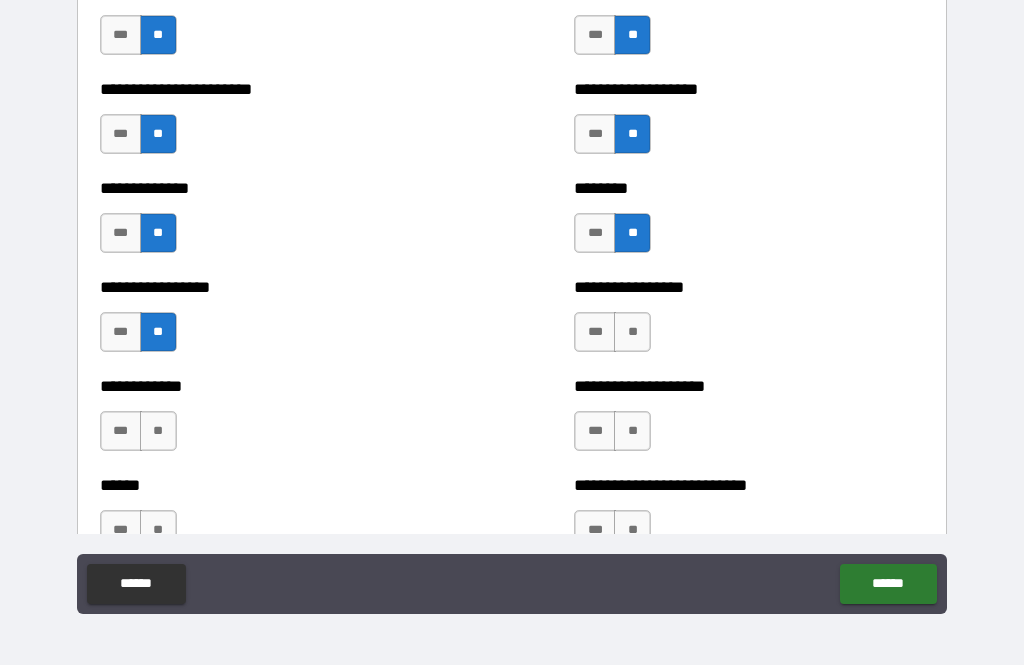 click on "**" at bounding box center [632, 332] 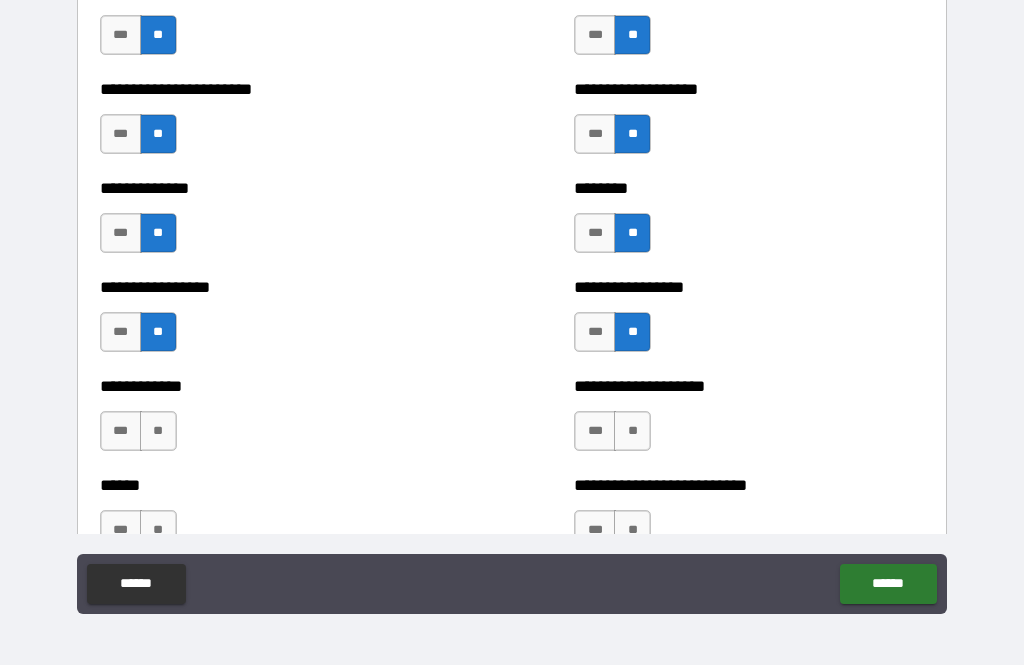 click on "**" at bounding box center [632, 431] 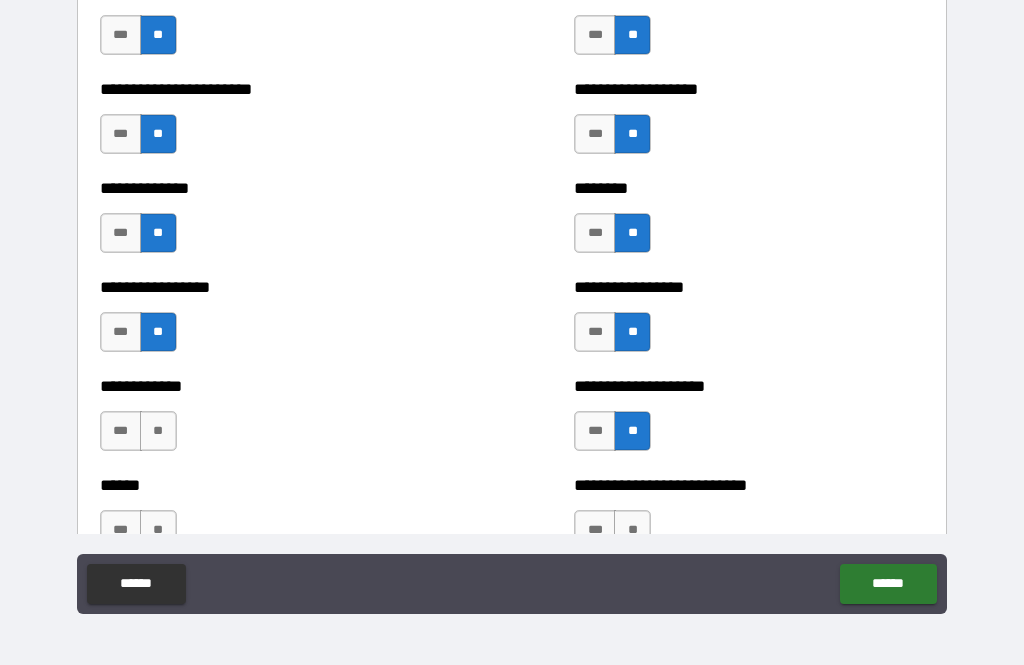 click on "**" at bounding box center [158, 431] 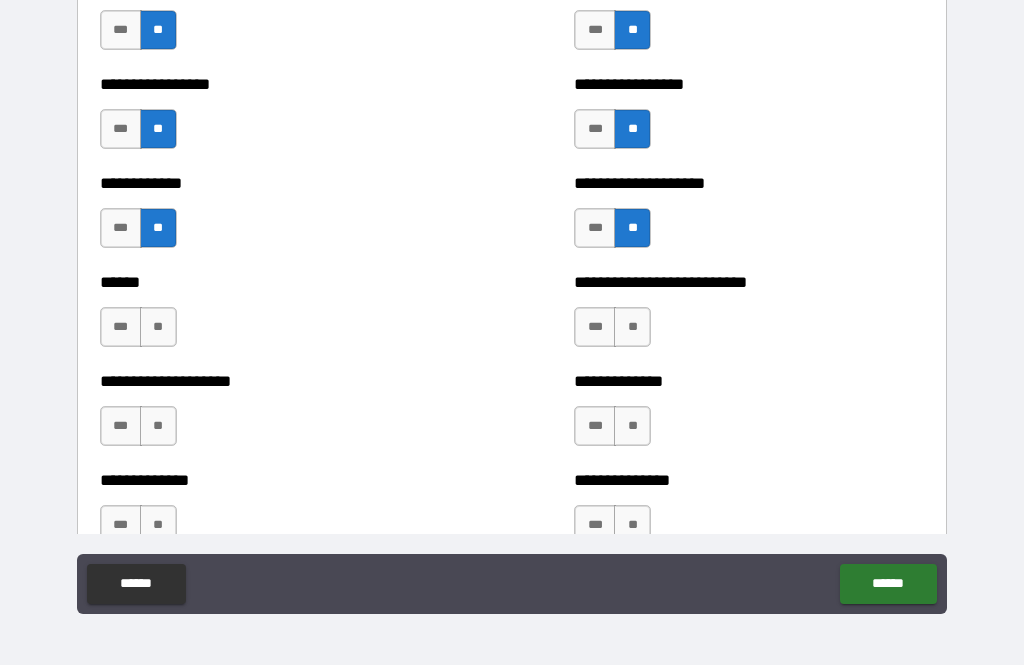 scroll, scrollTop: 3734, scrollLeft: 0, axis: vertical 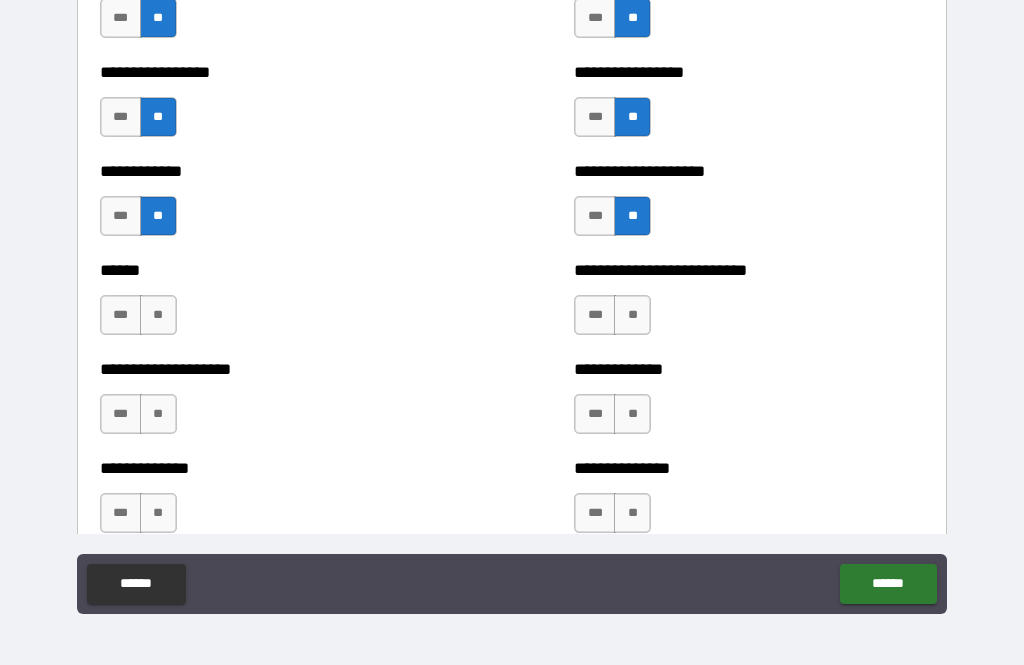 click on "**" at bounding box center [158, 315] 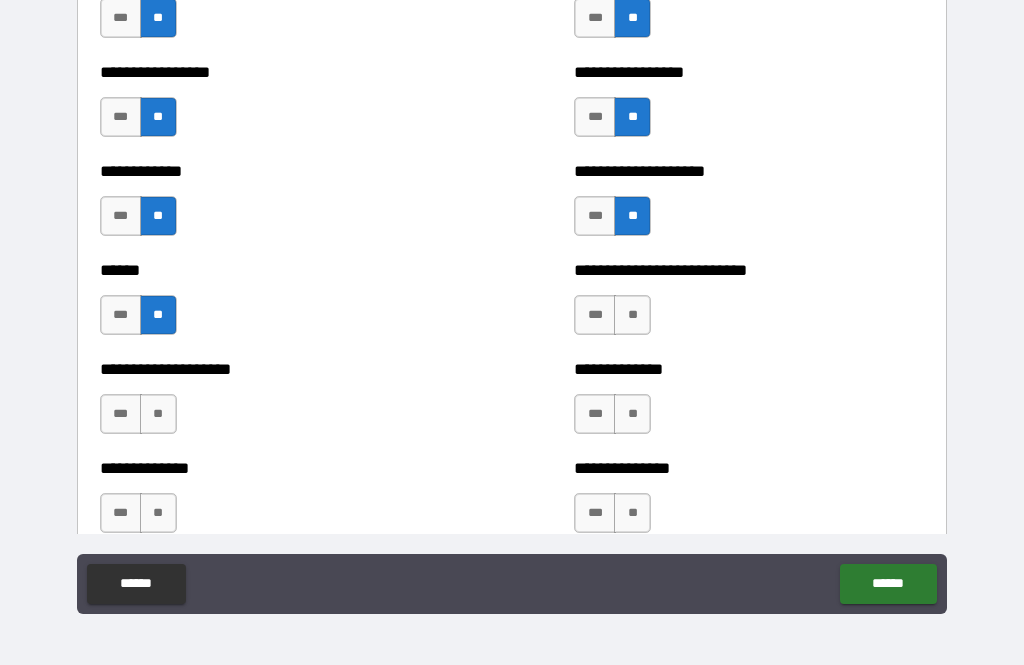 click on "**" at bounding box center (632, 315) 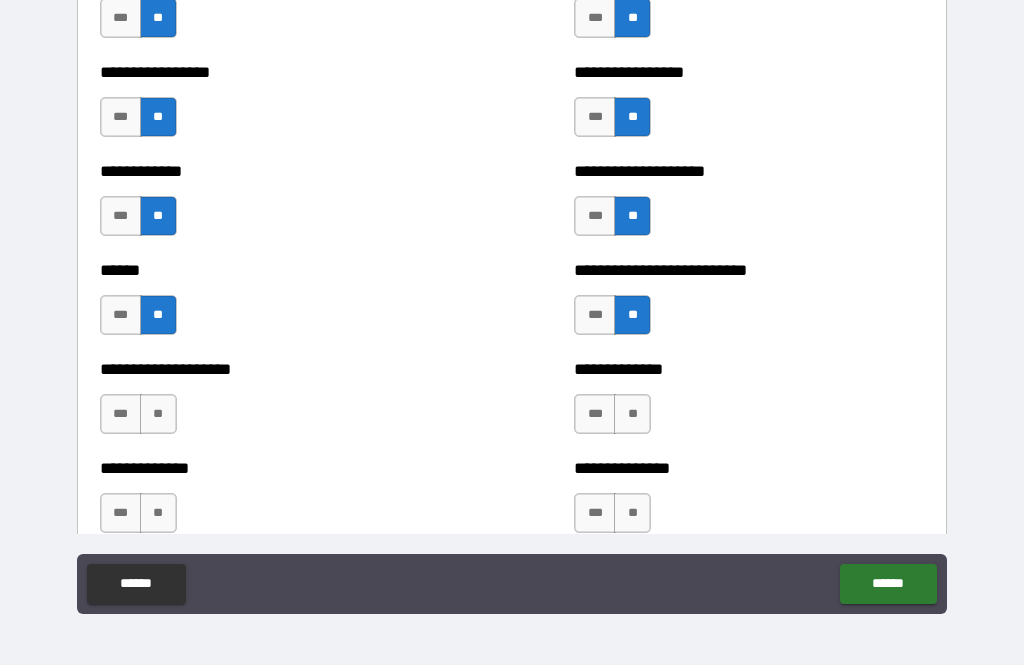 click on "**" at bounding box center (632, 414) 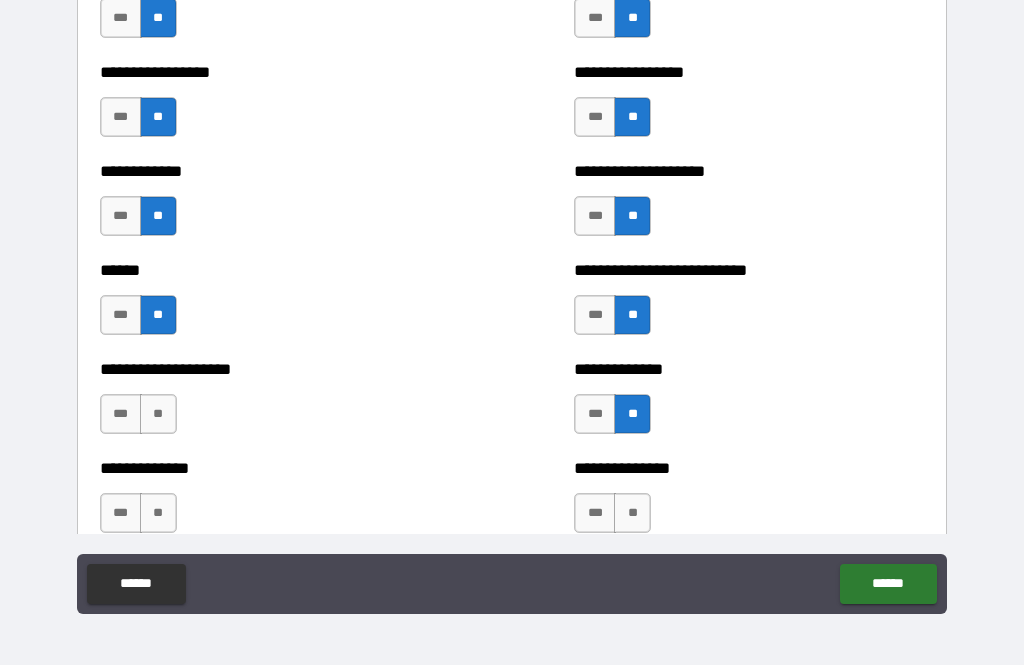 click on "**" at bounding box center (158, 414) 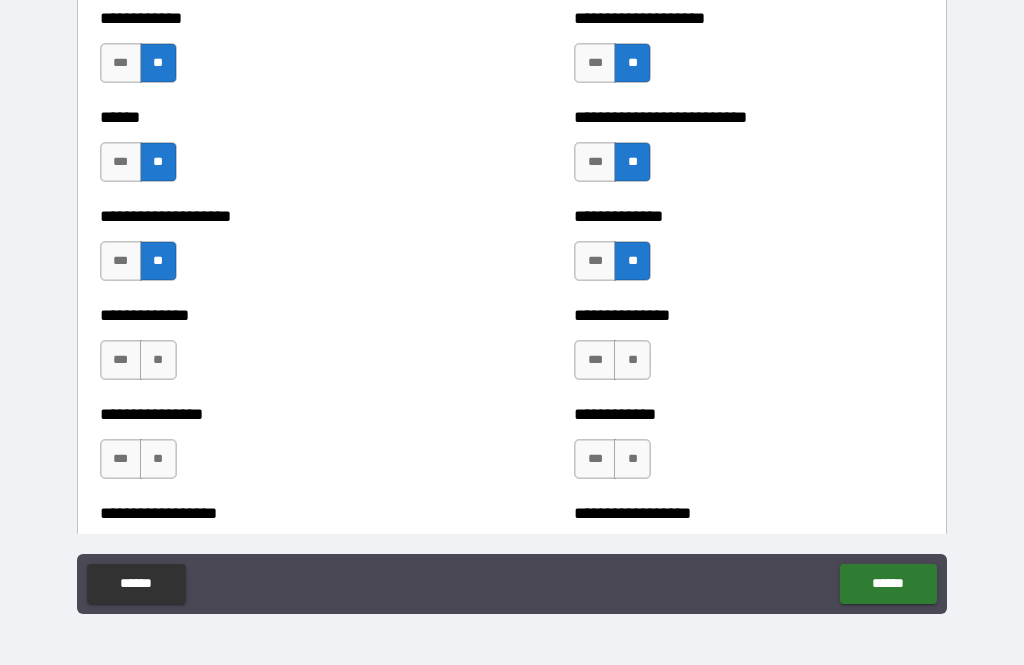 scroll, scrollTop: 3891, scrollLeft: 0, axis: vertical 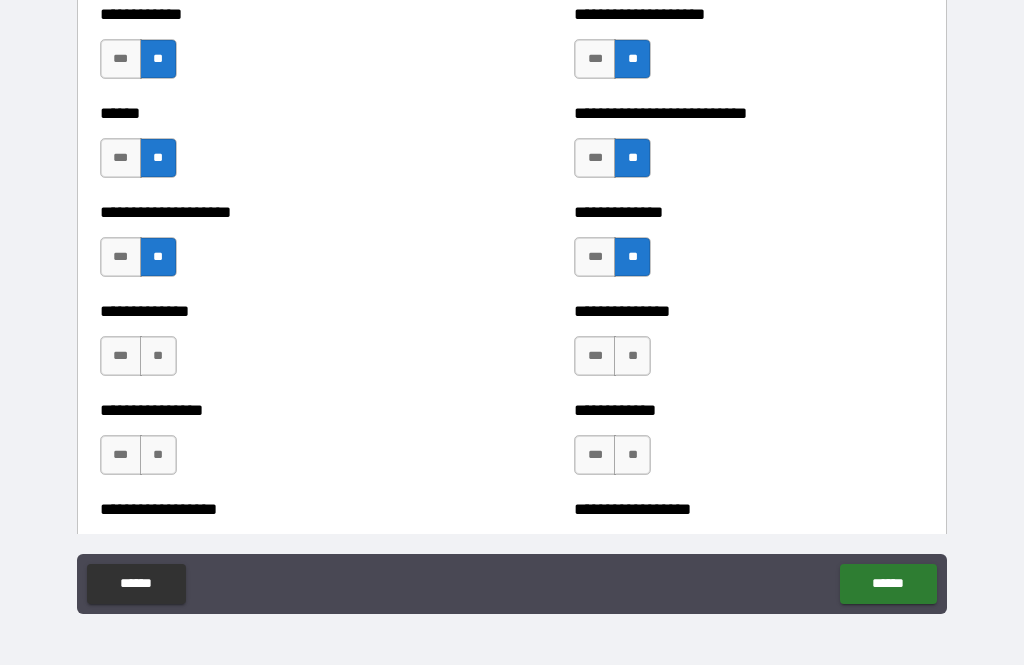 click on "**" at bounding box center (158, 356) 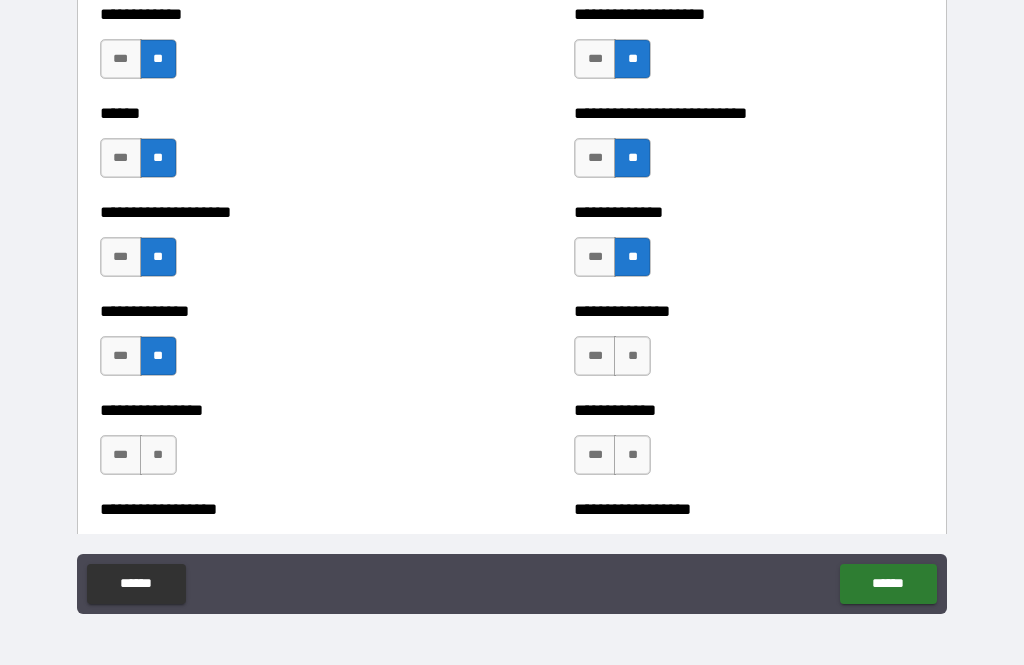 click on "**" at bounding box center [632, 356] 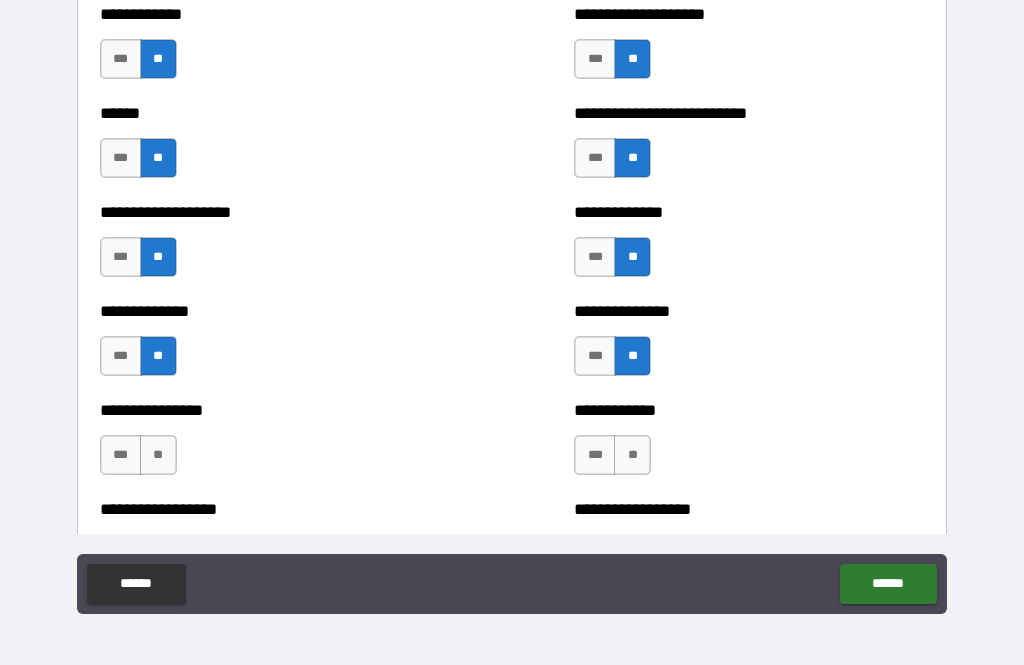 click on "**" at bounding box center (632, 455) 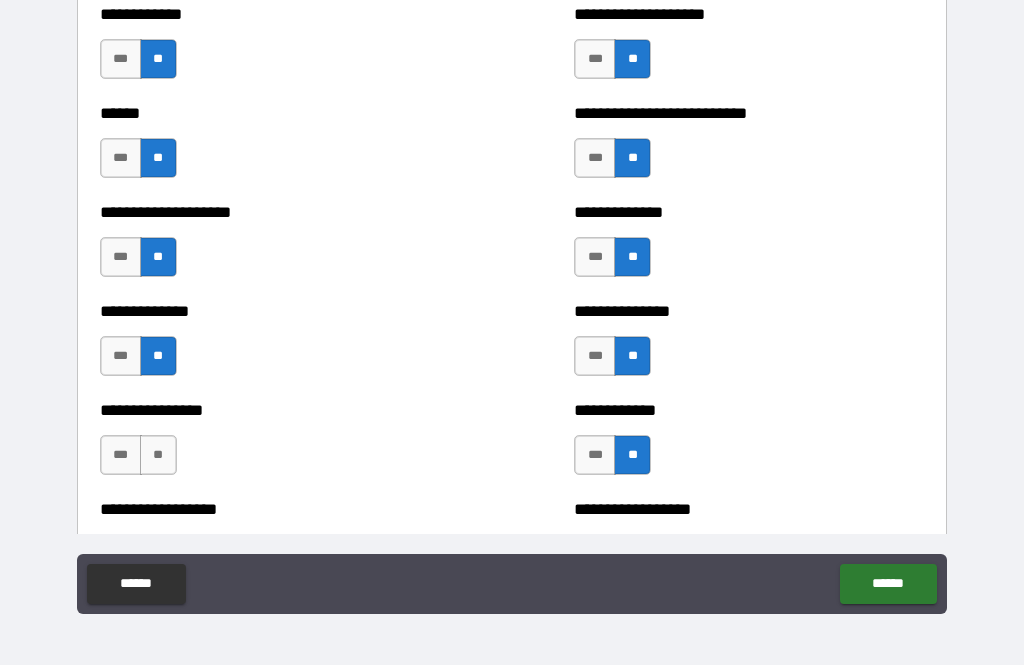 click on "**" at bounding box center [158, 455] 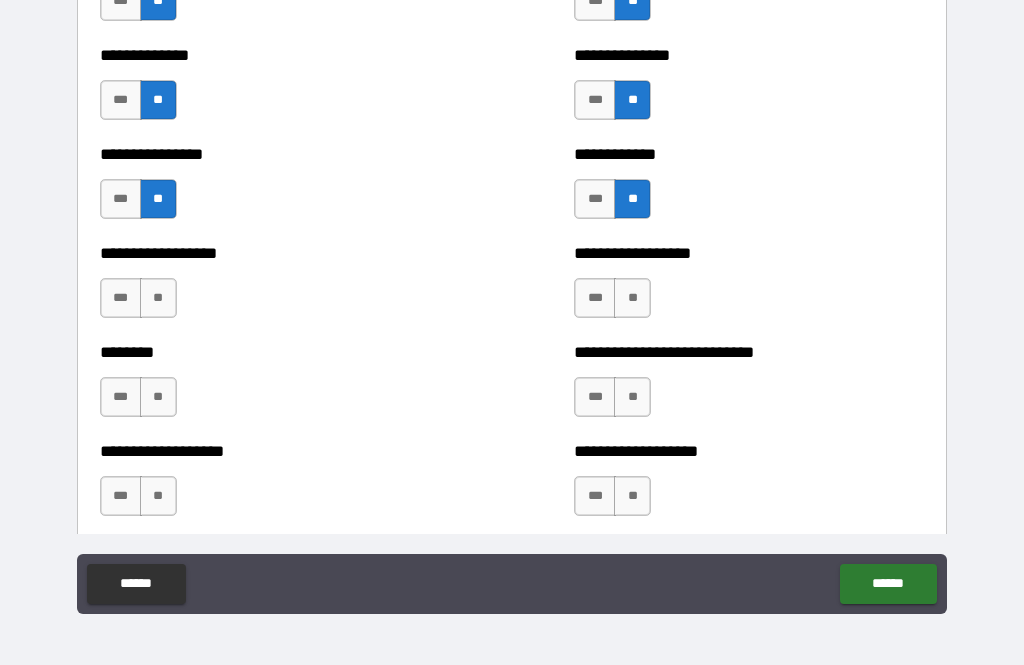scroll, scrollTop: 4160, scrollLeft: 0, axis: vertical 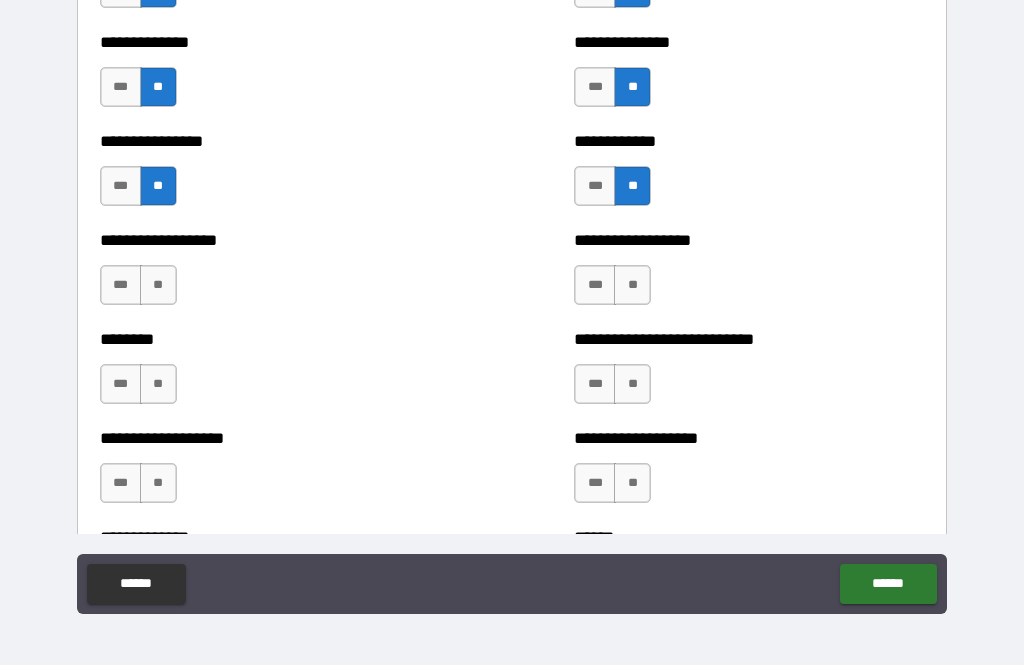 click on "**" at bounding box center [158, 285] 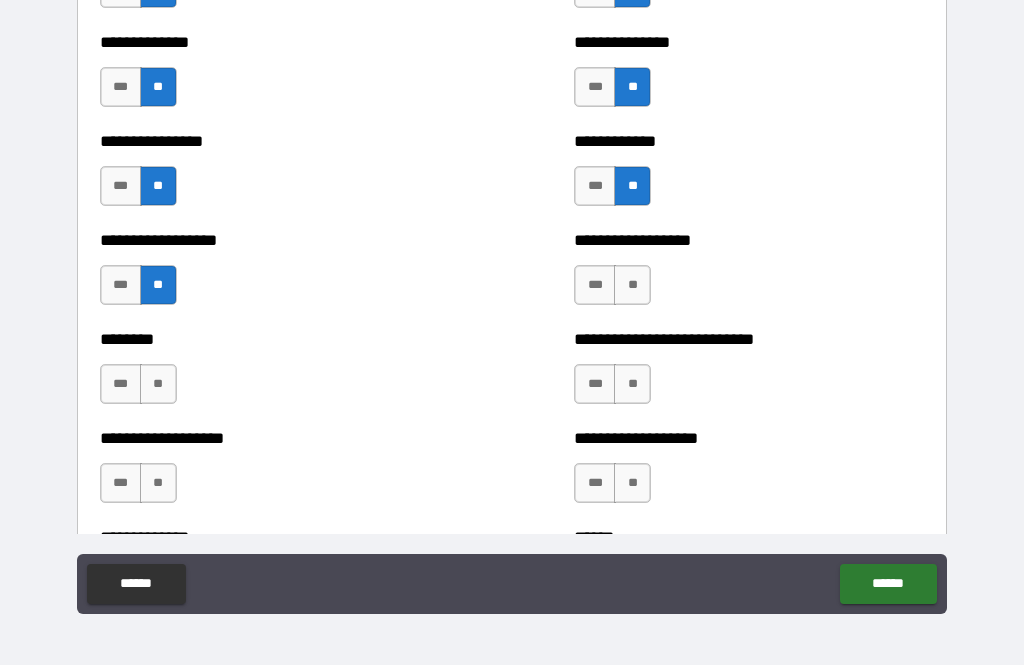 click on "**" at bounding box center [632, 285] 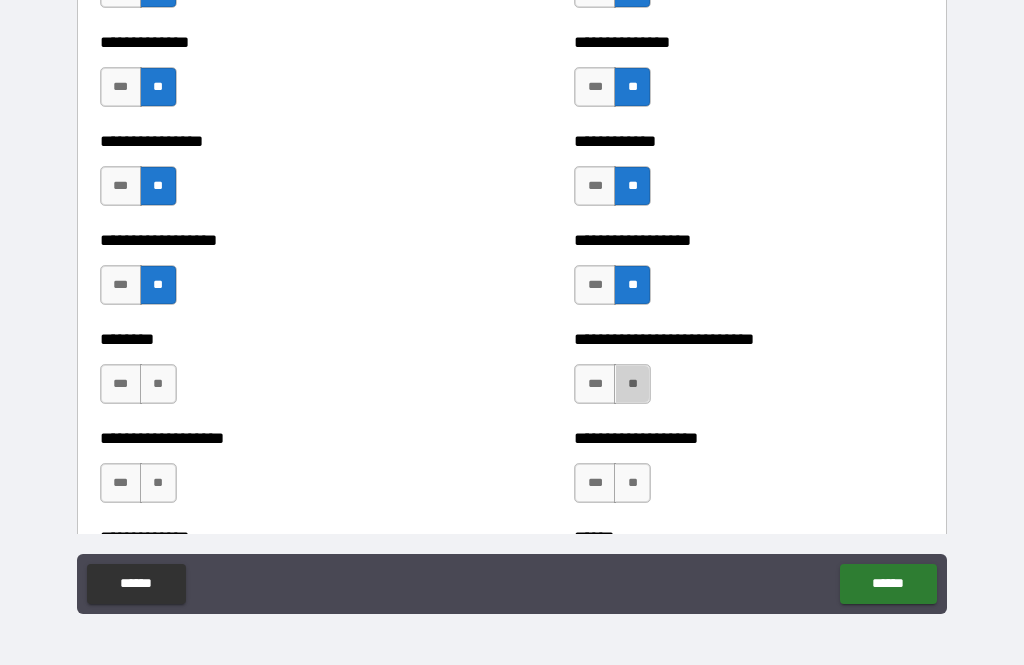 click on "**" at bounding box center [632, 384] 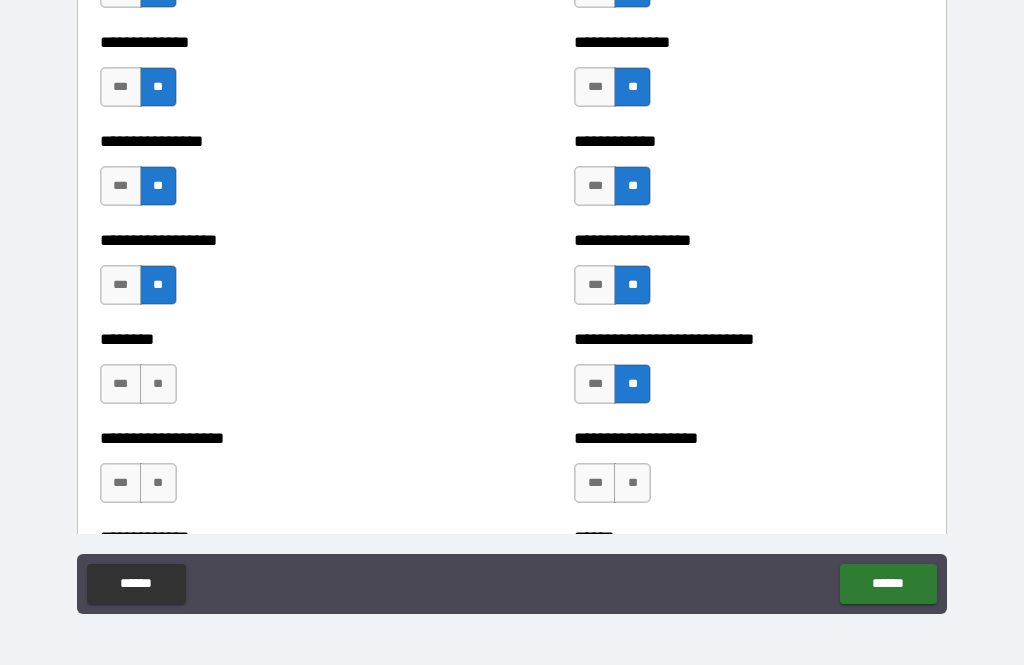 click on "**" at bounding box center (158, 384) 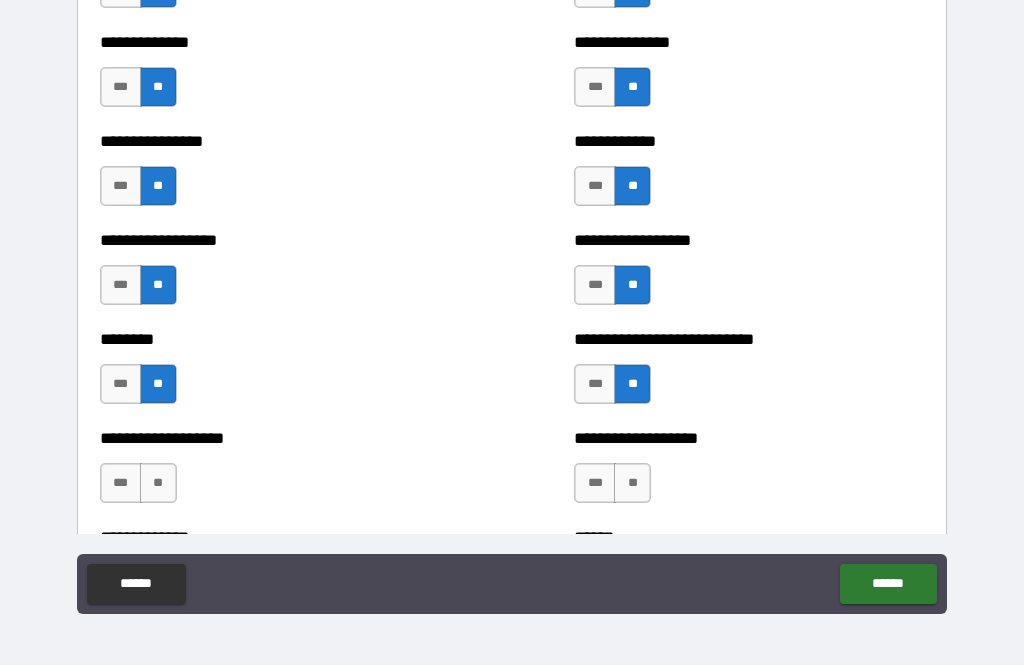 click on "**" at bounding box center [158, 483] 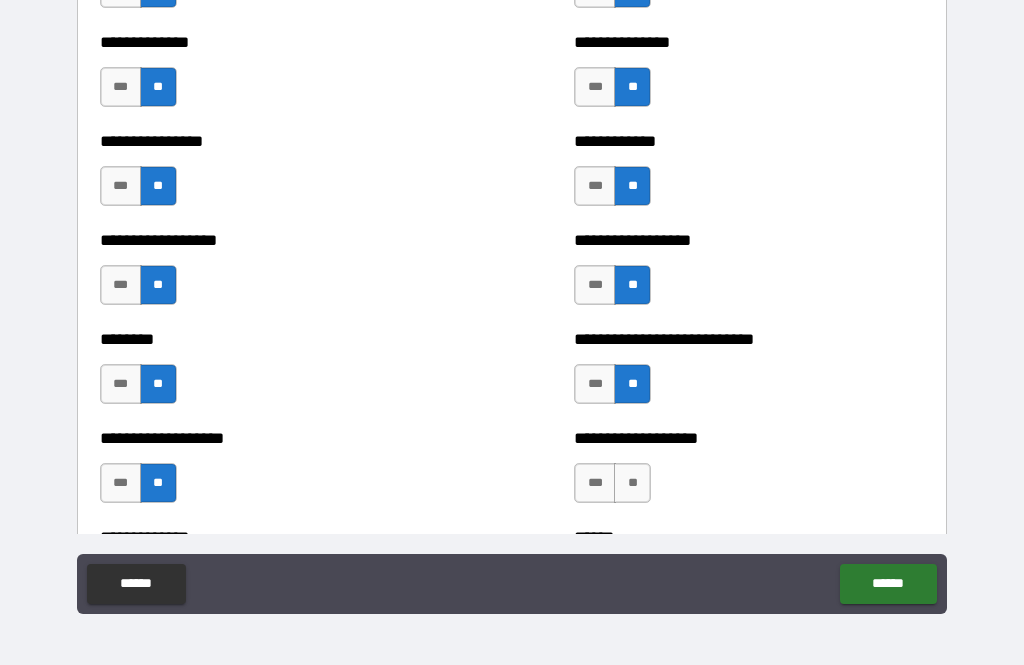 click on "**" at bounding box center [632, 483] 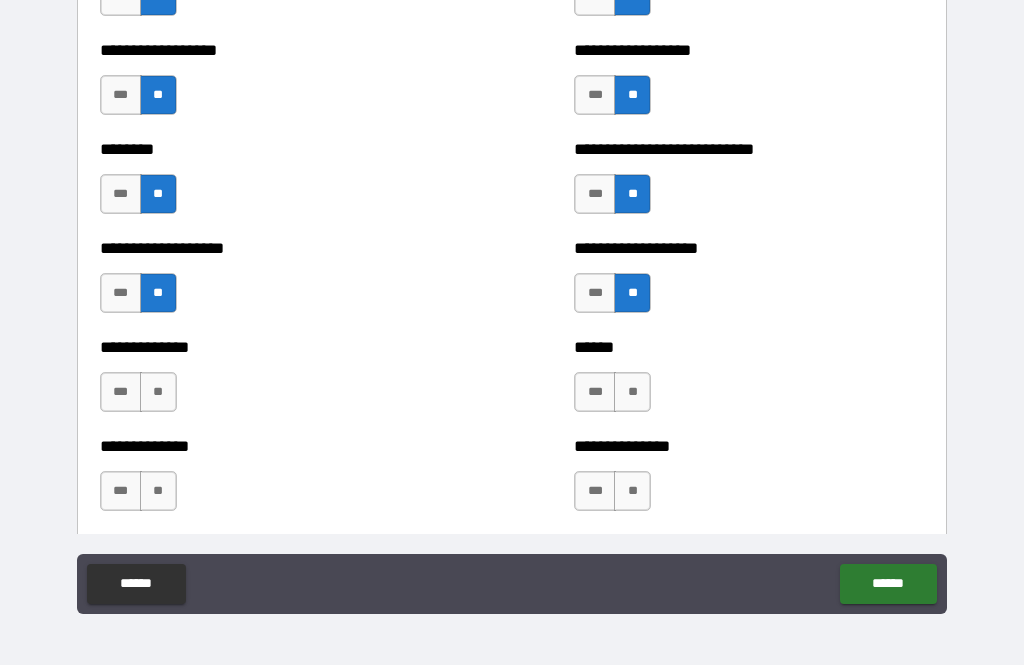 scroll, scrollTop: 4375, scrollLeft: 0, axis: vertical 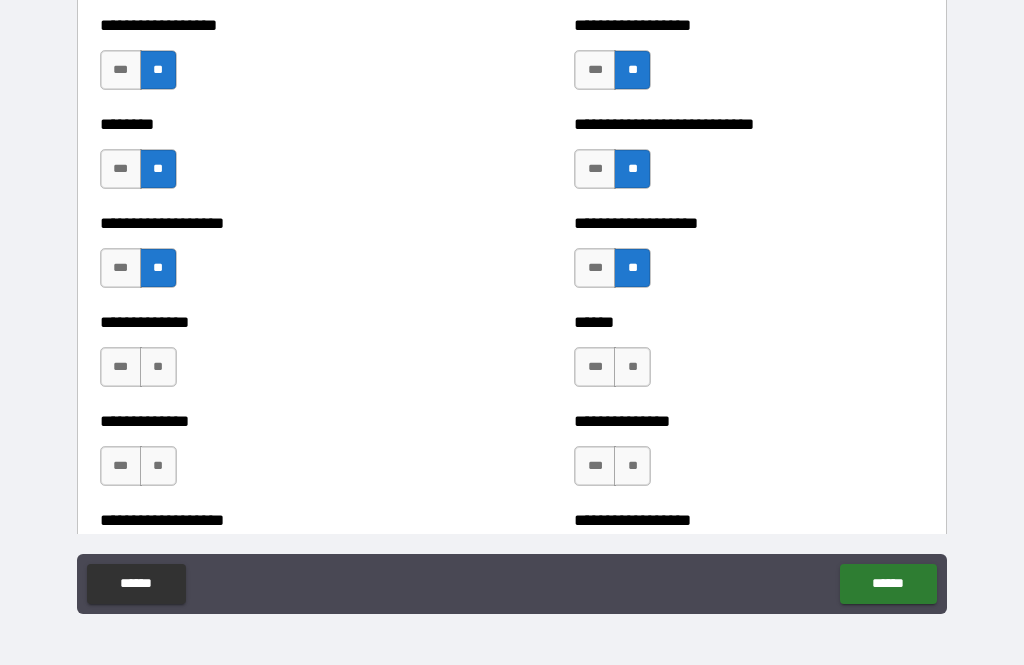 click on "**" at bounding box center [158, 367] 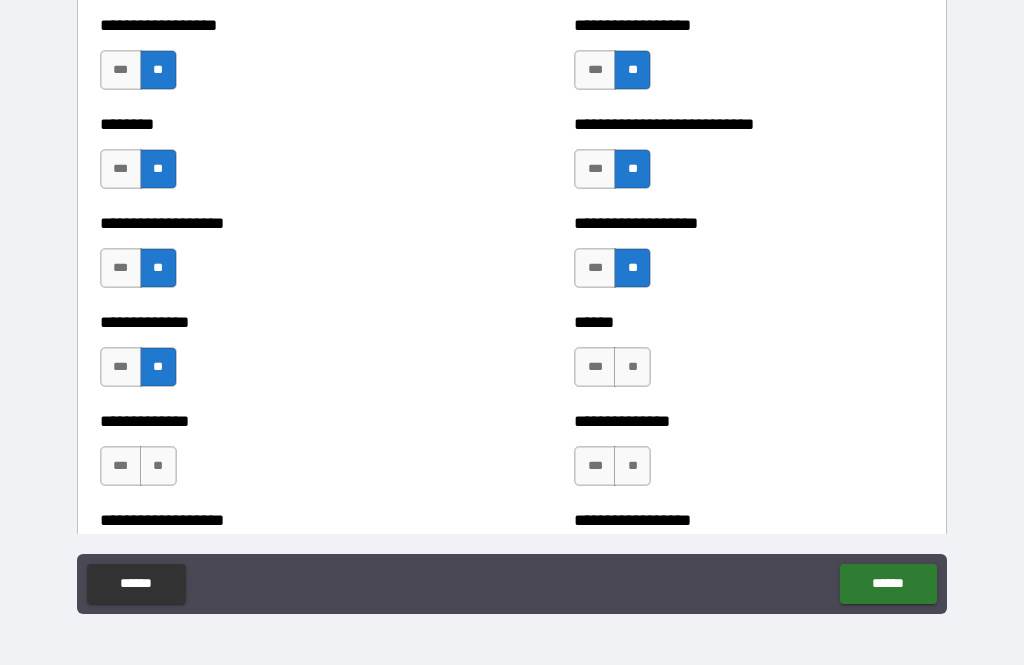 click on "**" at bounding box center [632, 367] 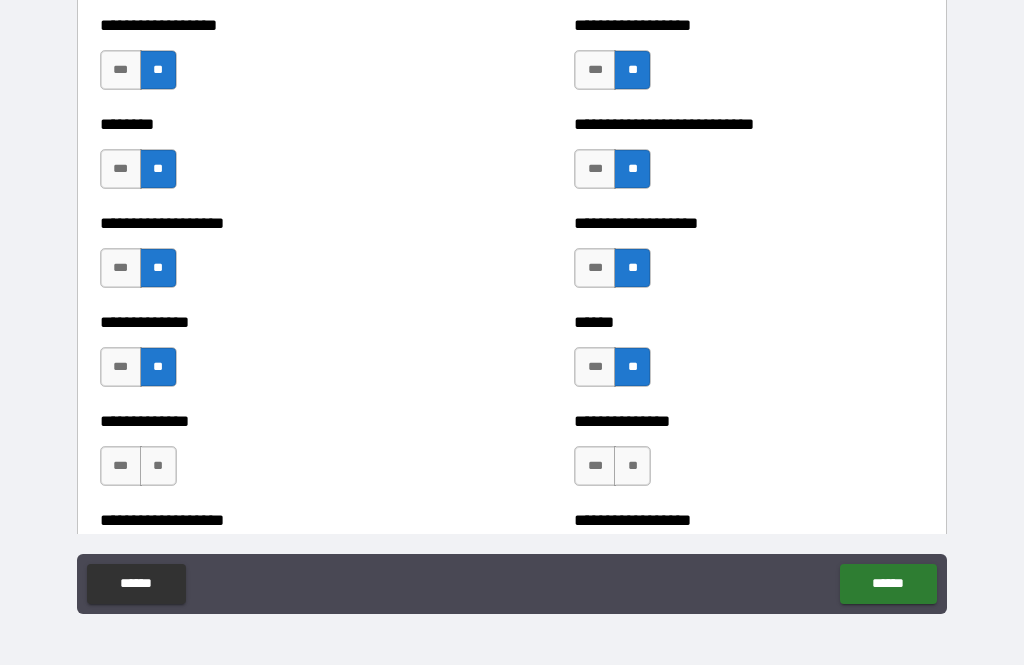 click on "**" at bounding box center (632, 466) 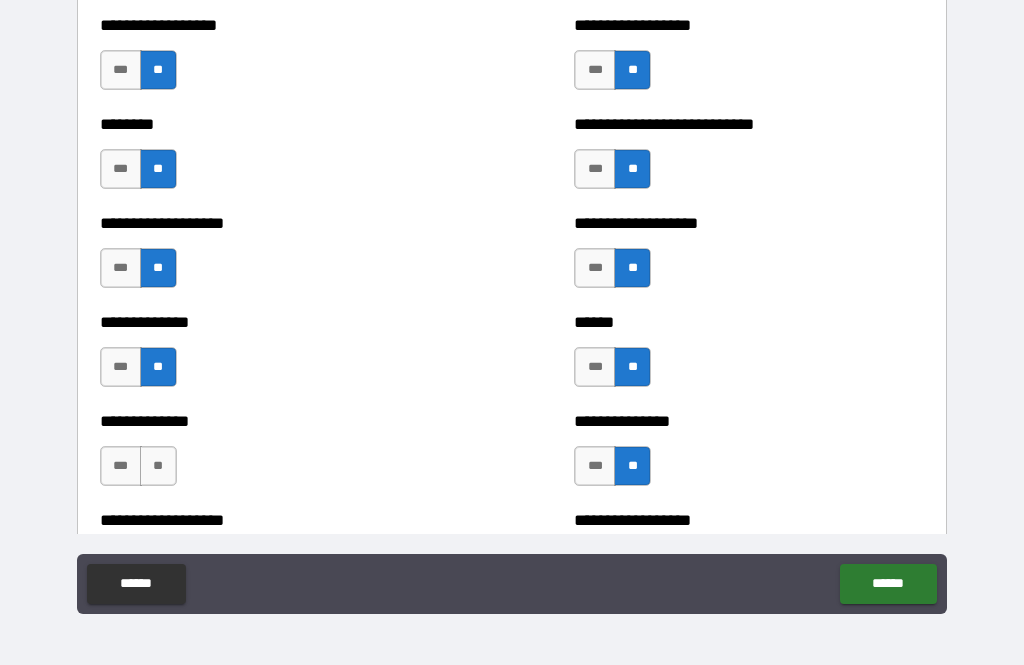click on "**" at bounding box center [158, 466] 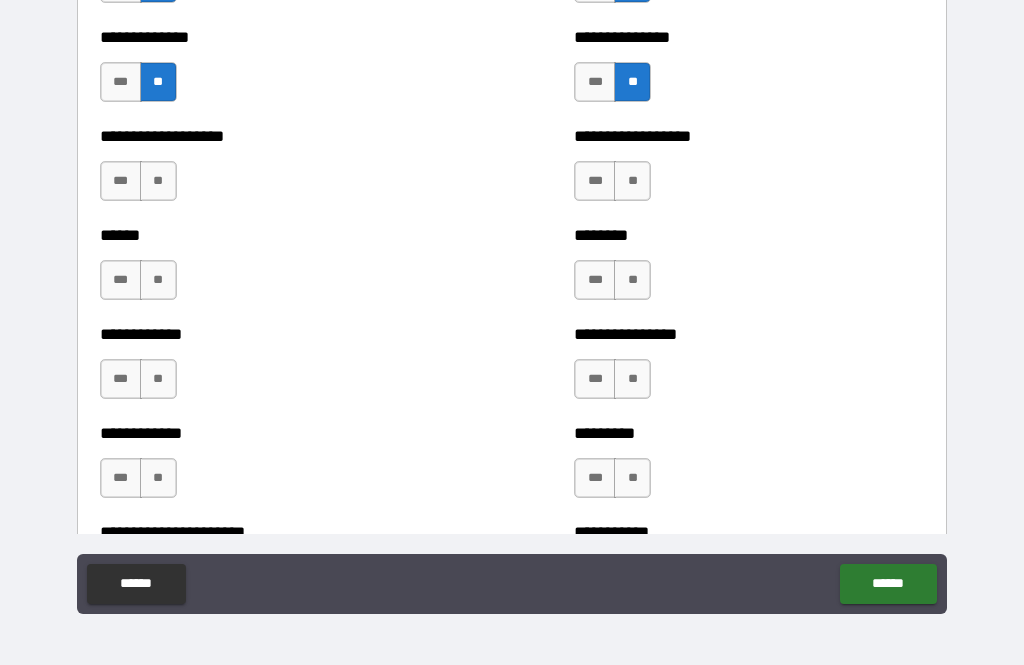 scroll, scrollTop: 4759, scrollLeft: 0, axis: vertical 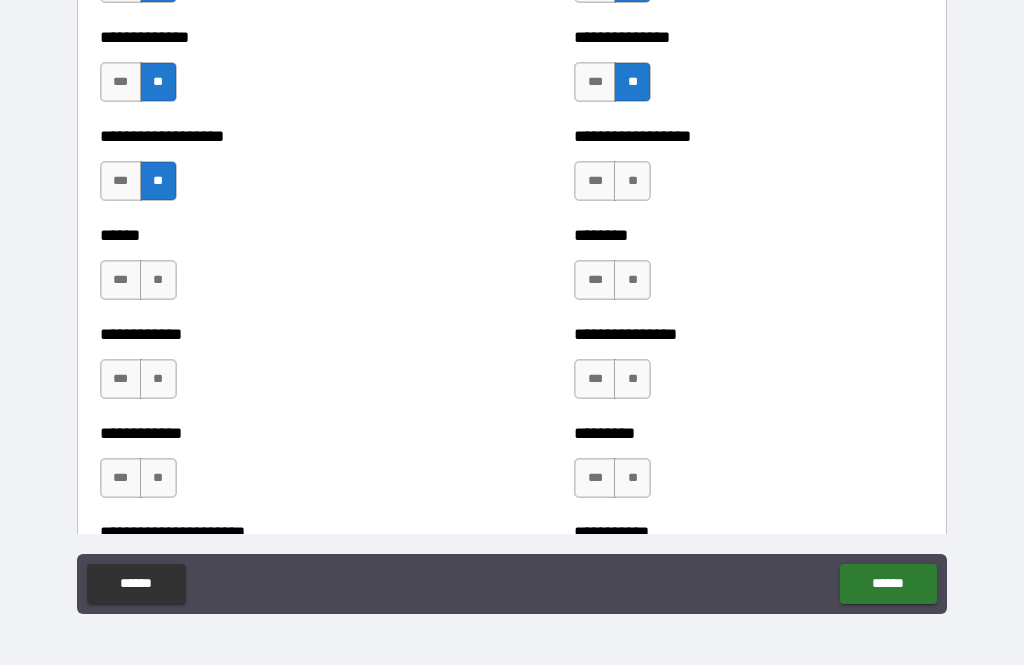 click on "**" at bounding box center [632, 181] 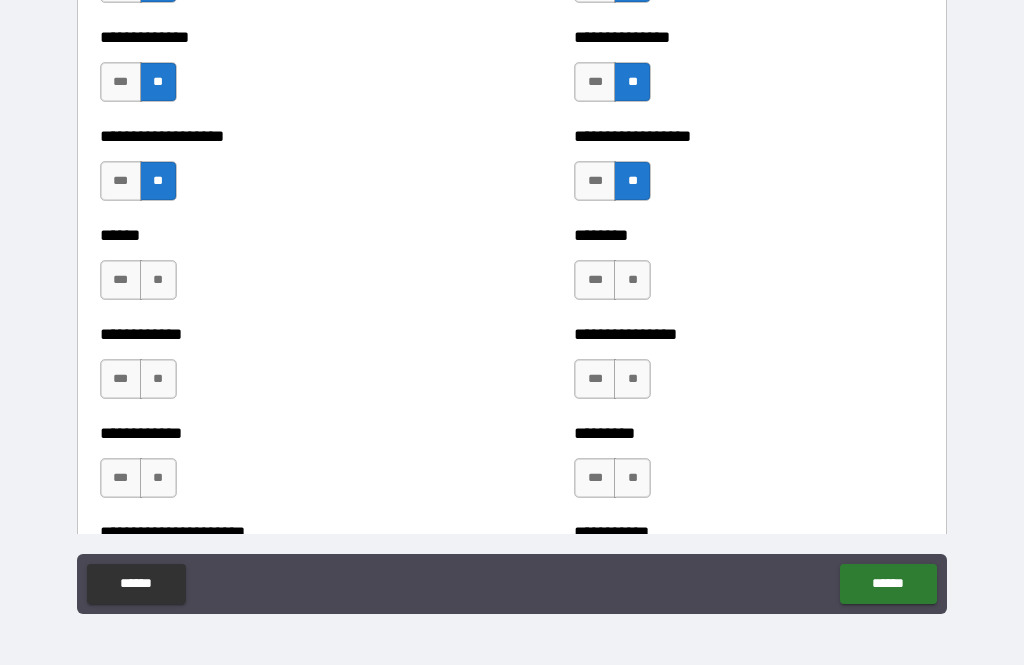 click on "**" at bounding box center [632, 280] 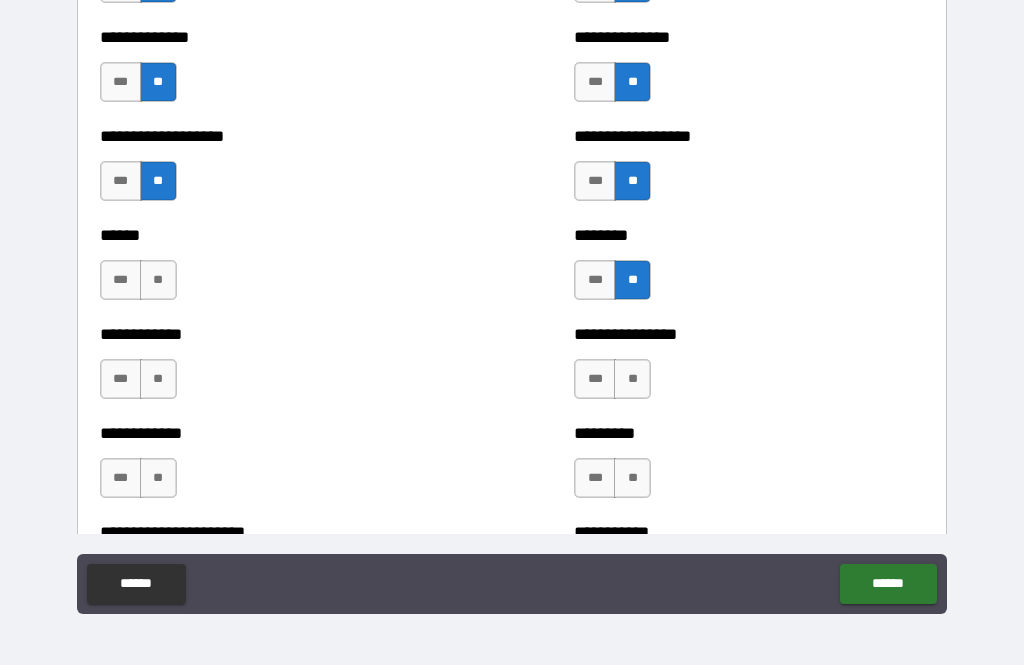 click on "**" at bounding box center (158, 280) 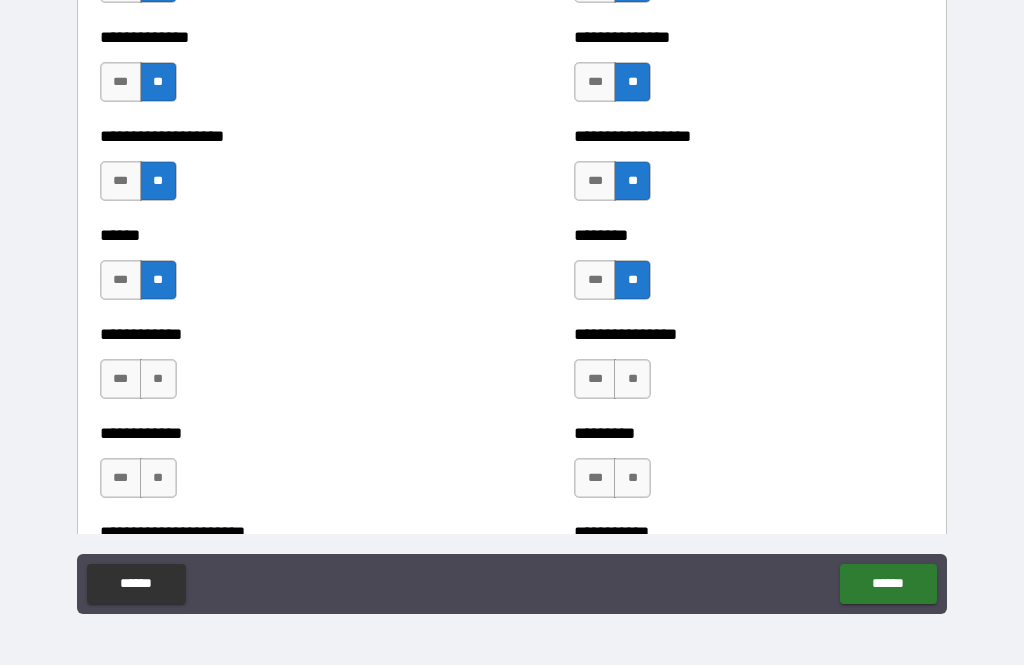 click on "**" at bounding box center [158, 379] 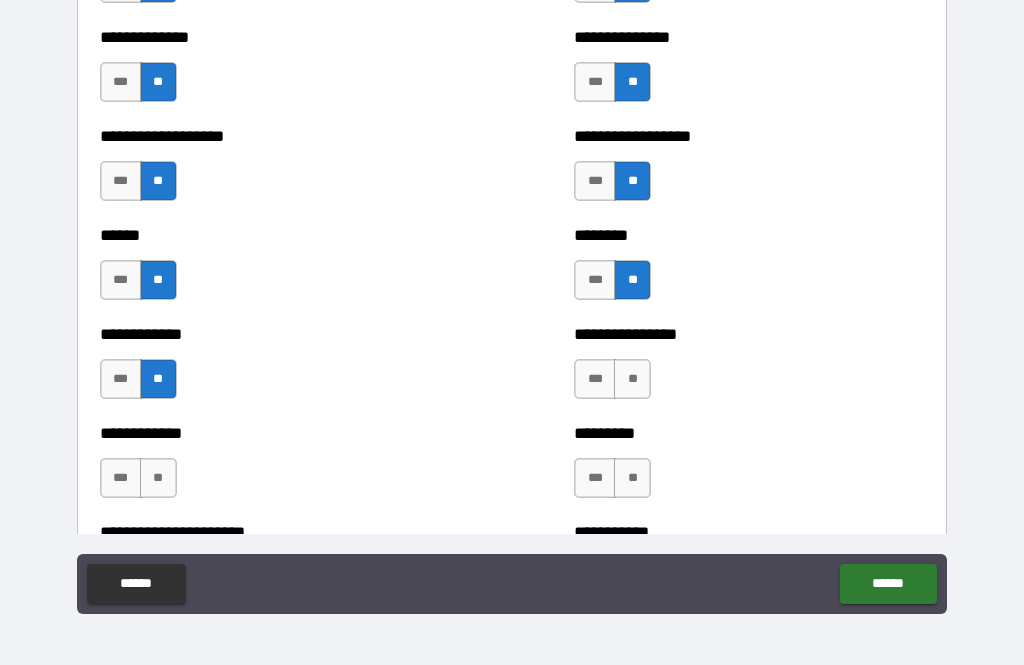 click on "**" at bounding box center (632, 379) 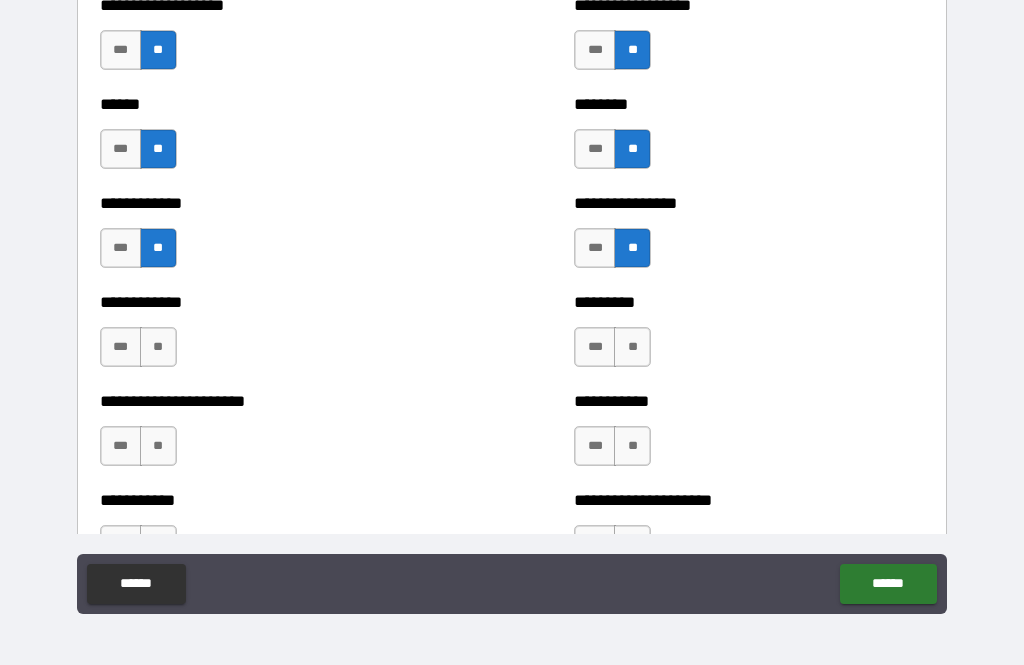 scroll, scrollTop: 4931, scrollLeft: 0, axis: vertical 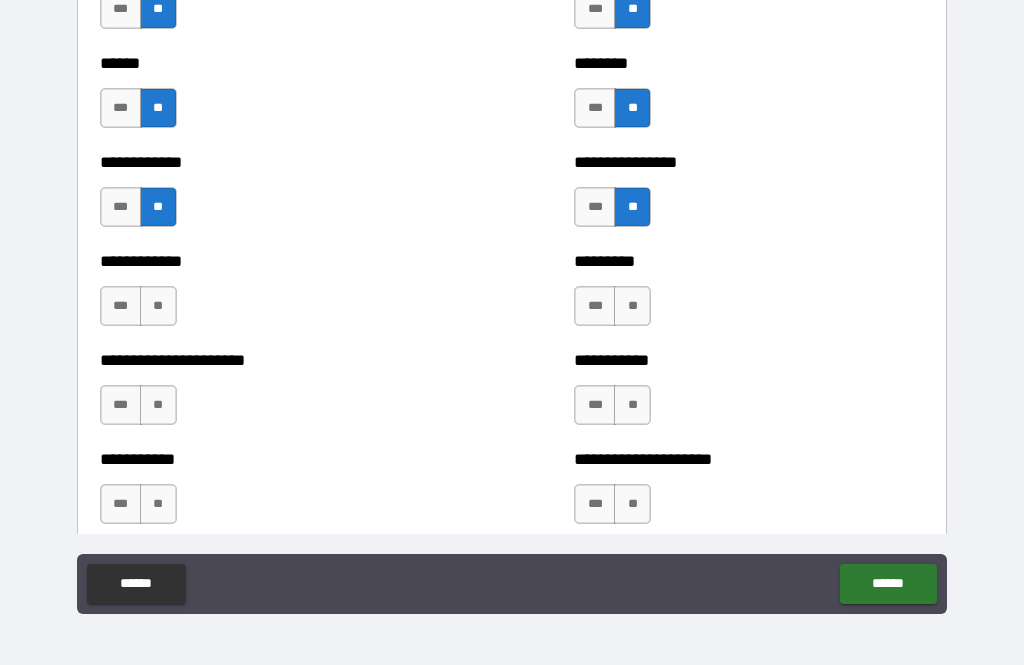 click on "***" at bounding box center (595, 306) 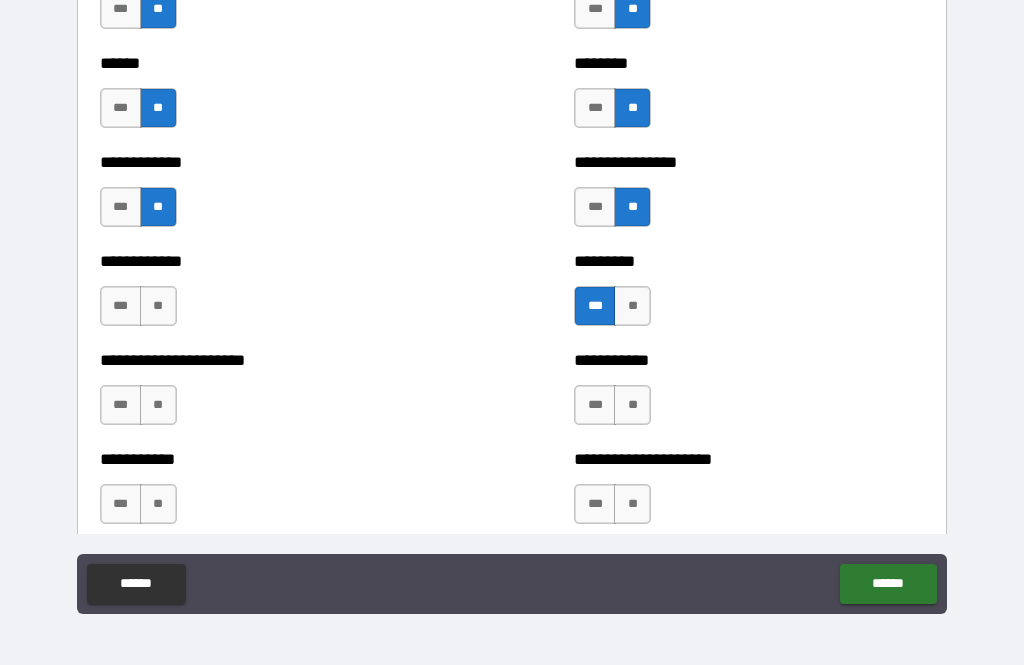 click on "**" at bounding box center (158, 306) 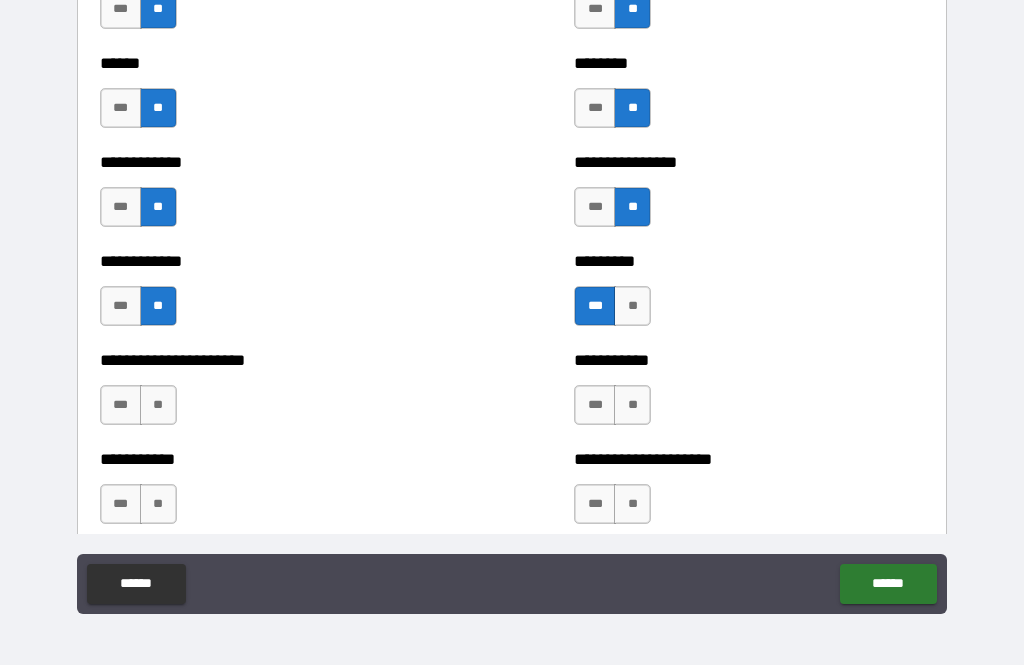 click on "**" at bounding box center [158, 405] 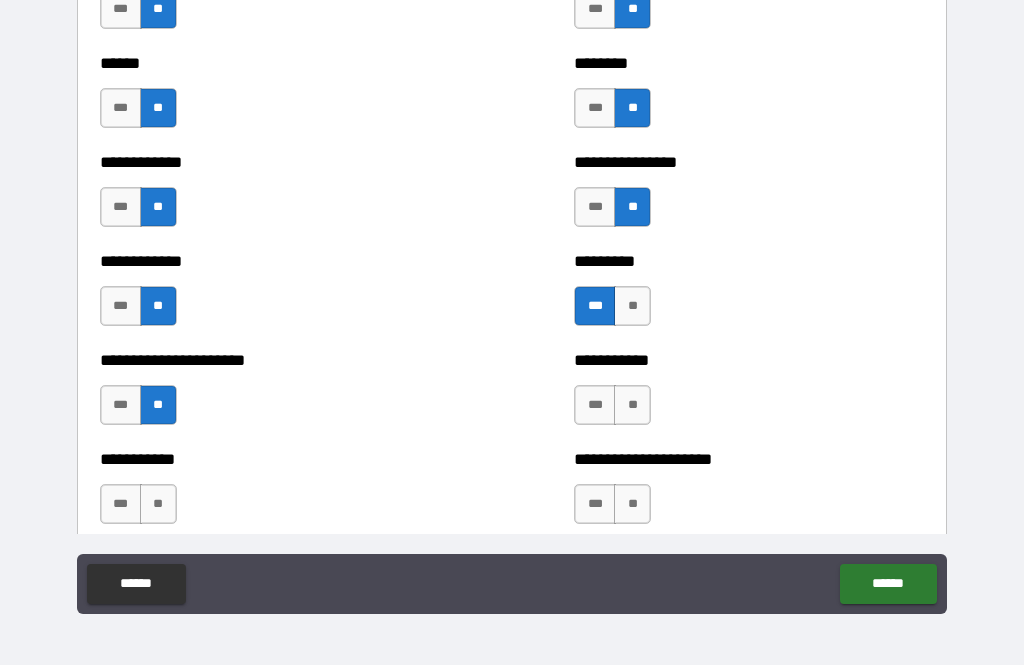 click on "**" at bounding box center [632, 405] 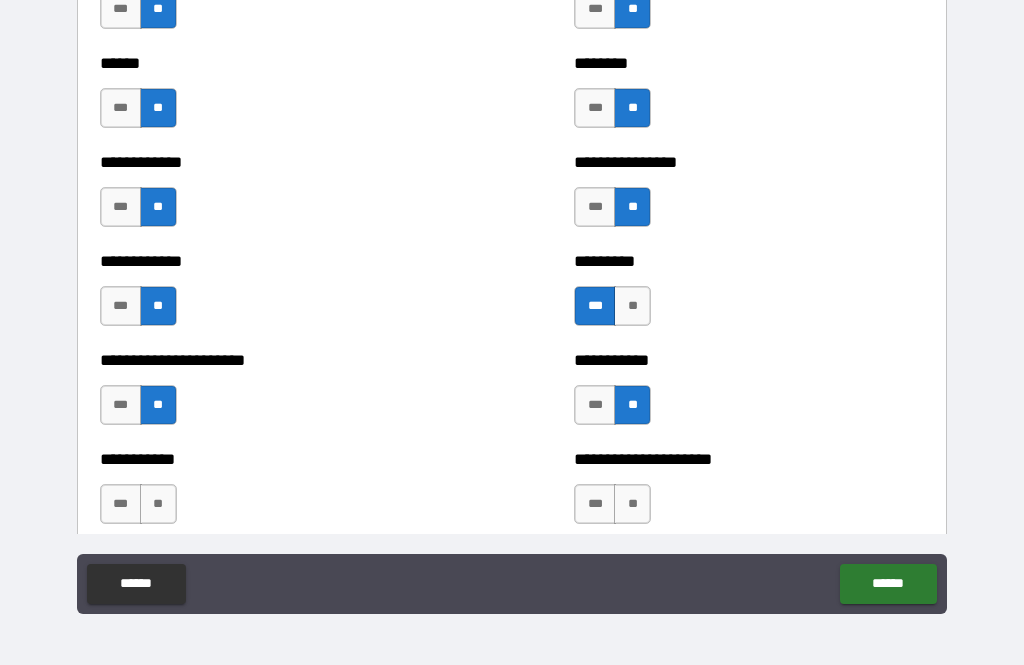 click on "**" at bounding box center (632, 504) 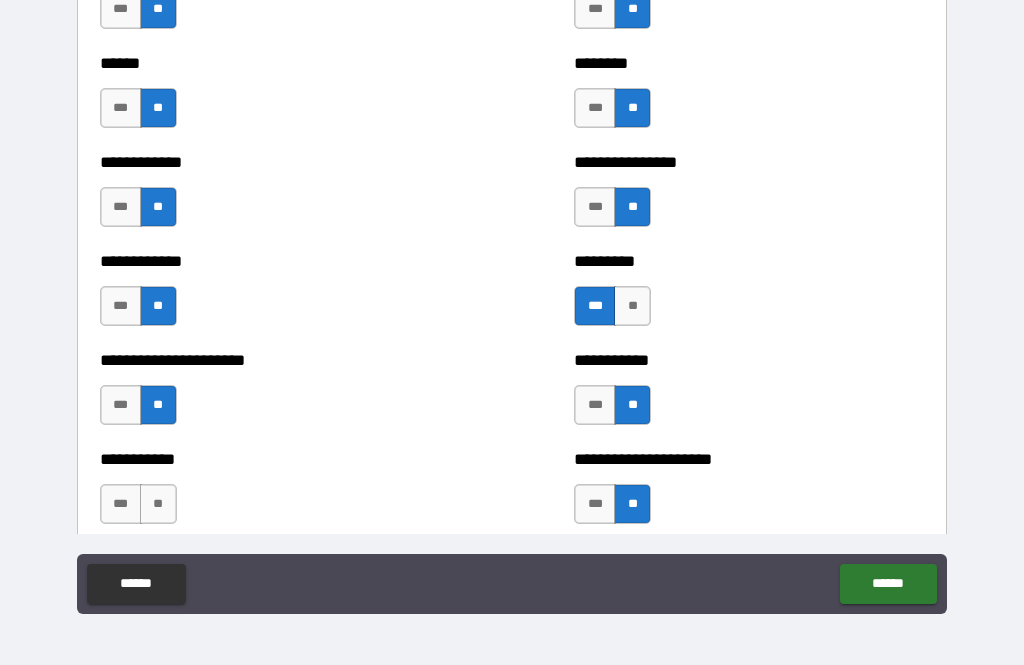 click on "**" at bounding box center (158, 504) 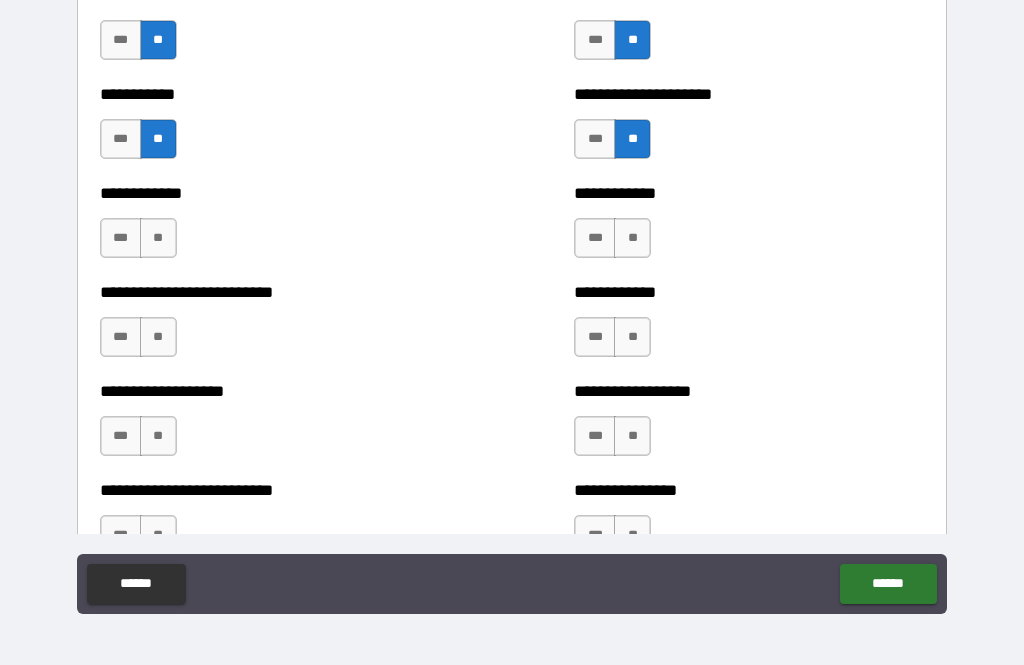 scroll, scrollTop: 5297, scrollLeft: 0, axis: vertical 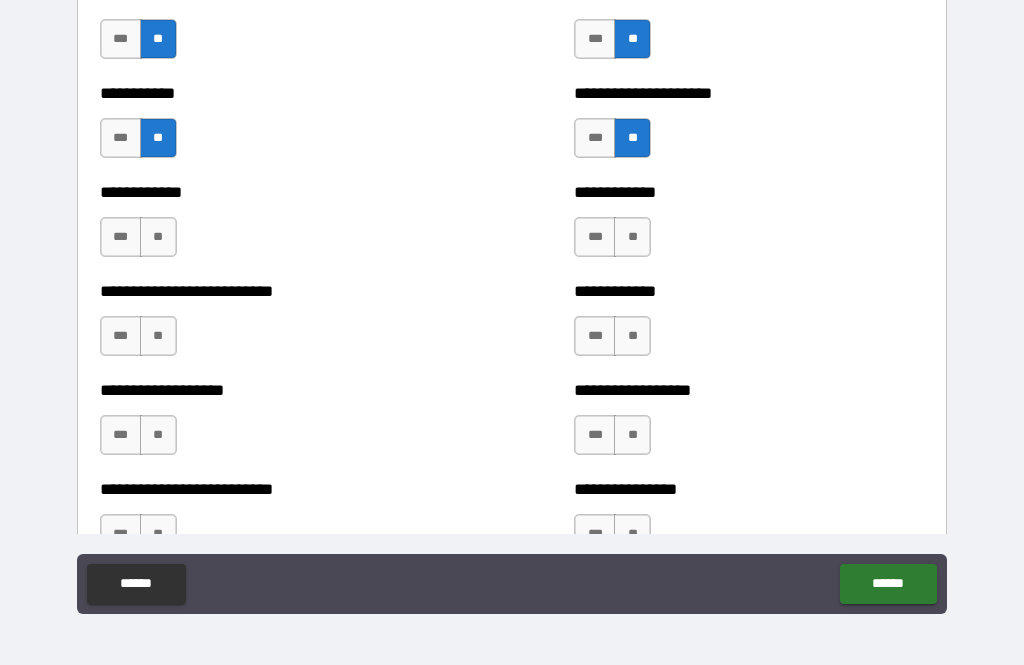 click on "**" at bounding box center (158, 237) 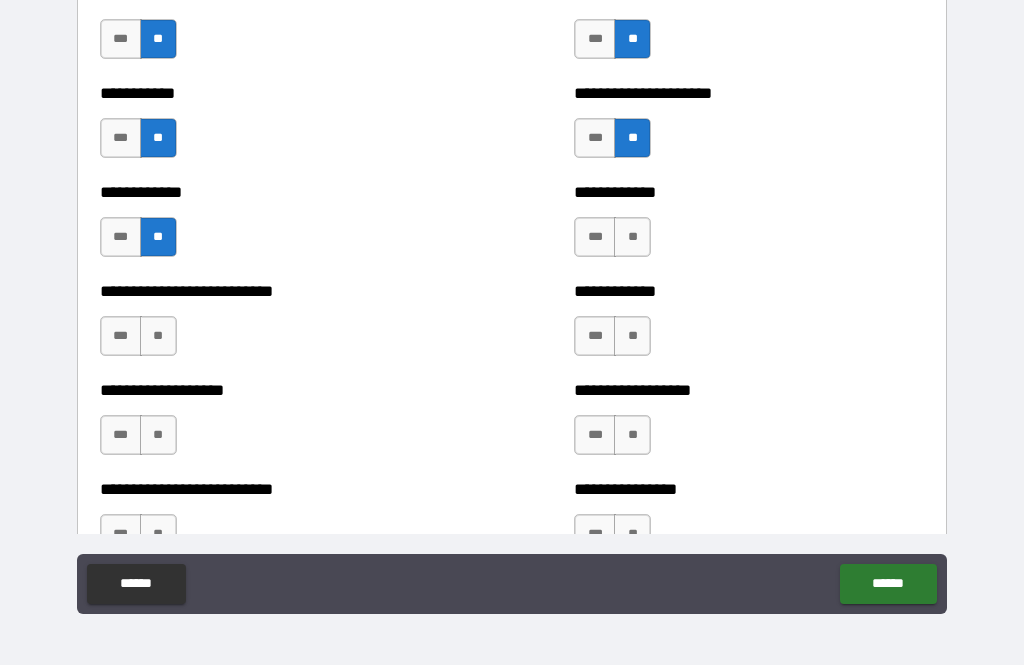 click on "**" at bounding box center [632, 237] 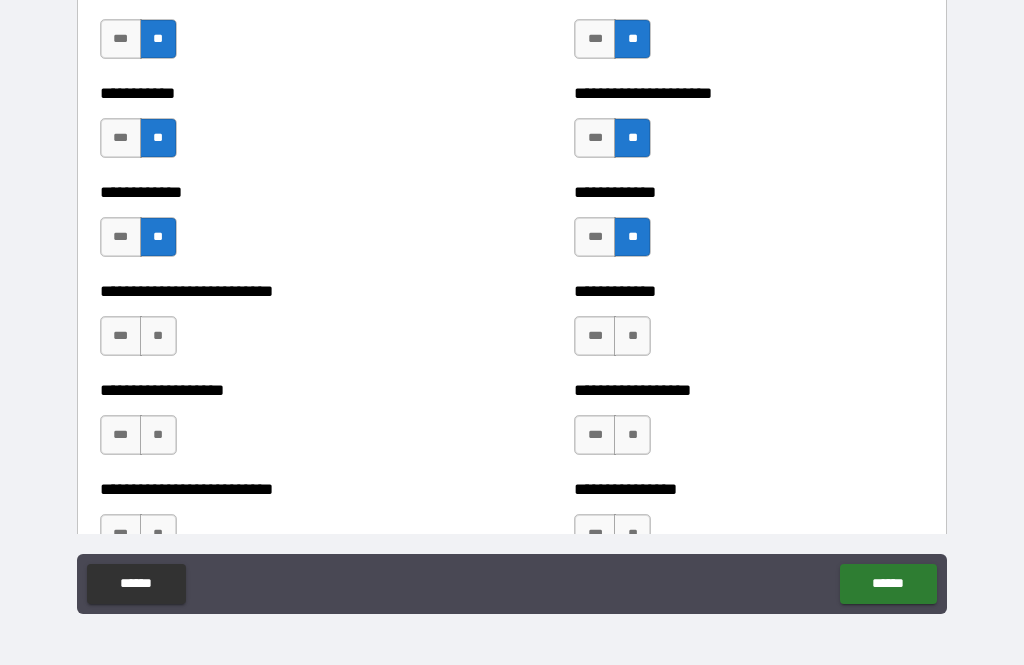 click on "**" at bounding box center [632, 336] 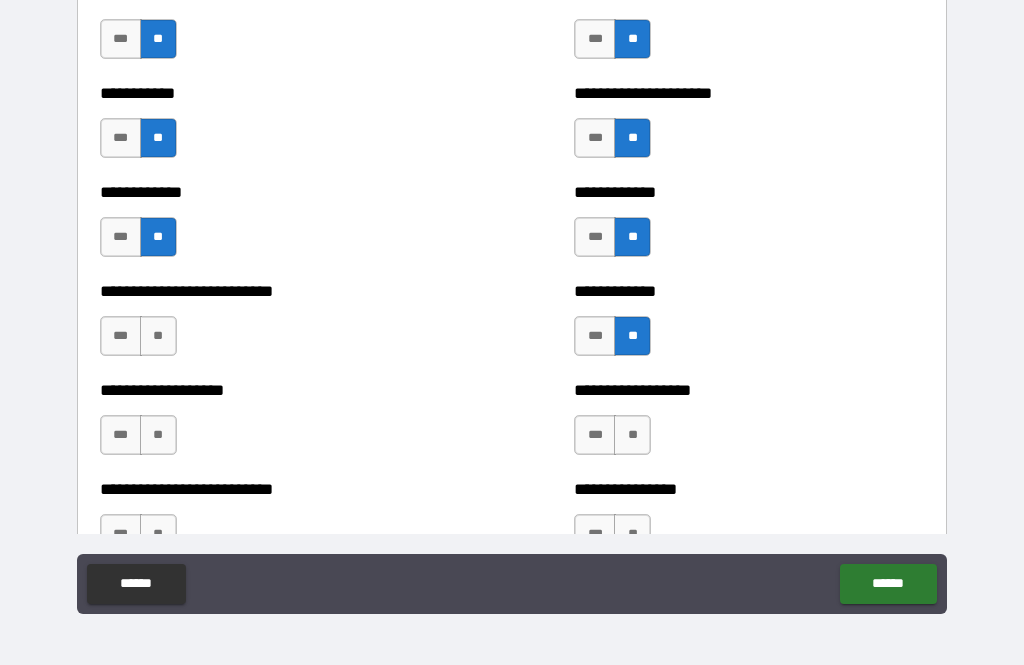 click on "**" at bounding box center (158, 336) 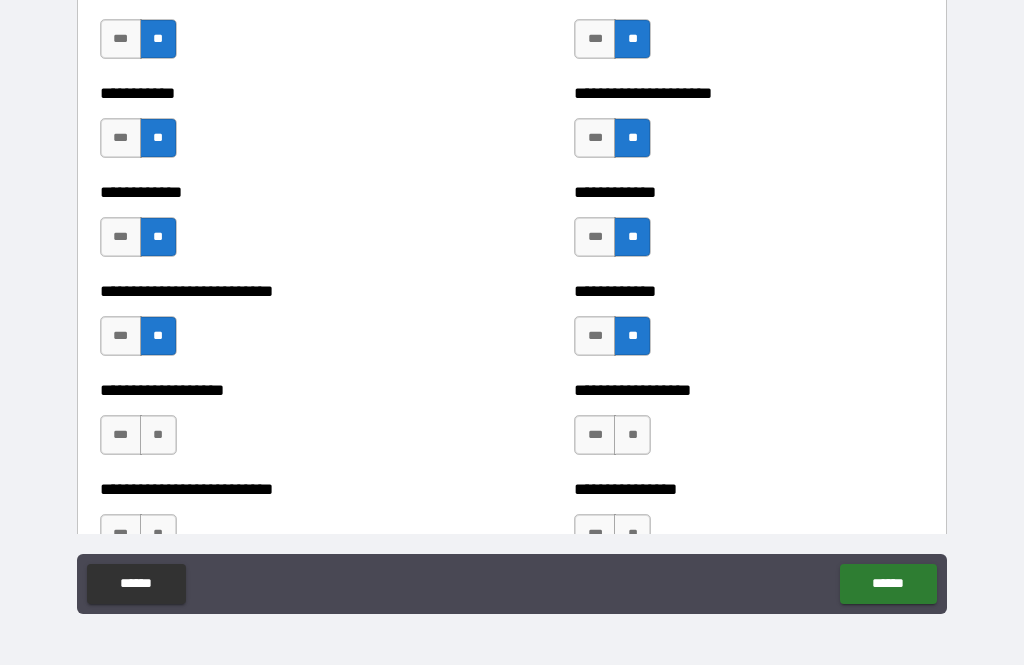 click on "***" at bounding box center [121, 435] 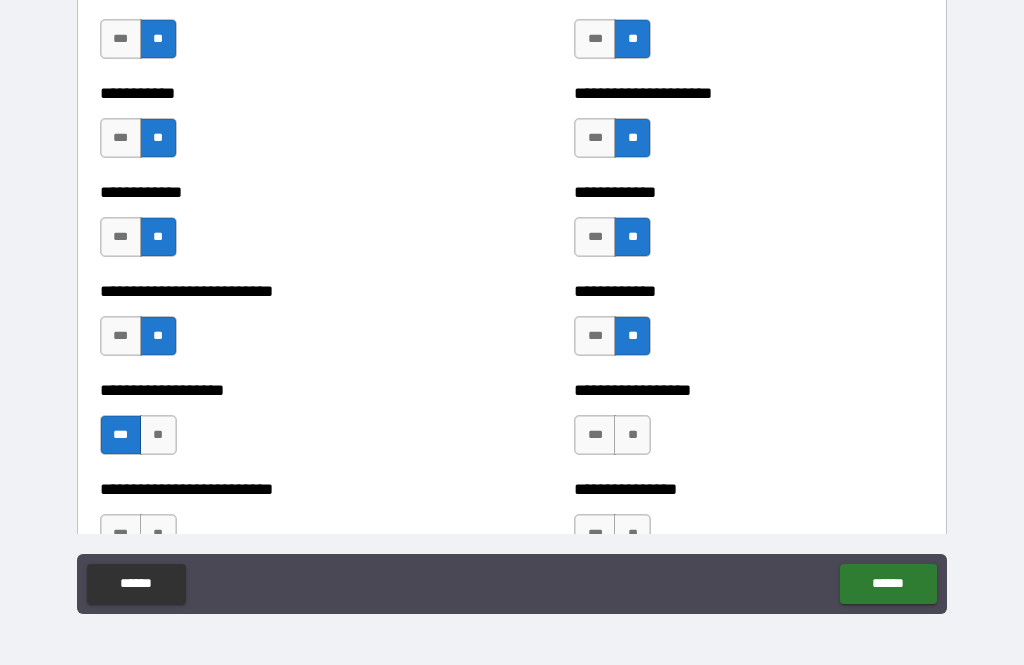 click on "**" at bounding box center [632, 435] 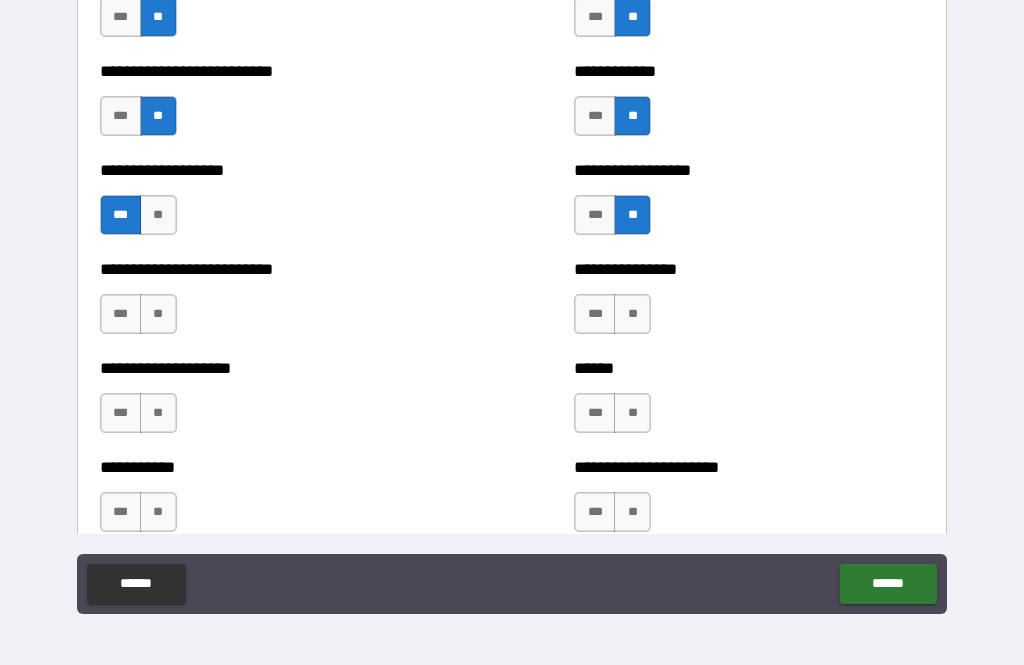 scroll, scrollTop: 5518, scrollLeft: 0, axis: vertical 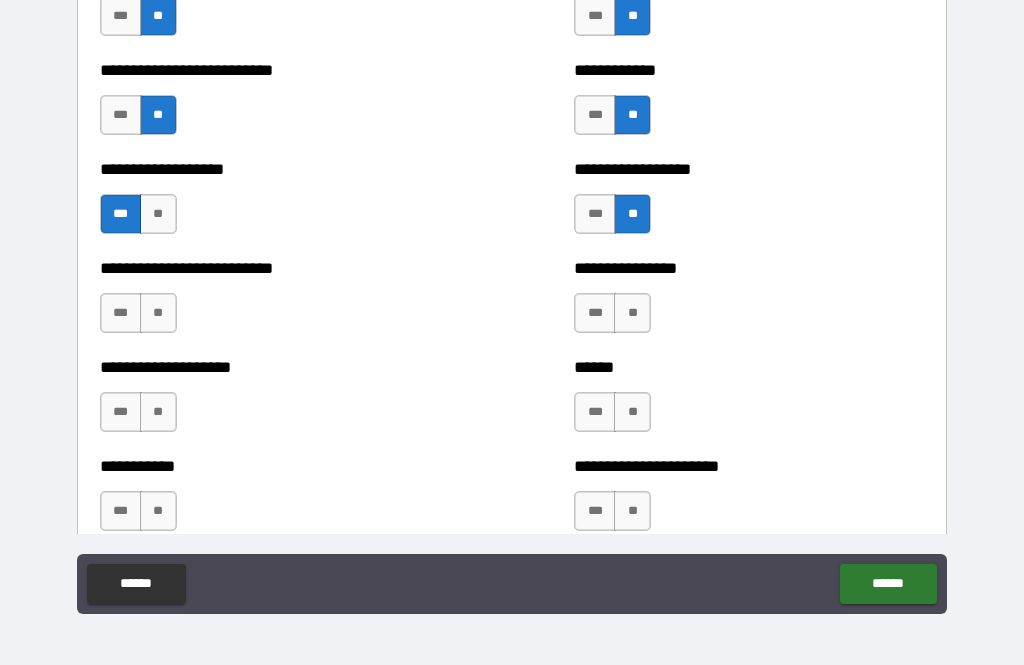 click on "**" at bounding box center (158, 313) 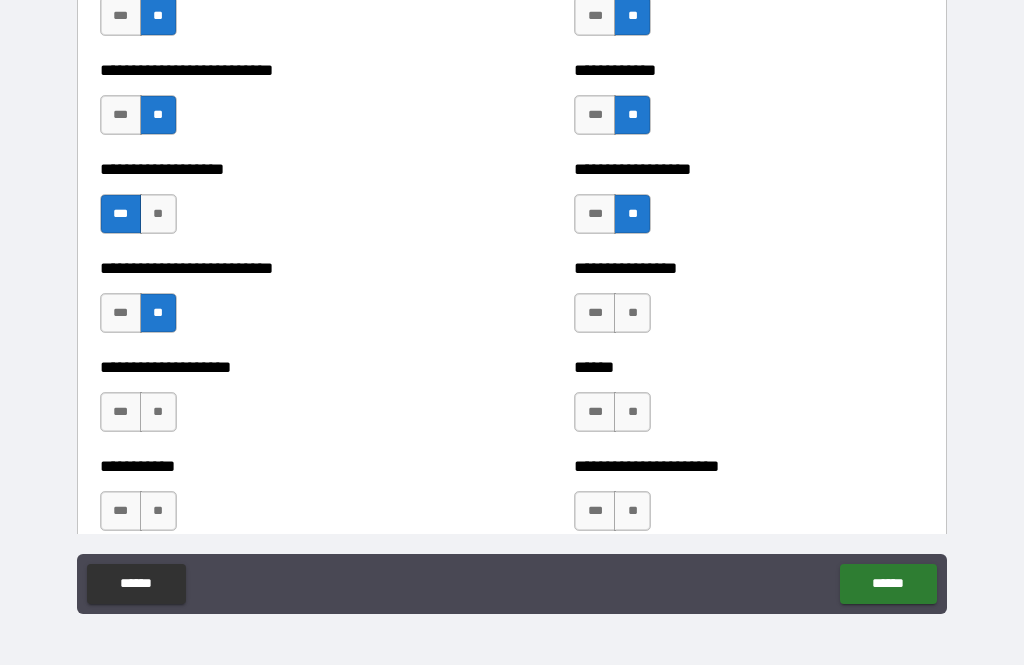 click on "**" at bounding box center [632, 313] 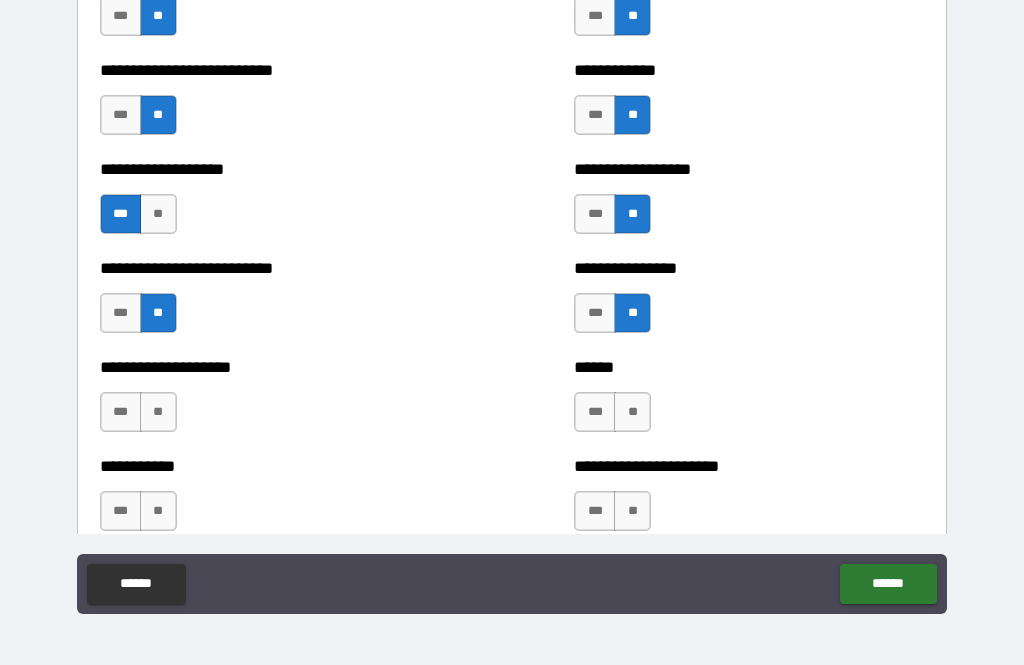click on "**" at bounding box center (632, 412) 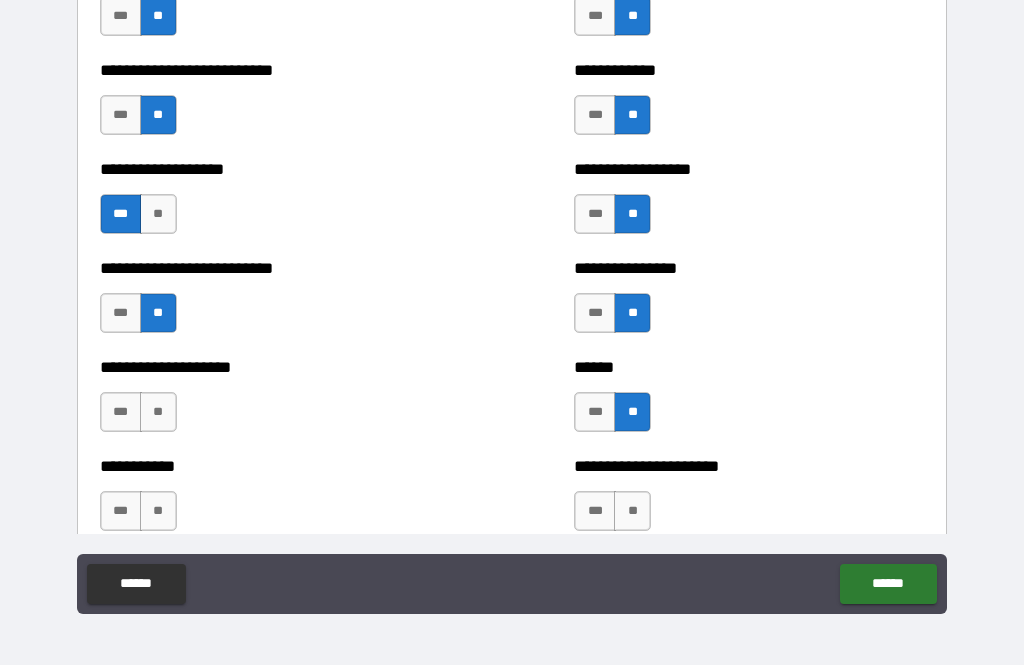 click on "**" at bounding box center [158, 412] 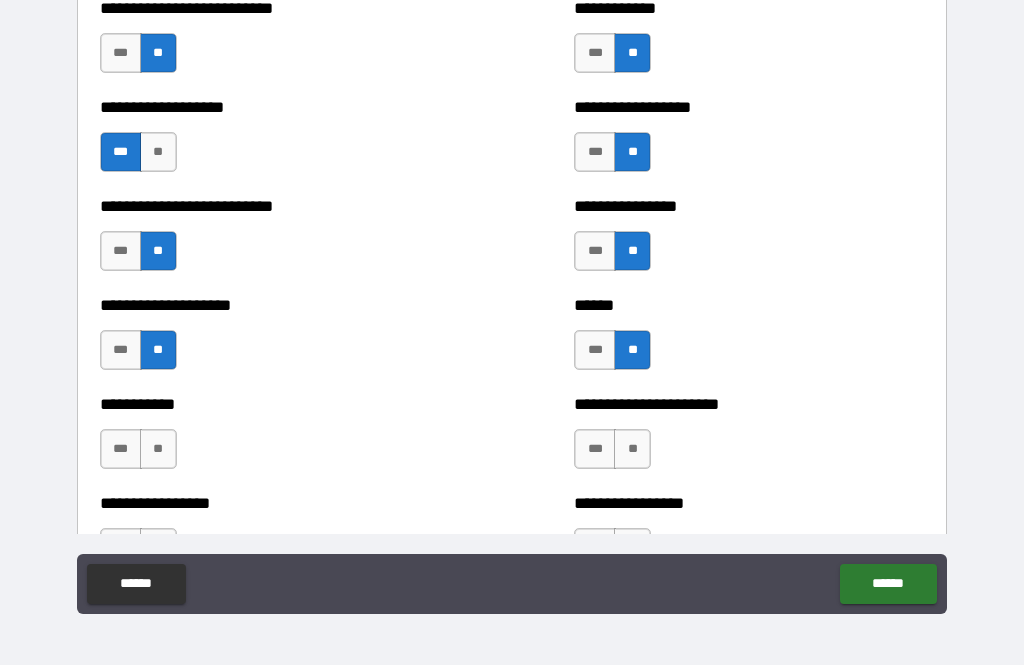 scroll, scrollTop: 5651, scrollLeft: 0, axis: vertical 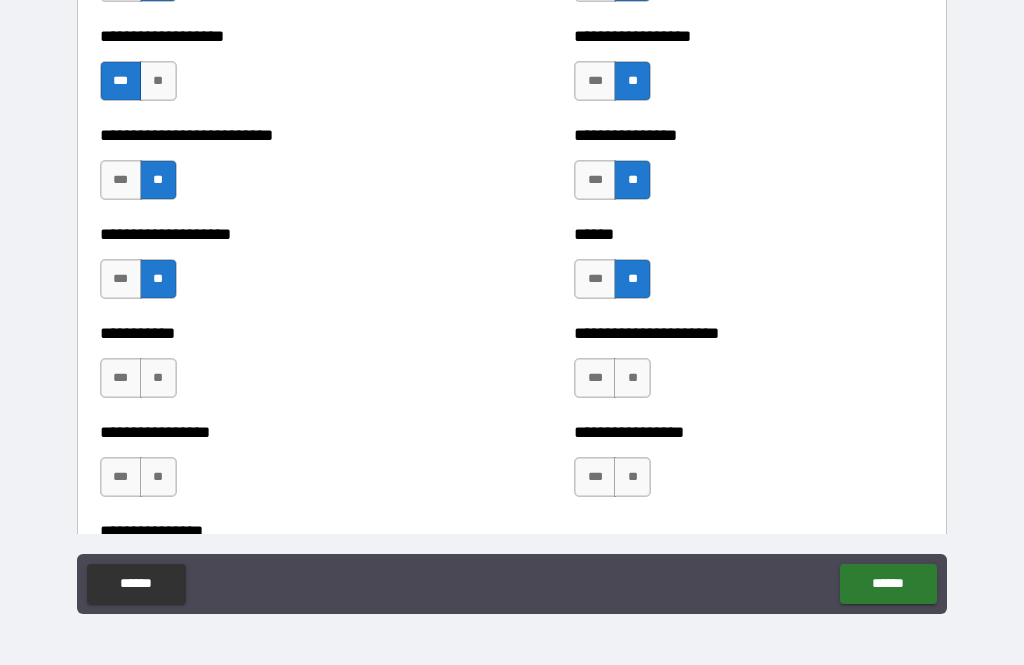 click on "**" at bounding box center [158, 378] 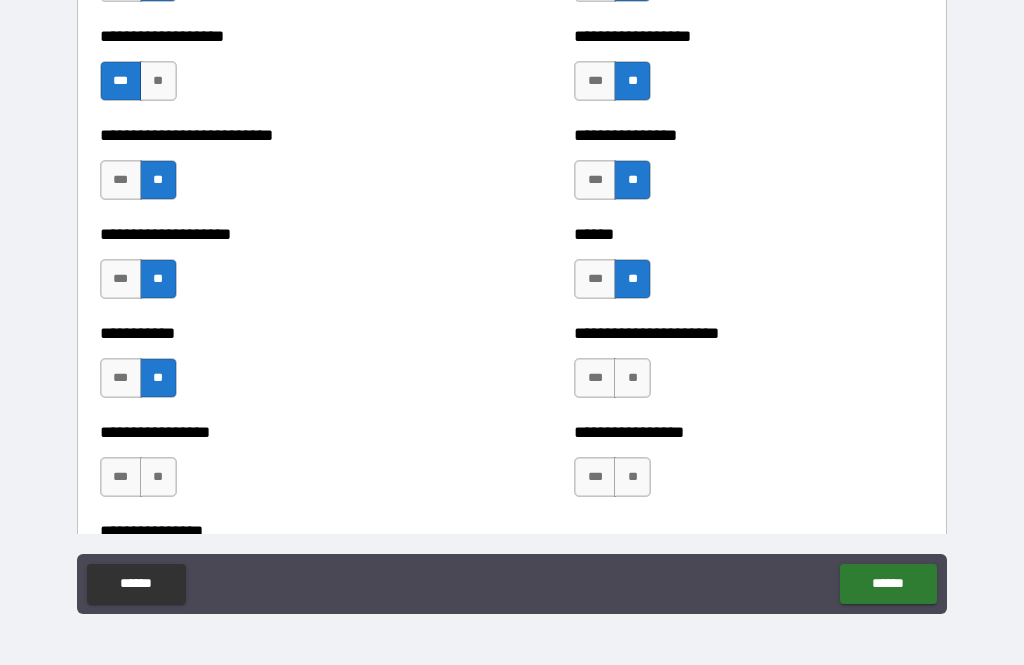click on "**" at bounding box center (632, 378) 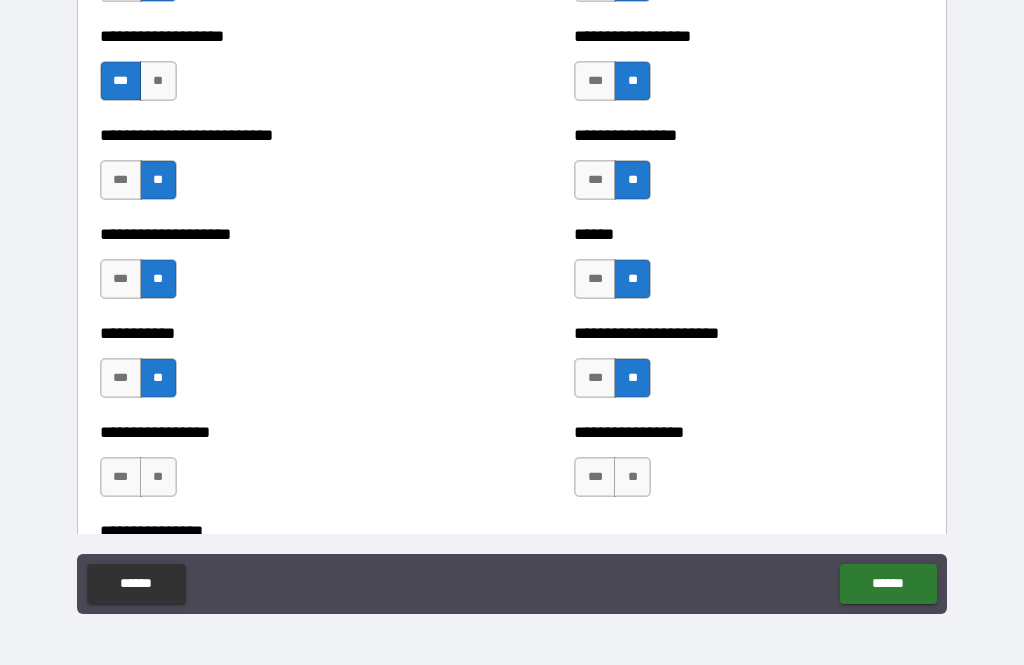 click on "**" at bounding box center [632, 477] 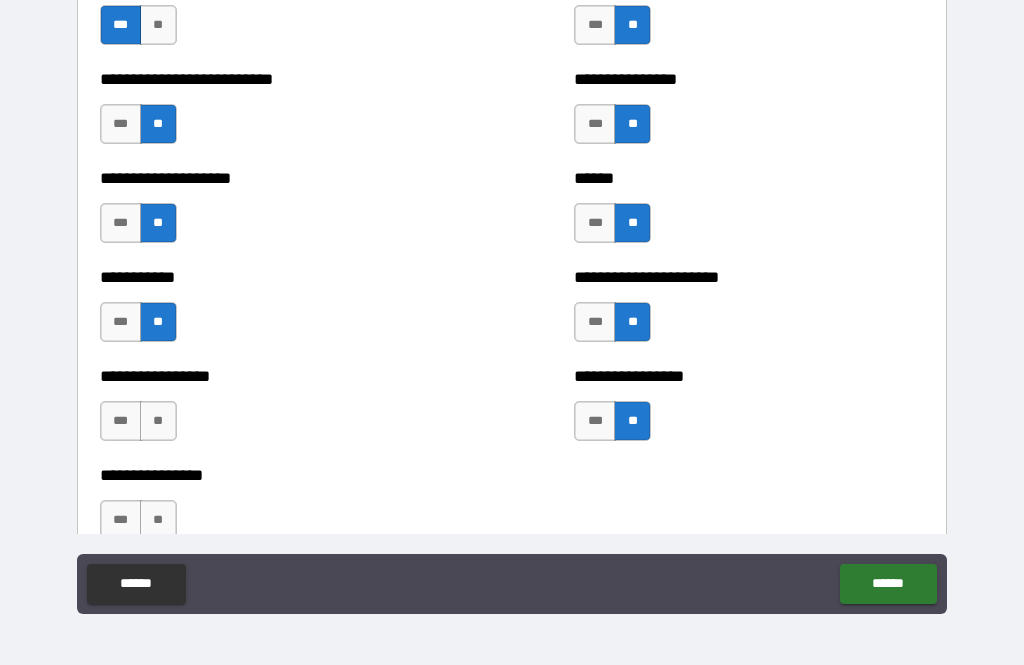 scroll, scrollTop: 5791, scrollLeft: 0, axis: vertical 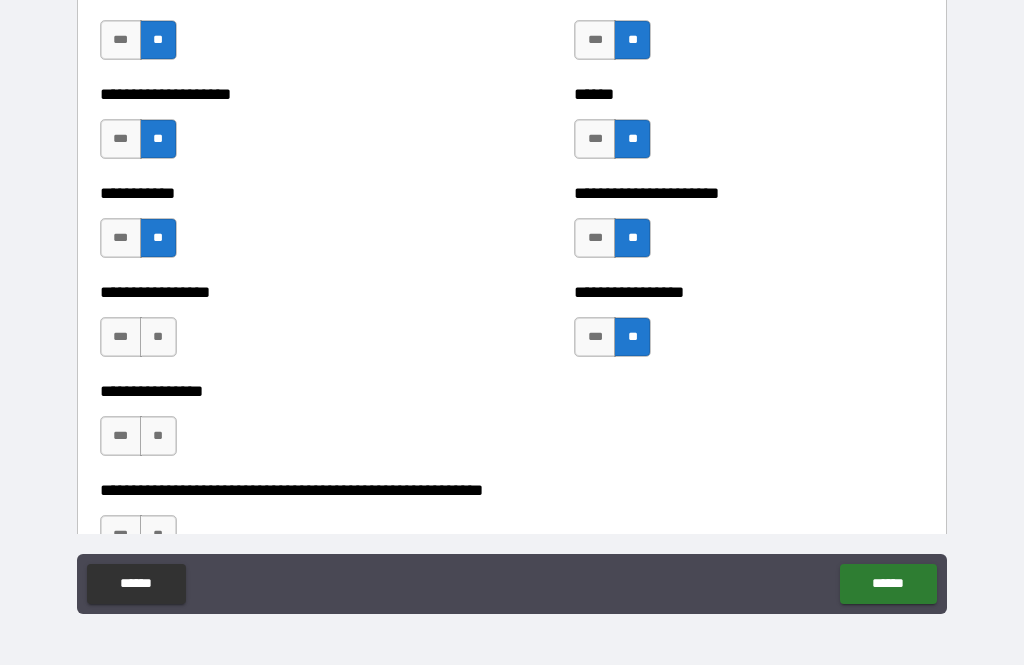 click on "**" at bounding box center [158, 337] 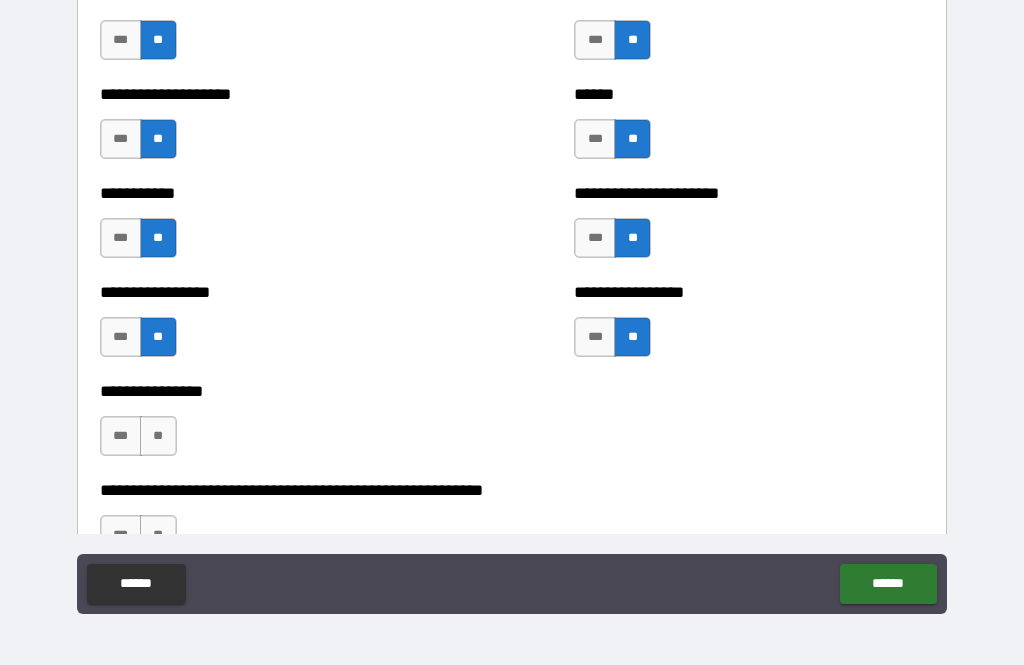 click on "**" at bounding box center [158, 436] 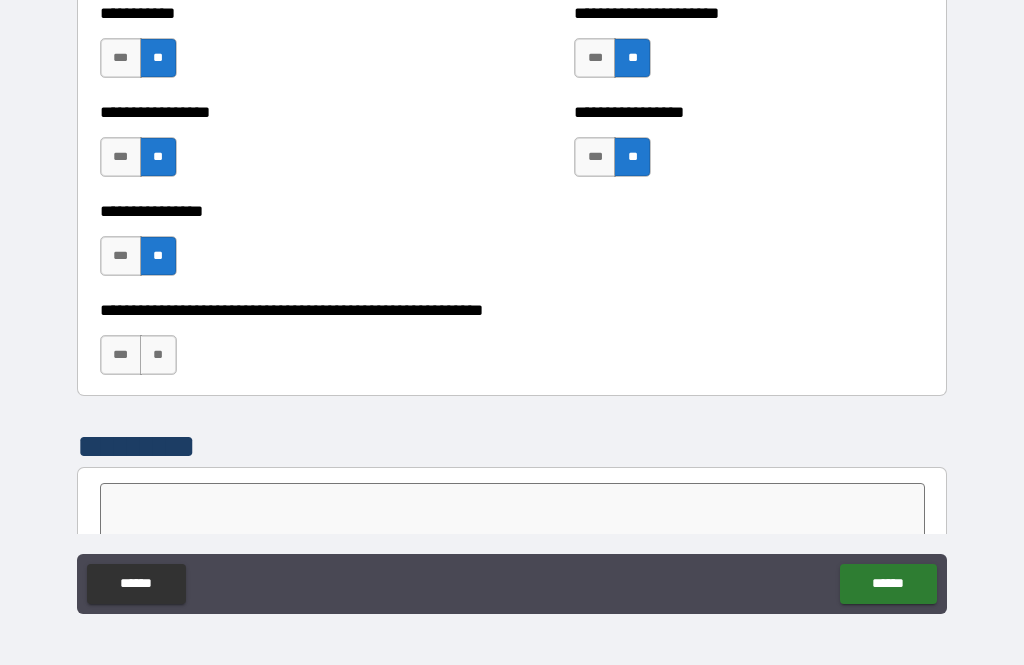 scroll, scrollTop: 6006, scrollLeft: 0, axis: vertical 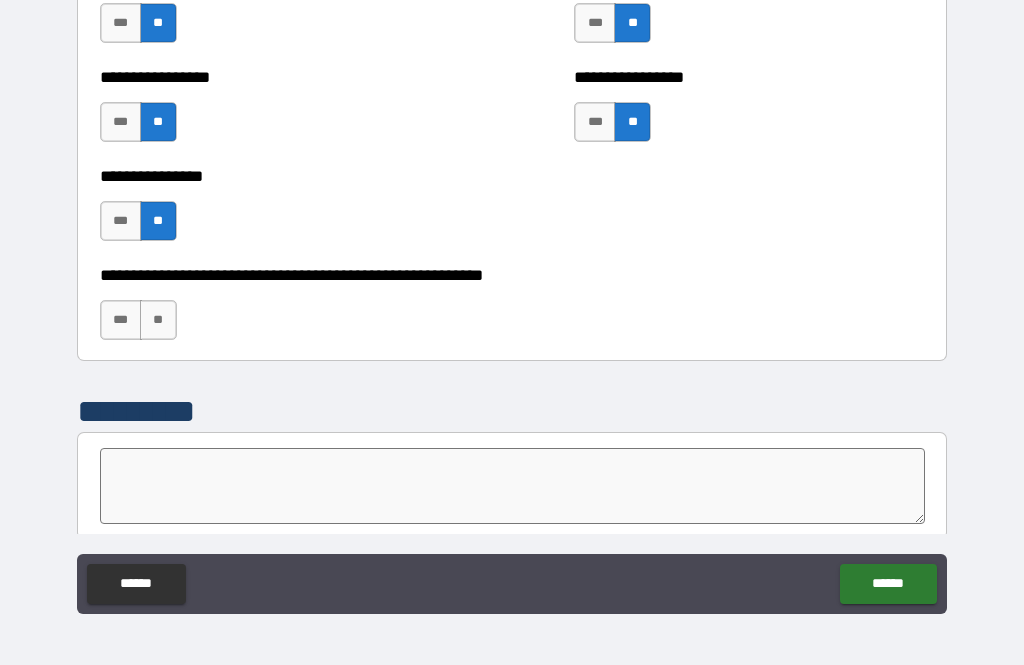 click on "**" at bounding box center (158, 320) 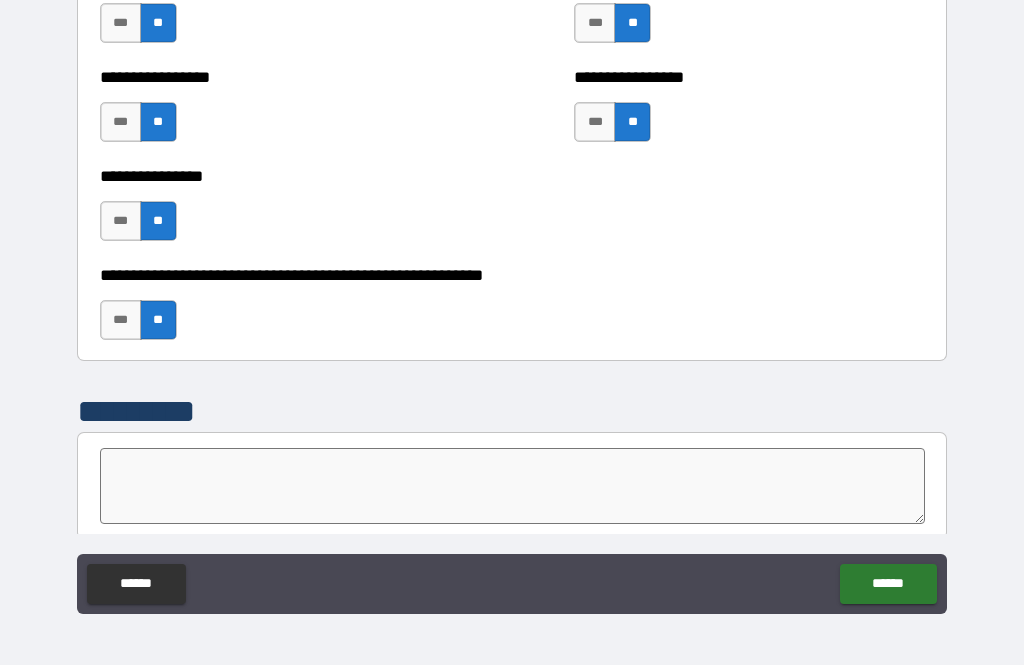 click on "******" at bounding box center [888, 584] 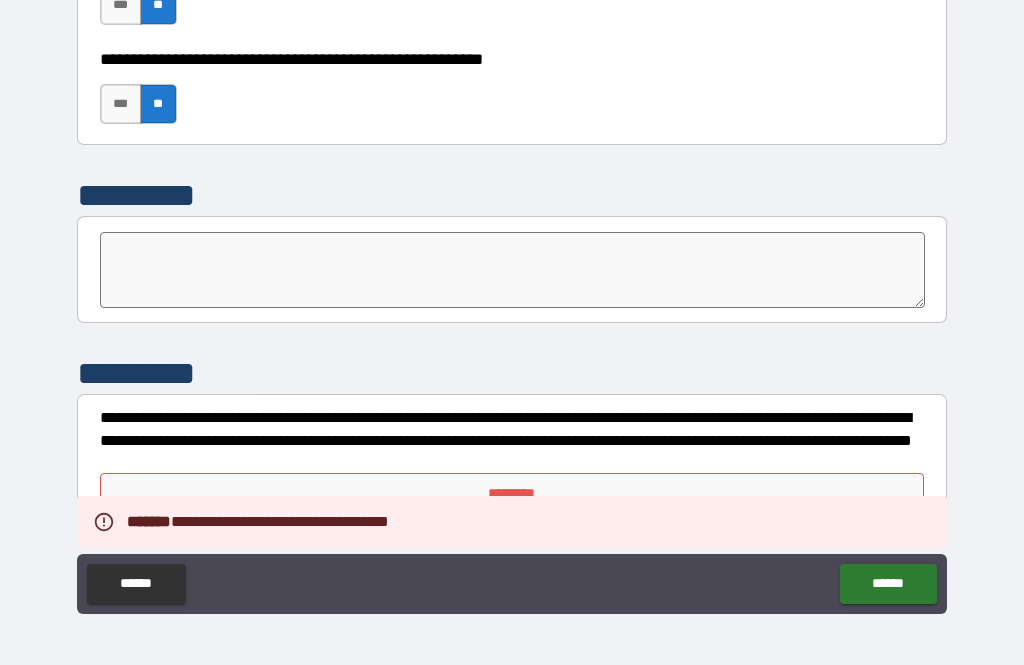 scroll, scrollTop: 6222, scrollLeft: 0, axis: vertical 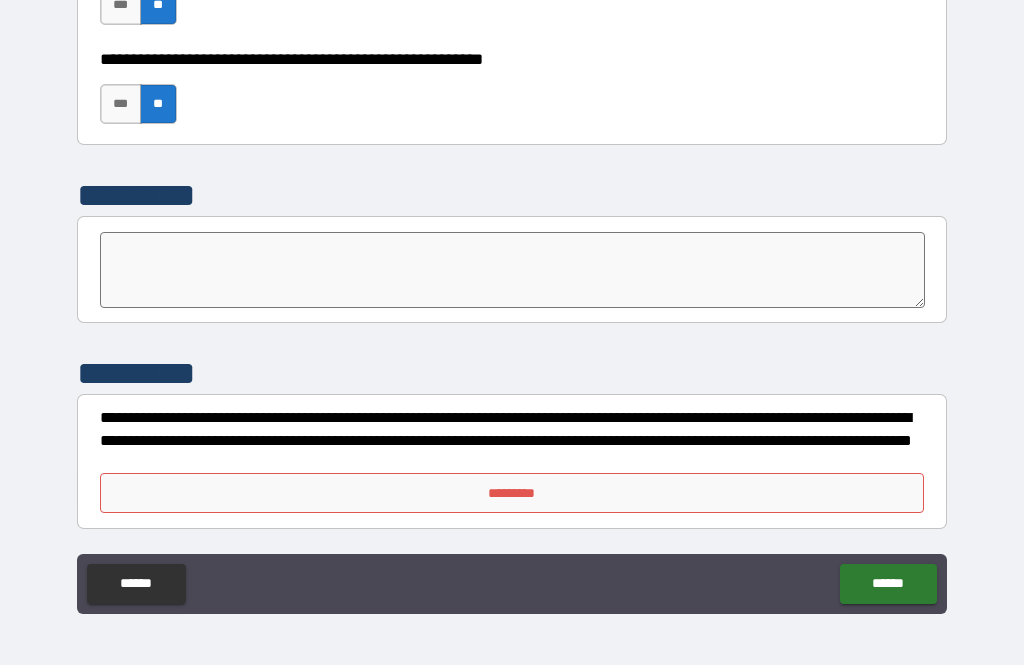 click on "*********" at bounding box center [512, 493] 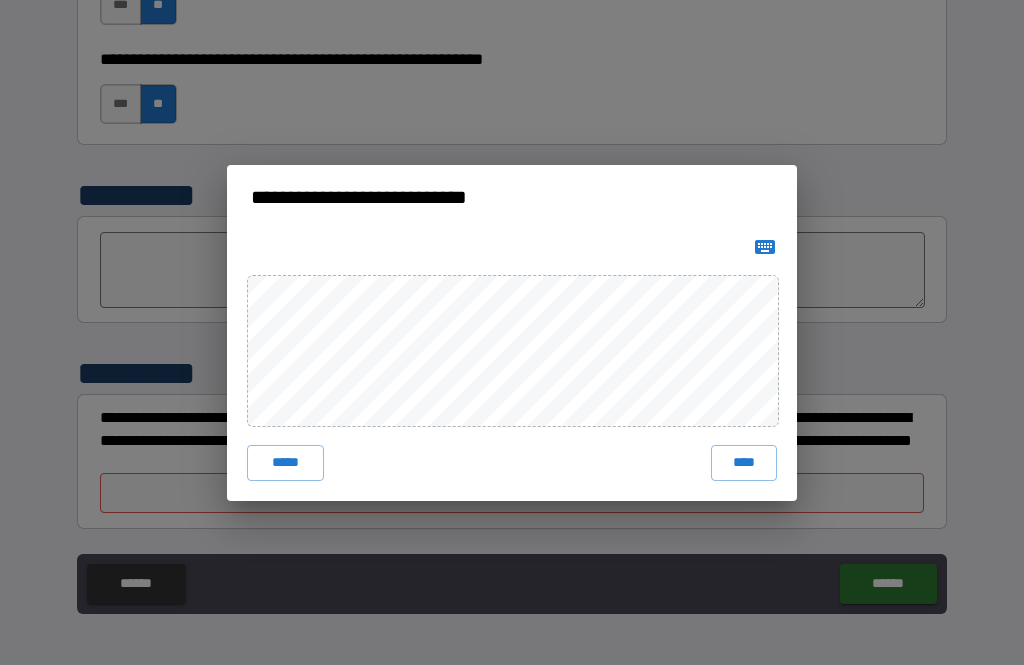 click on "****" at bounding box center (744, 463) 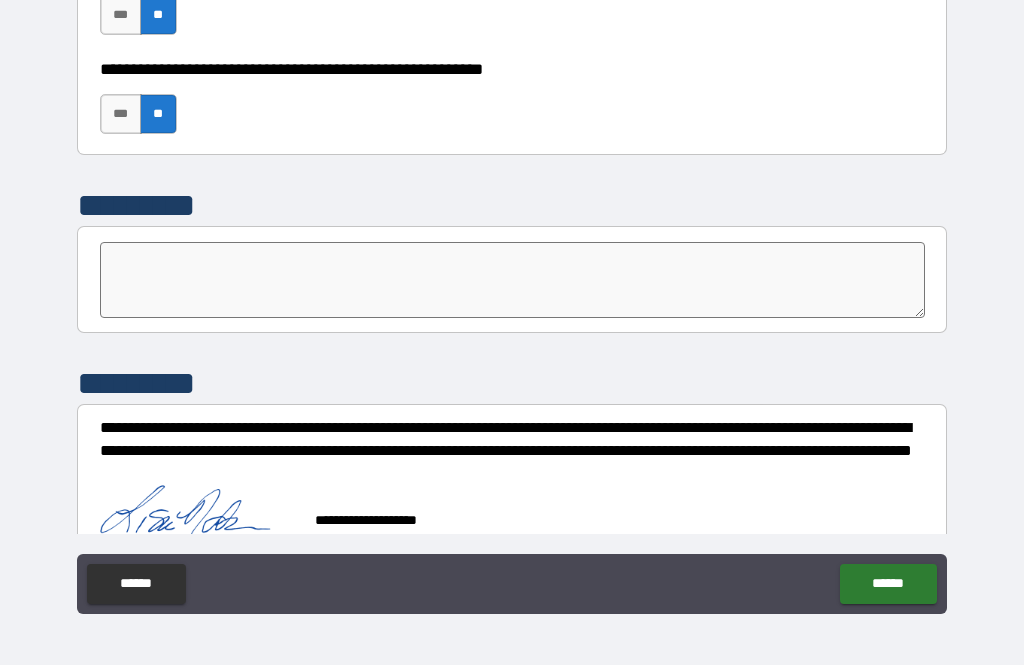 click on "******" at bounding box center [888, 584] 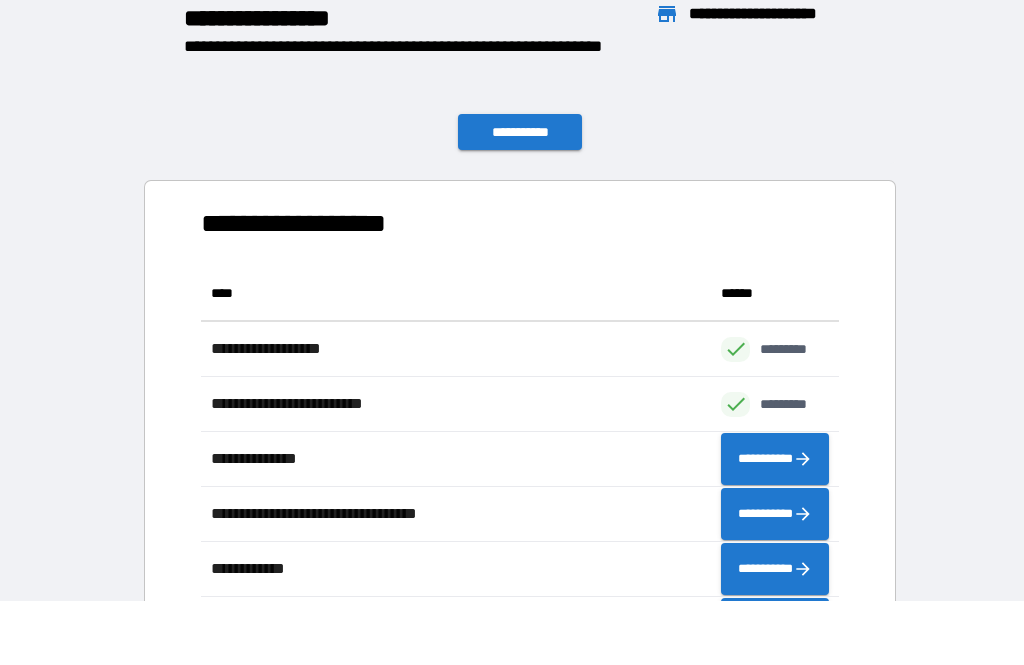 scroll, scrollTop: 1, scrollLeft: 1, axis: both 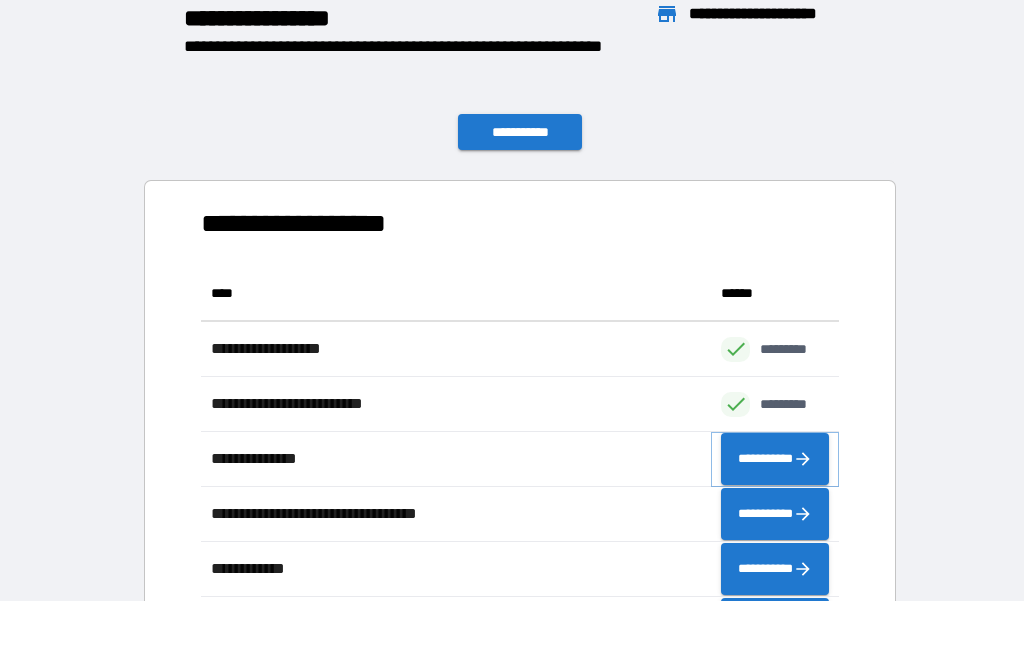 click on "**********" at bounding box center (775, 459) 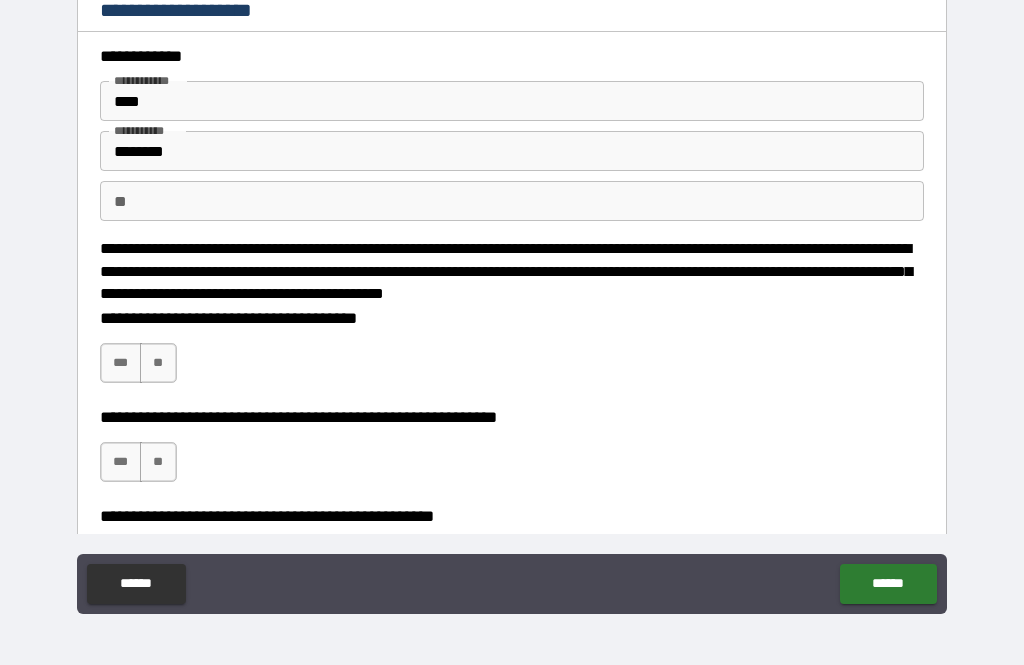 click on "**" at bounding box center (158, 363) 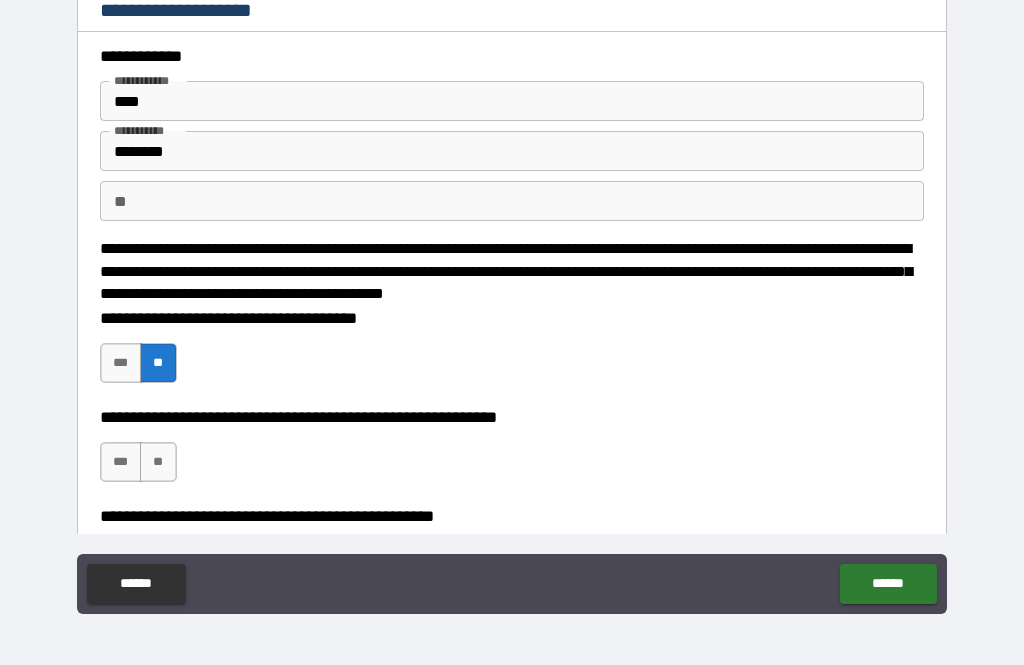 click on "**" at bounding box center (158, 462) 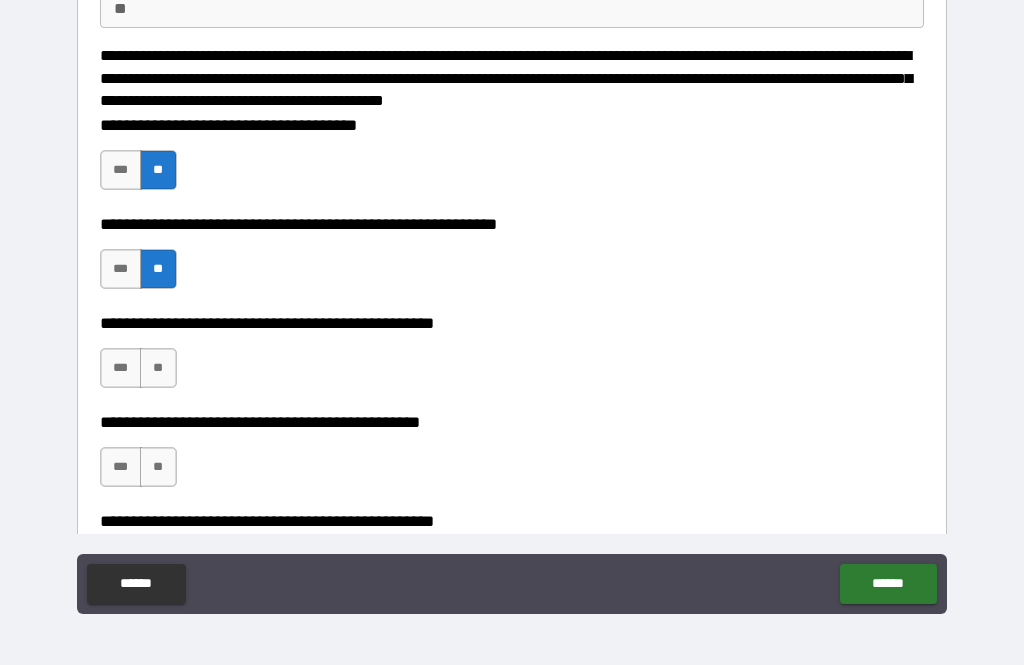 scroll, scrollTop: 194, scrollLeft: 0, axis: vertical 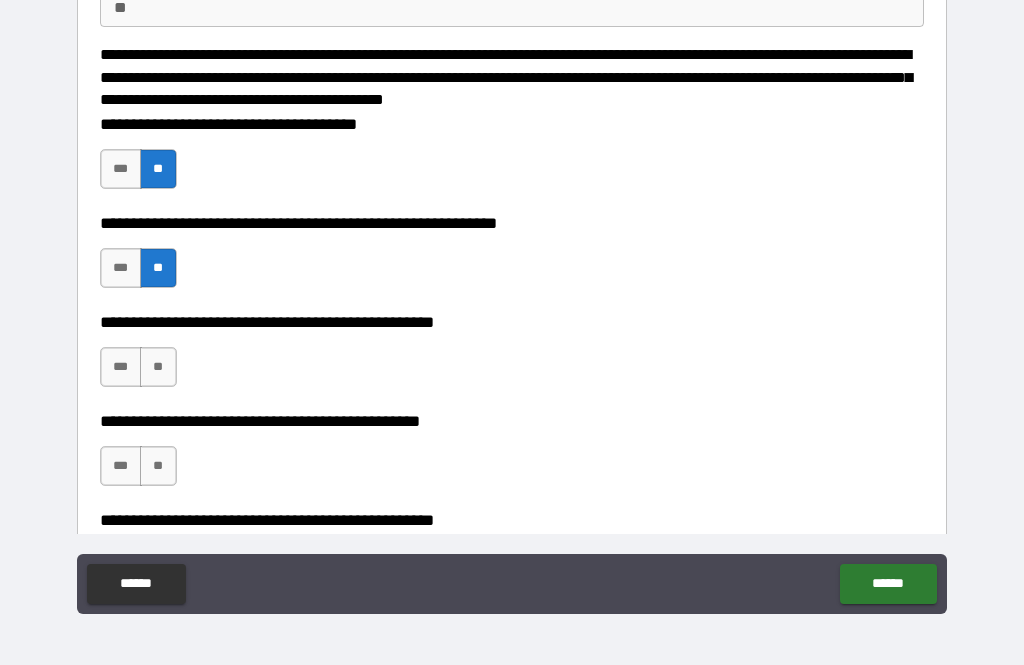 click on "**" at bounding box center (158, 367) 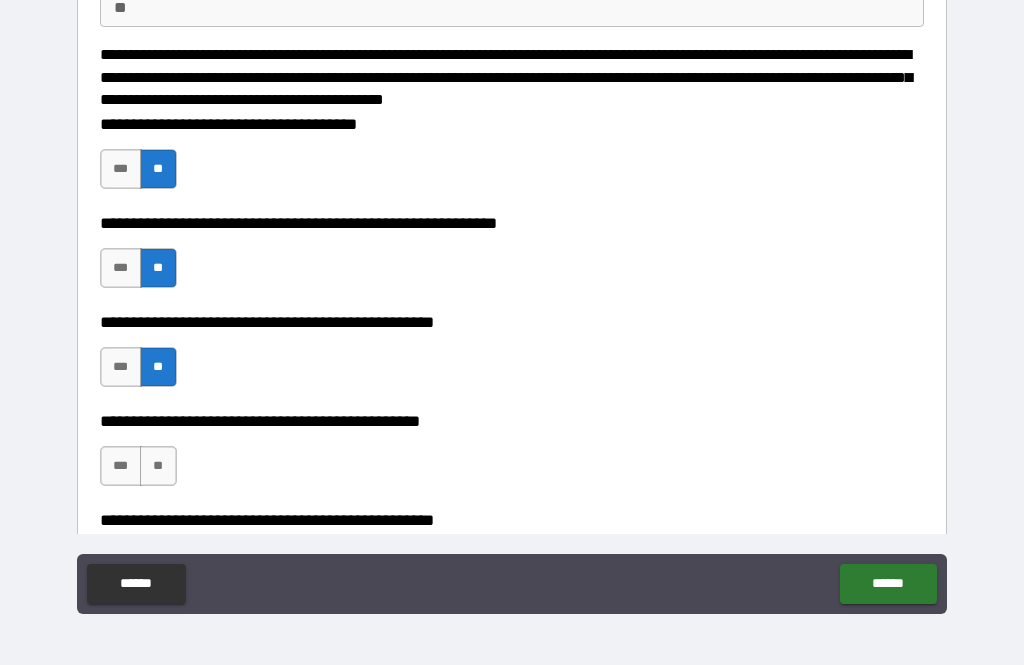click on "***" at bounding box center [121, 466] 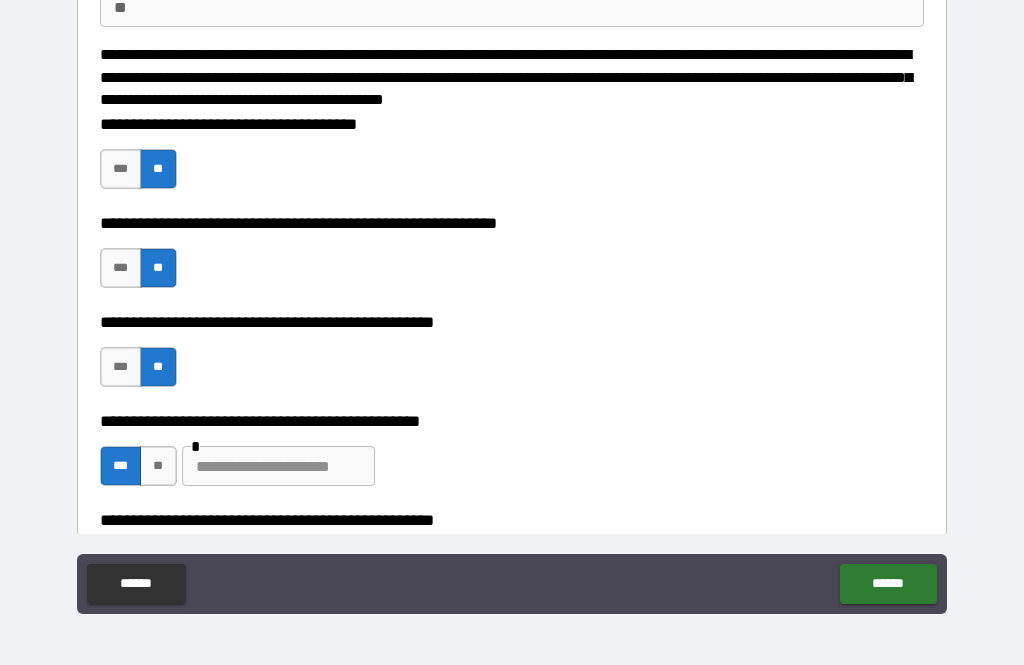 click at bounding box center [278, 466] 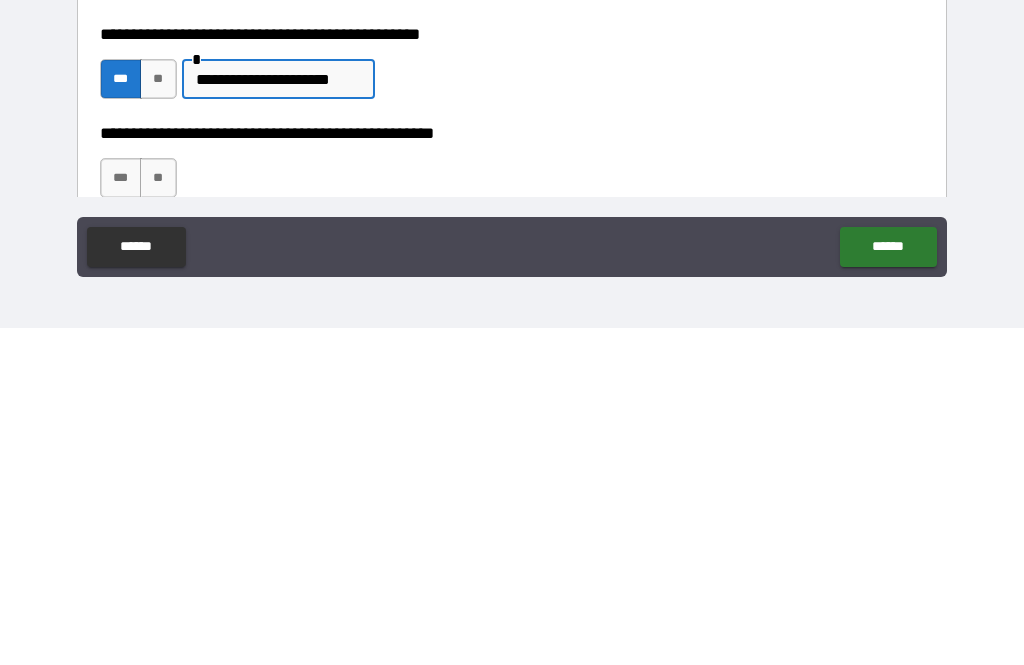 scroll, scrollTop: 240, scrollLeft: 0, axis: vertical 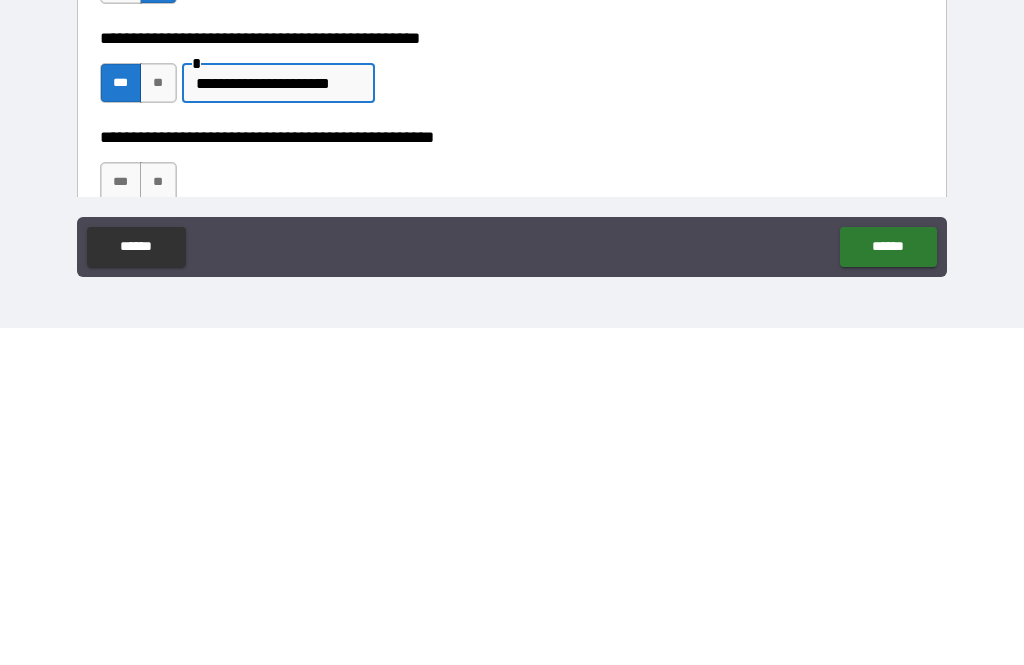 click on "**********" at bounding box center (278, 420) 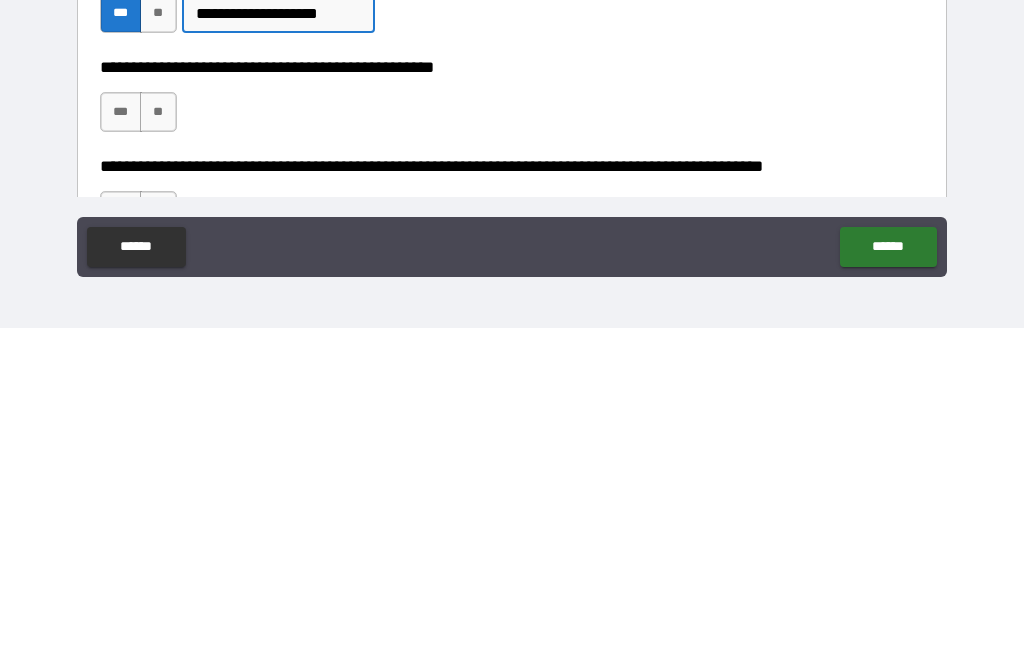 scroll, scrollTop: 312, scrollLeft: 0, axis: vertical 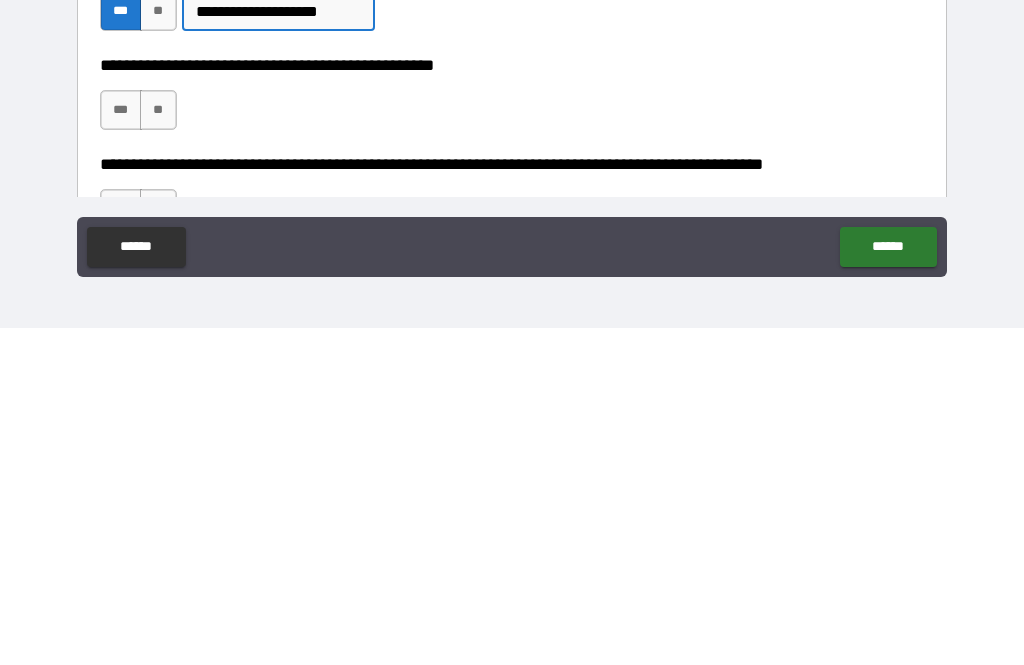 type on "**********" 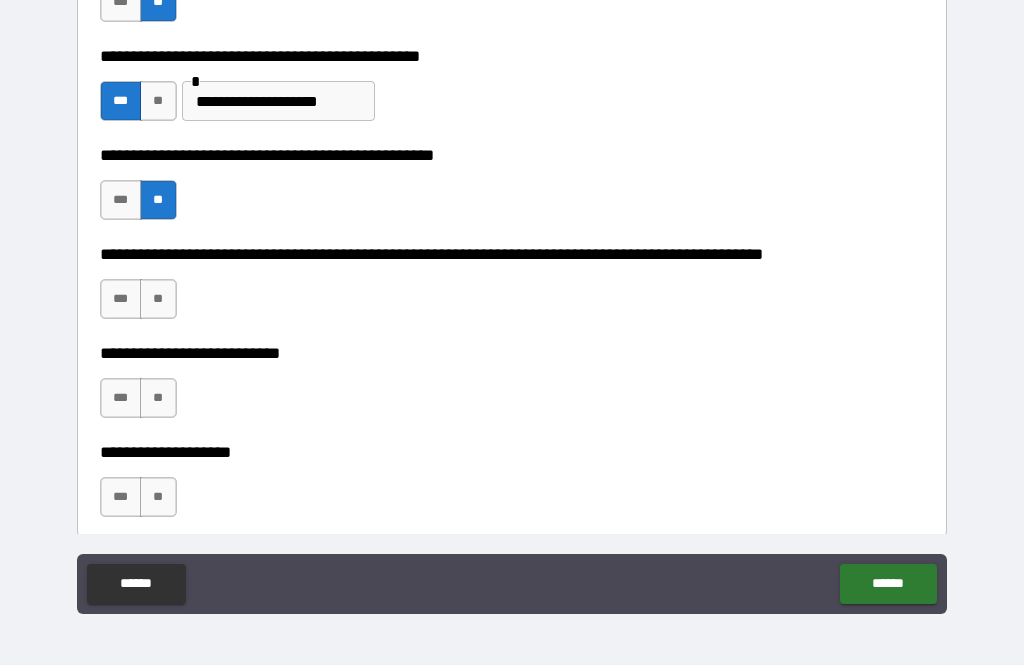 scroll, scrollTop: 561, scrollLeft: 0, axis: vertical 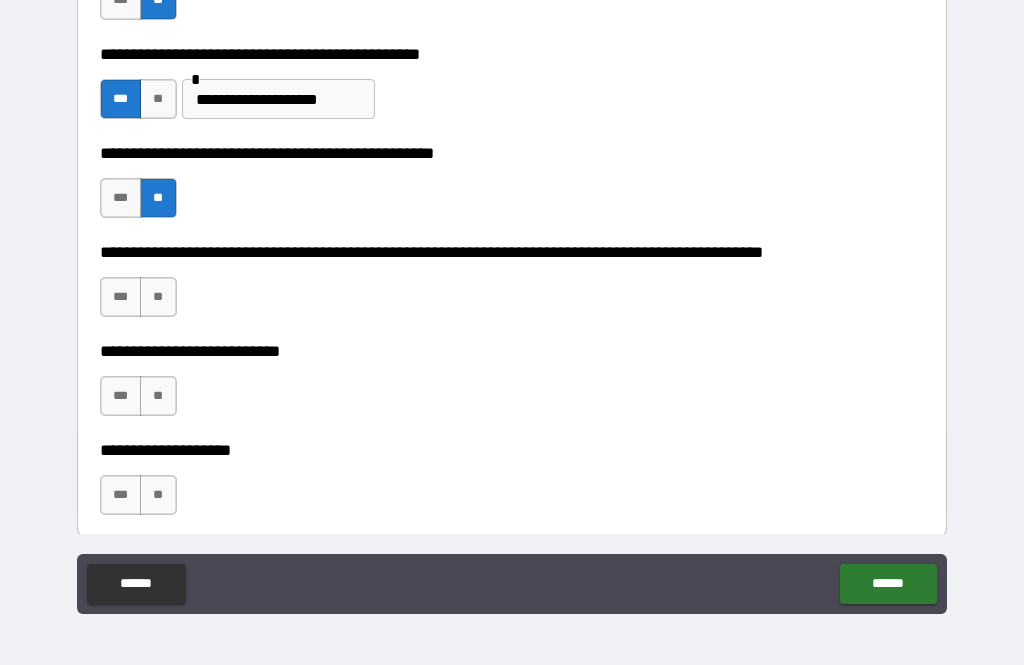 click on "**" at bounding box center (158, 297) 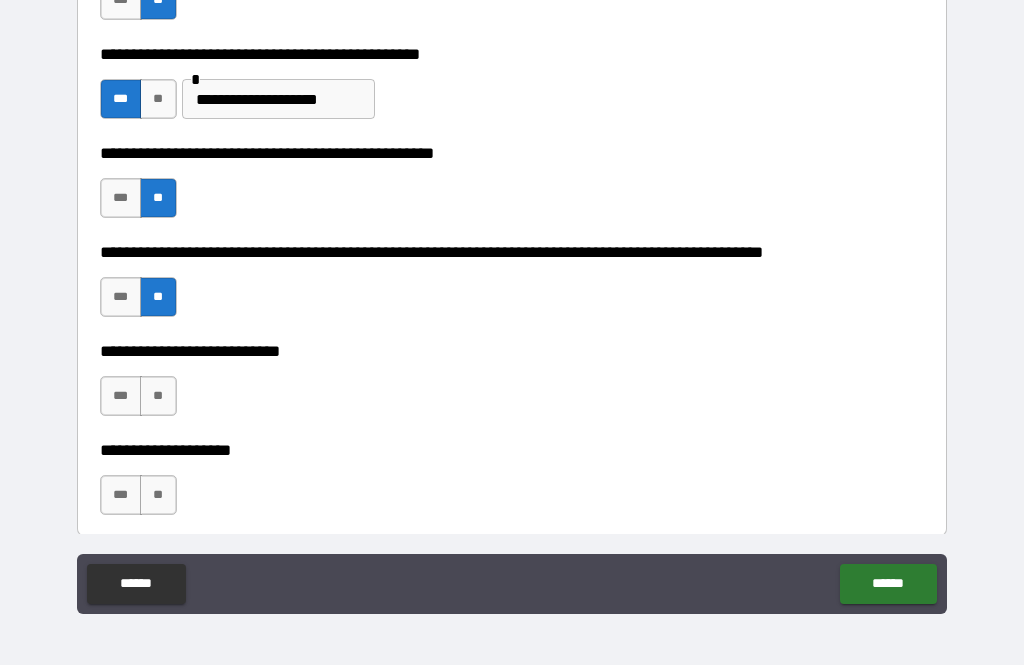 click on "**" at bounding box center [158, 396] 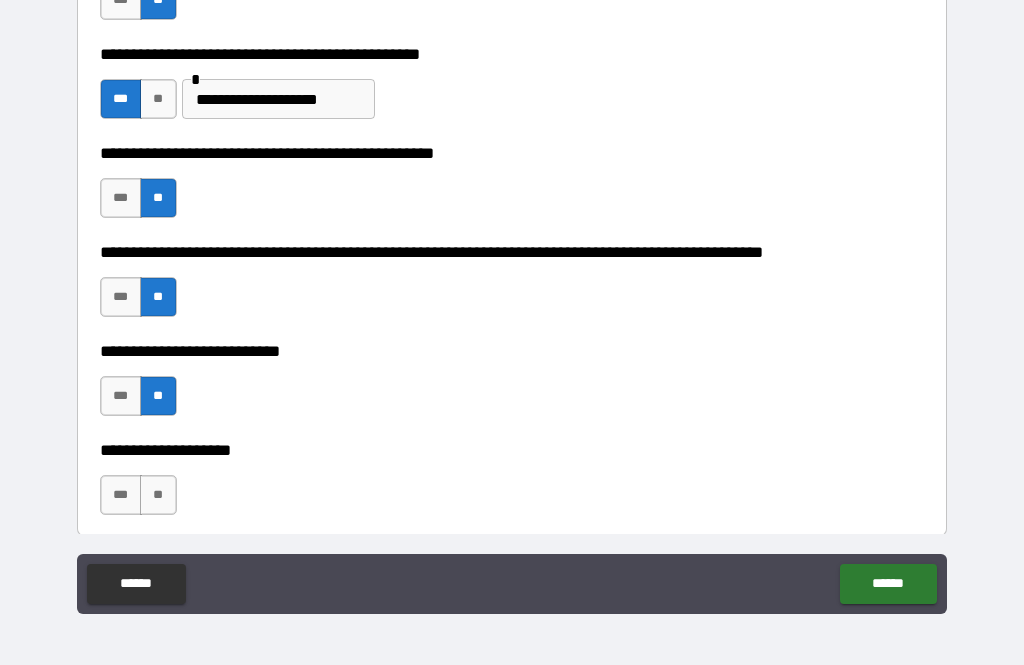 click on "**" at bounding box center [158, 495] 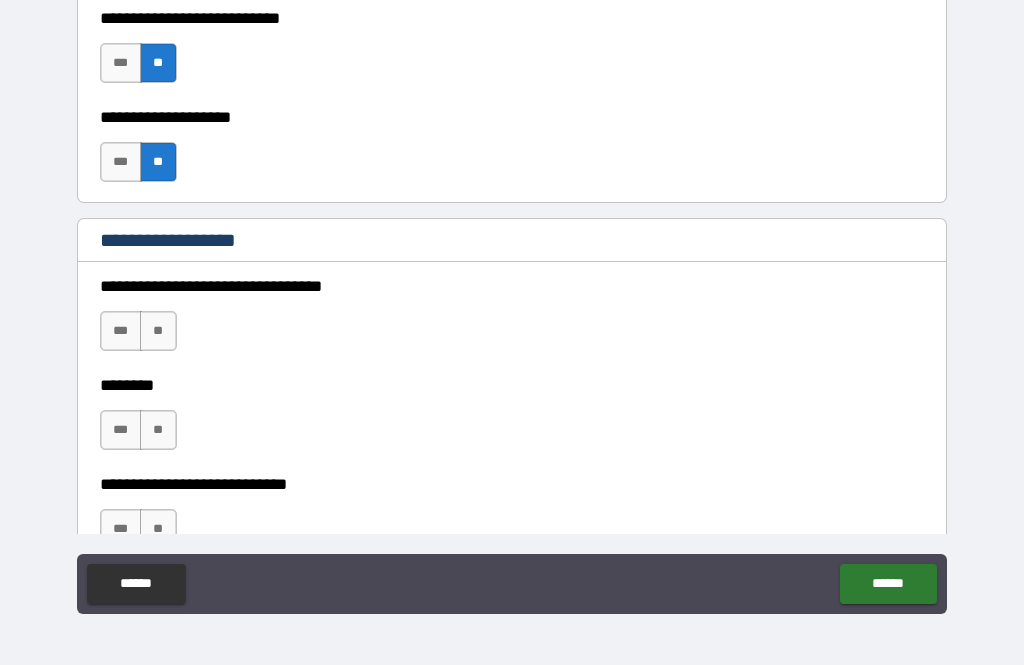 scroll, scrollTop: 906, scrollLeft: 0, axis: vertical 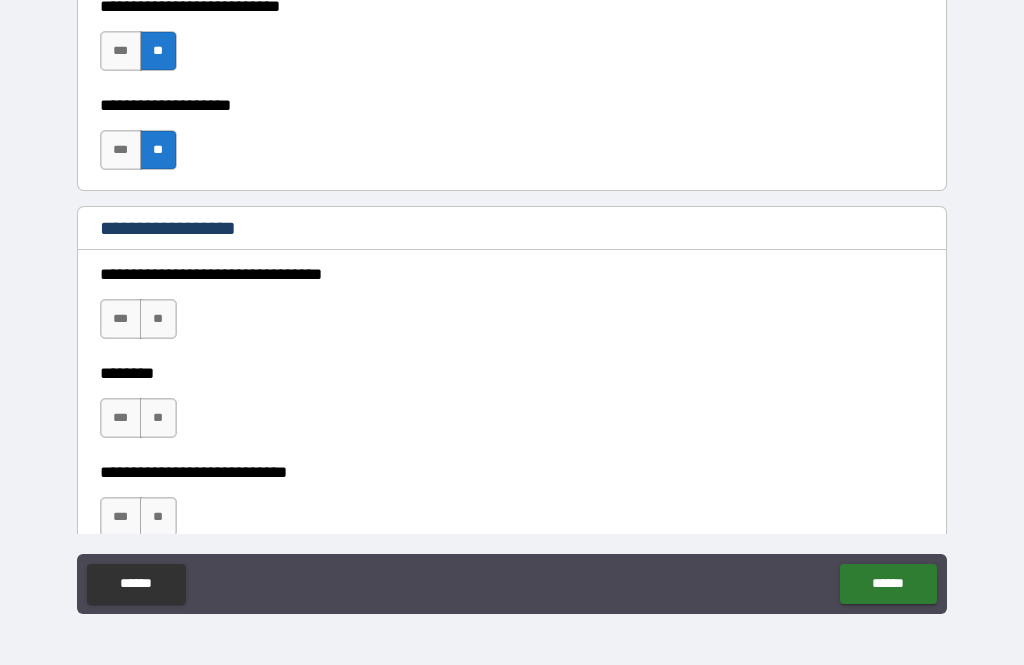 click on "**" at bounding box center (158, 319) 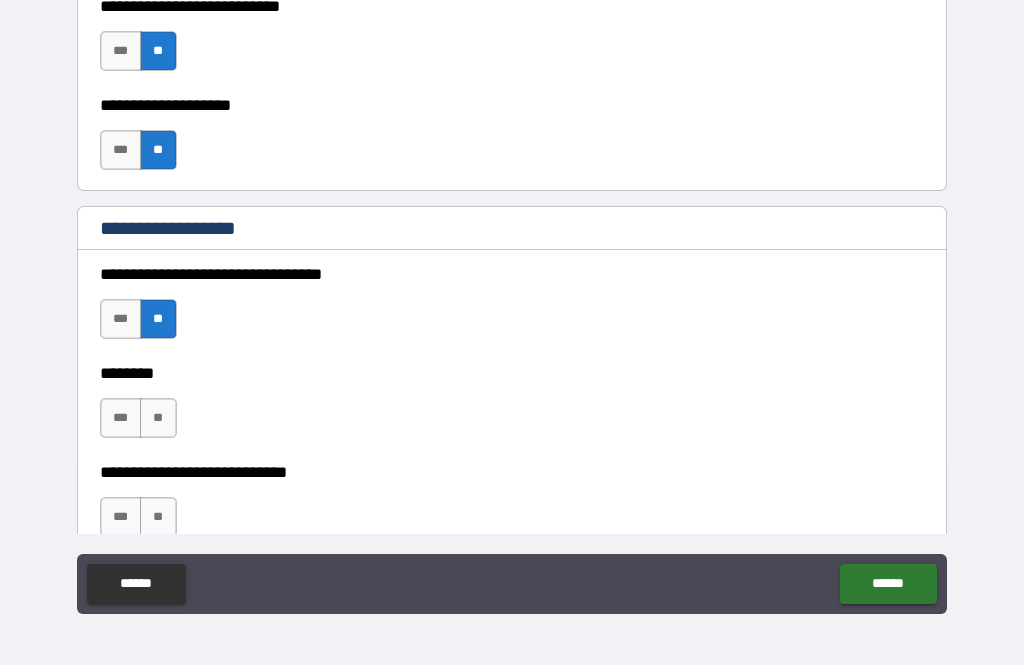 click on "**" at bounding box center [158, 418] 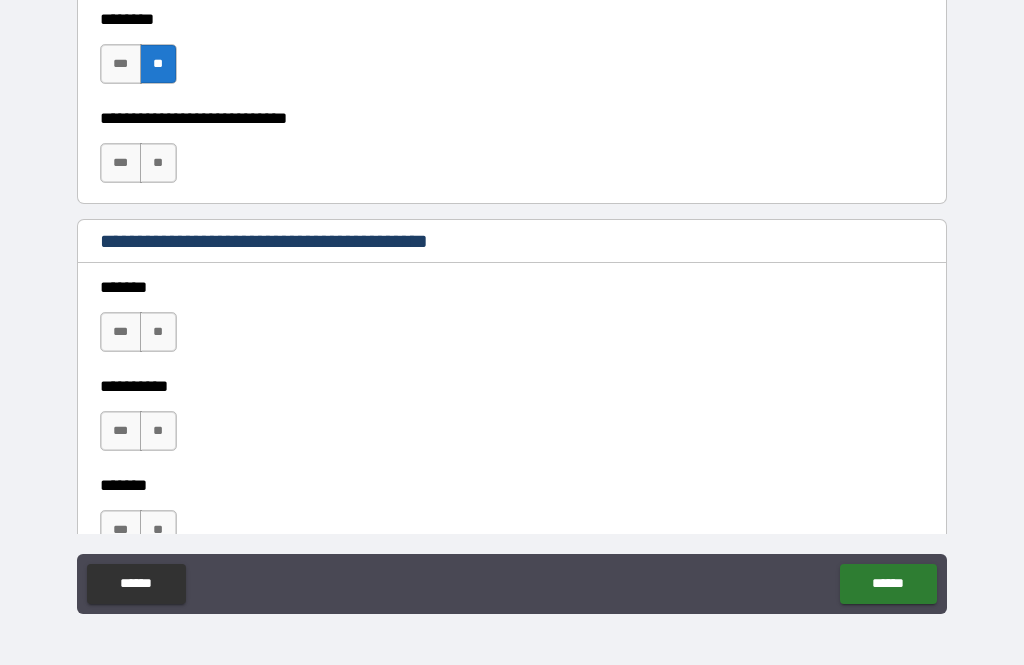 scroll, scrollTop: 1261, scrollLeft: 0, axis: vertical 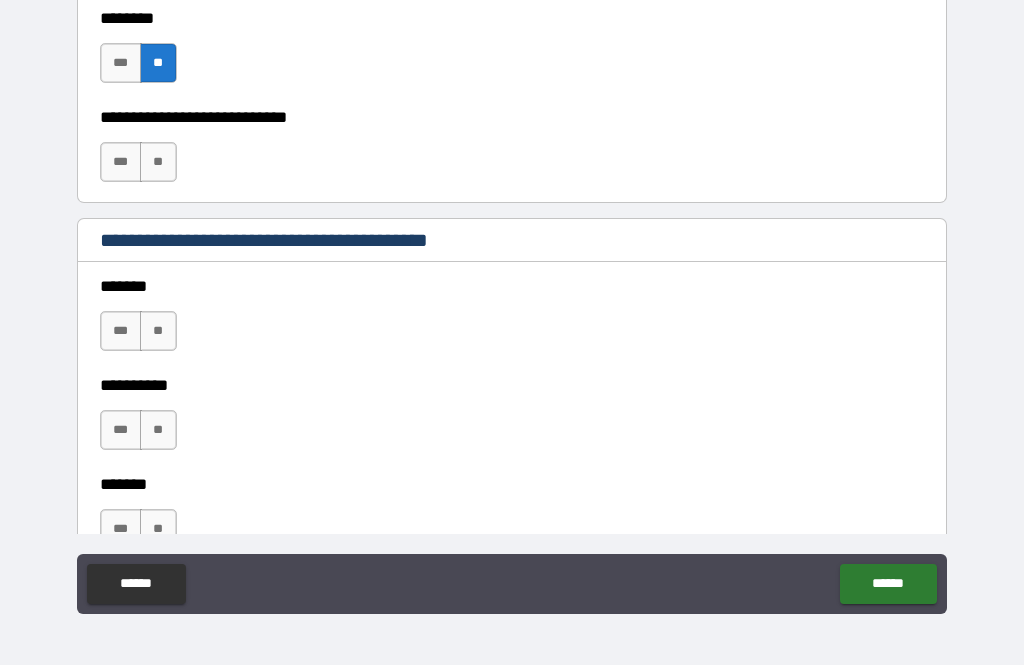 click on "**" at bounding box center [158, 162] 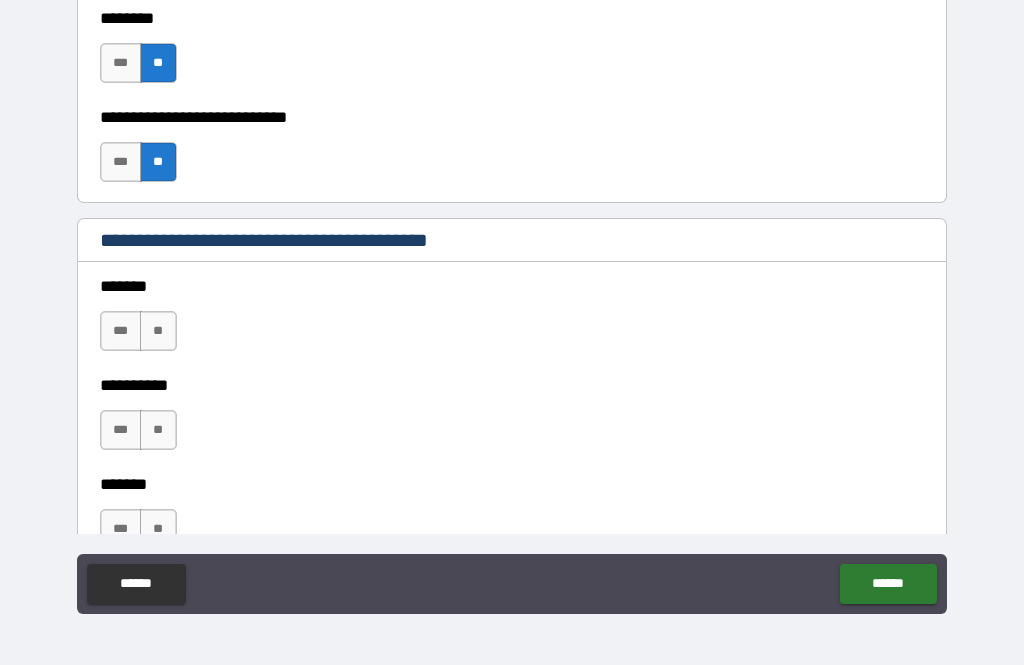 click on "**" at bounding box center [158, 331] 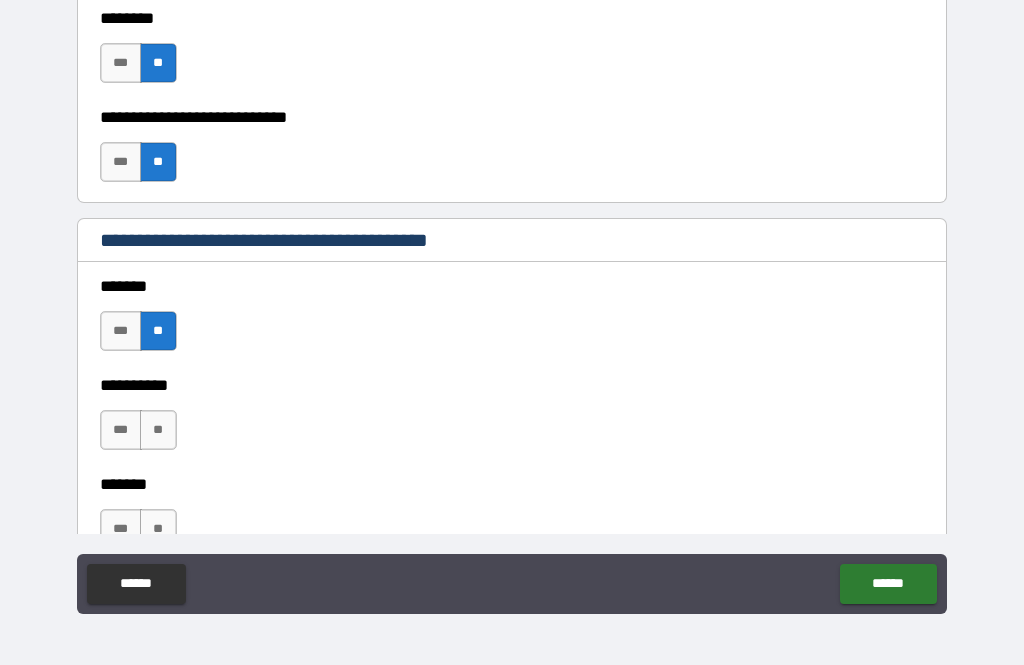 click on "**" at bounding box center (158, 430) 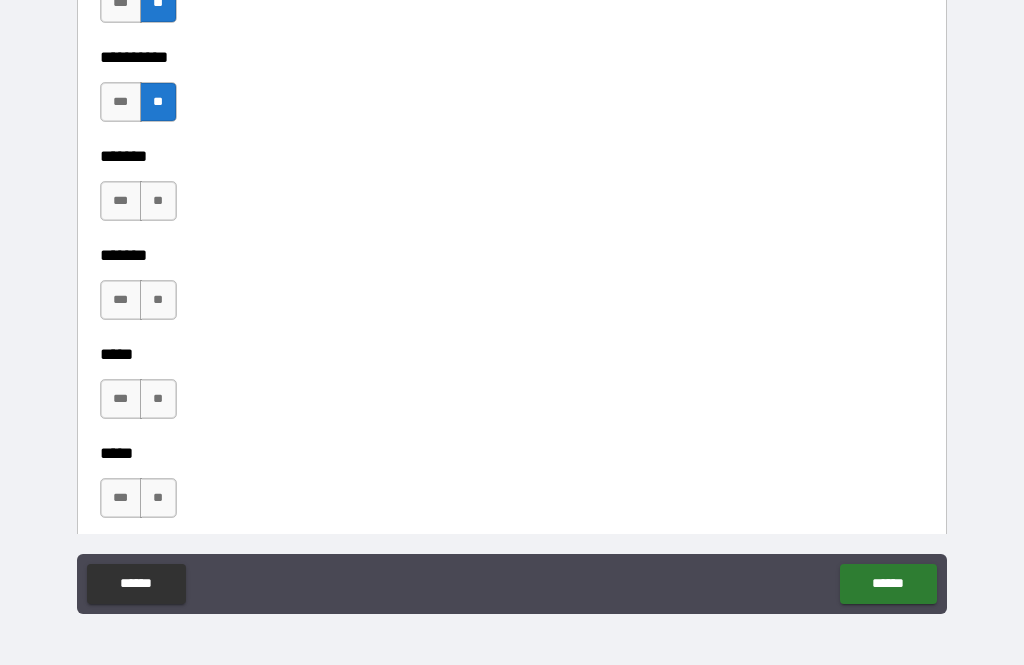 scroll, scrollTop: 1591, scrollLeft: 0, axis: vertical 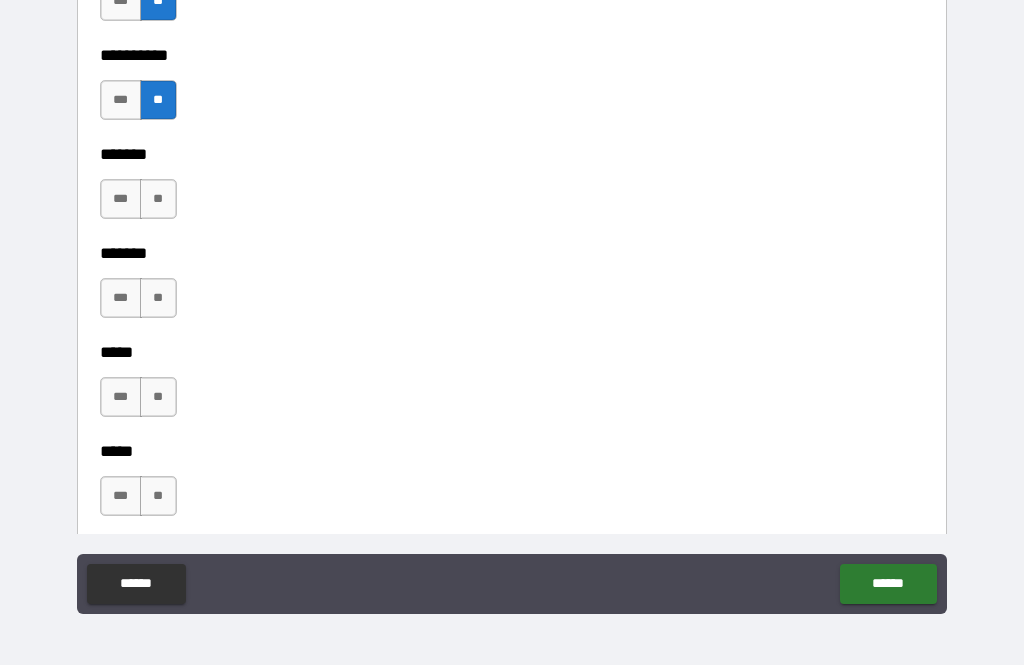 click on "**" at bounding box center (158, 298) 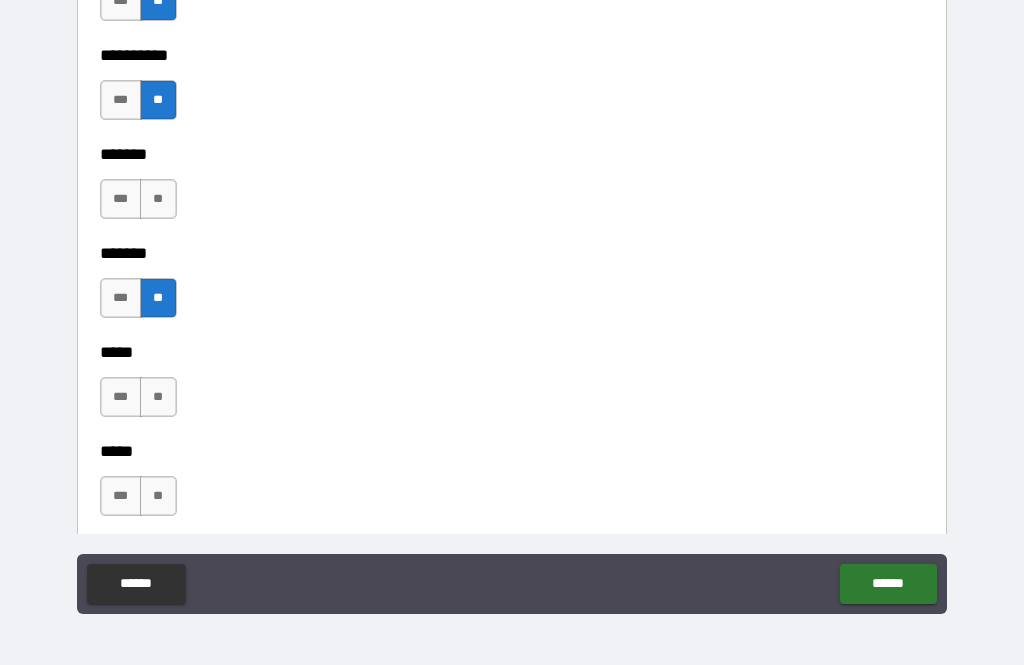 click on "**" at bounding box center (158, 397) 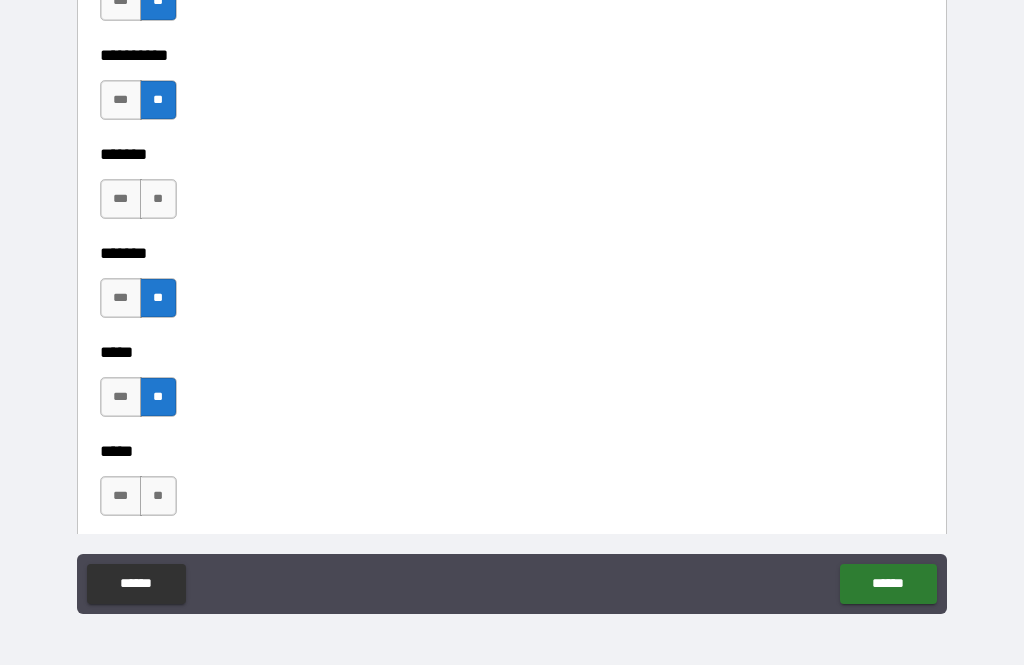 click on "**" at bounding box center [158, 199] 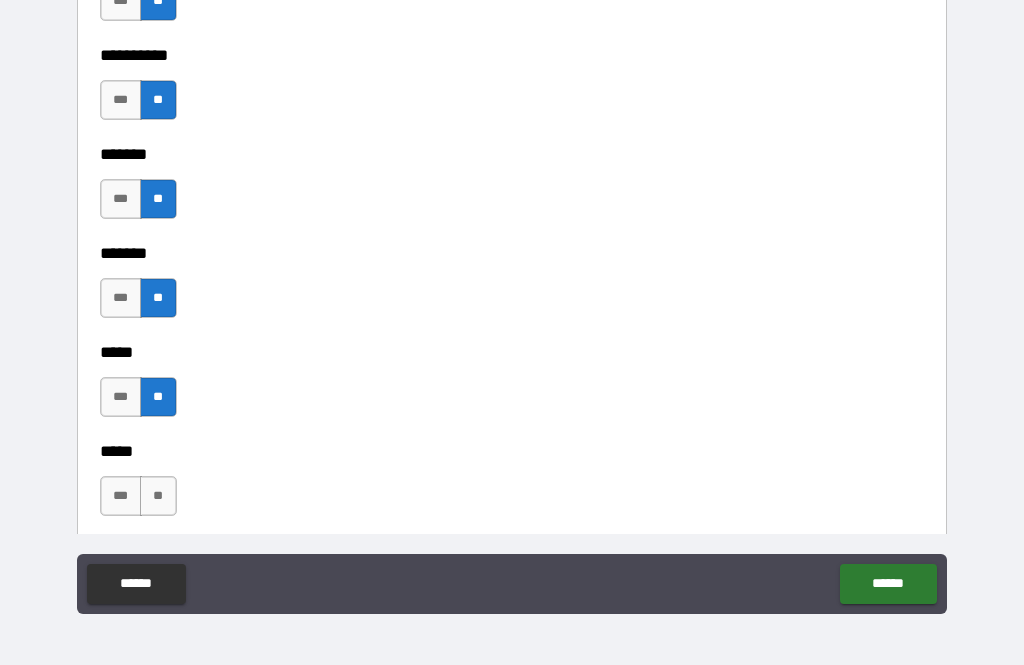click on "**" at bounding box center (158, 496) 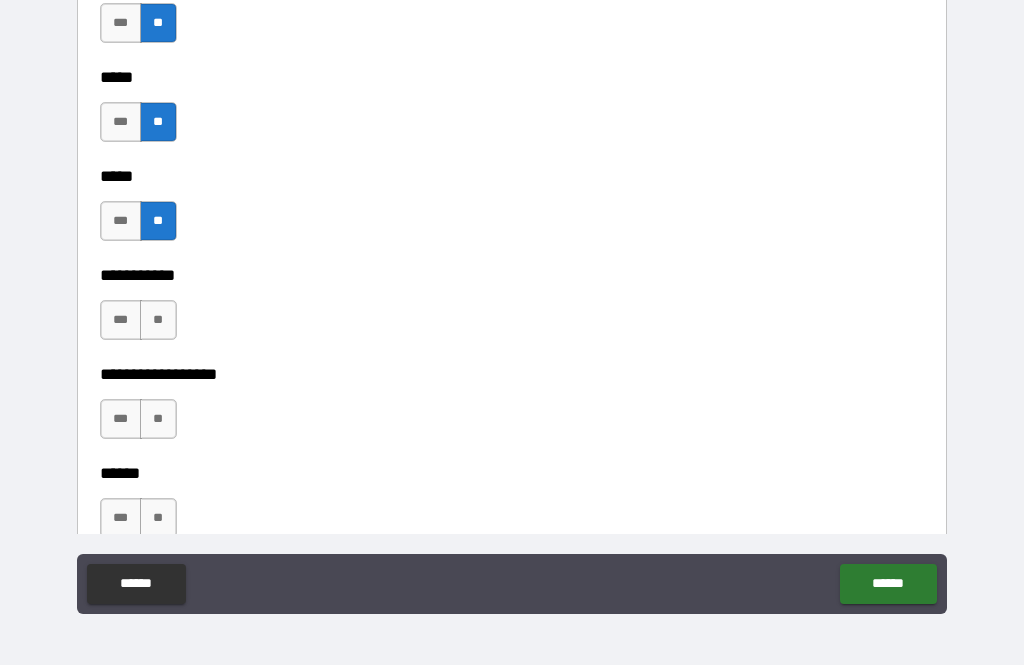 scroll, scrollTop: 1896, scrollLeft: 0, axis: vertical 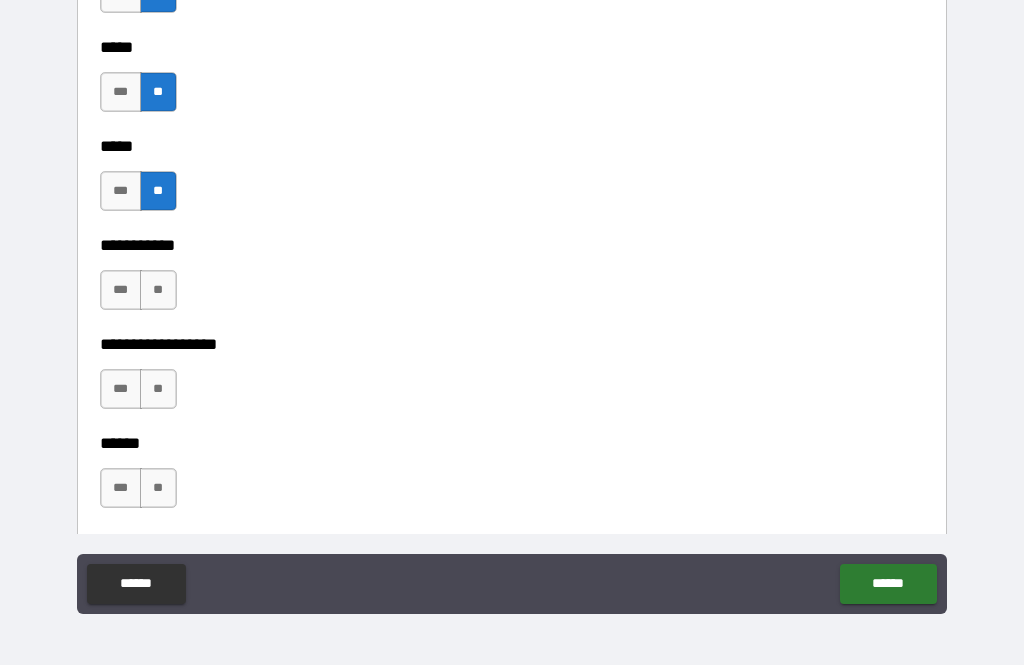 click on "**" at bounding box center [158, 290] 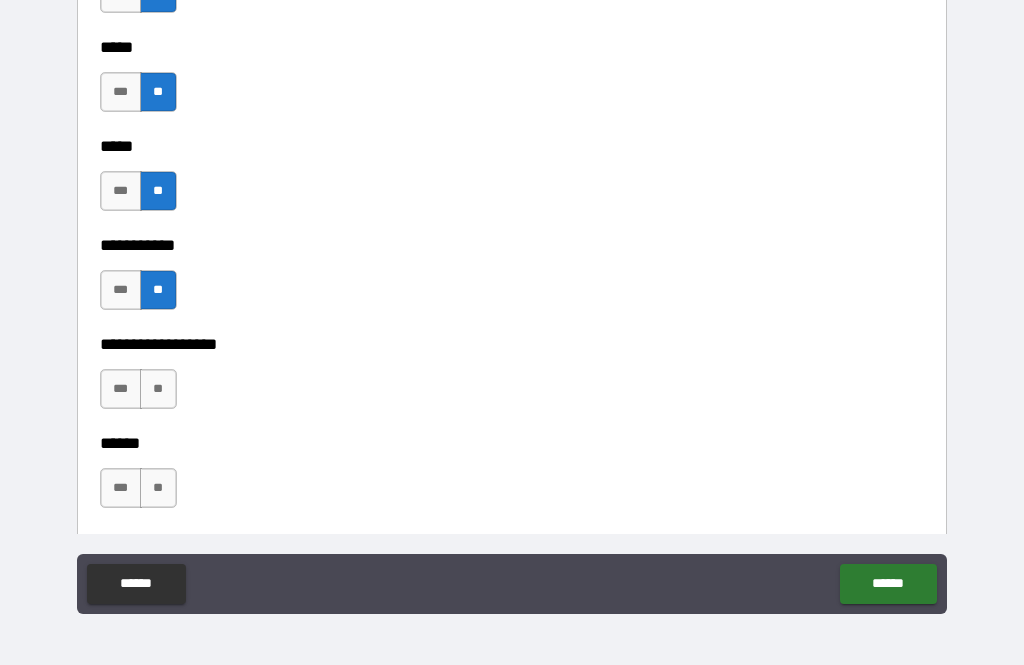 click on "**" at bounding box center [158, 389] 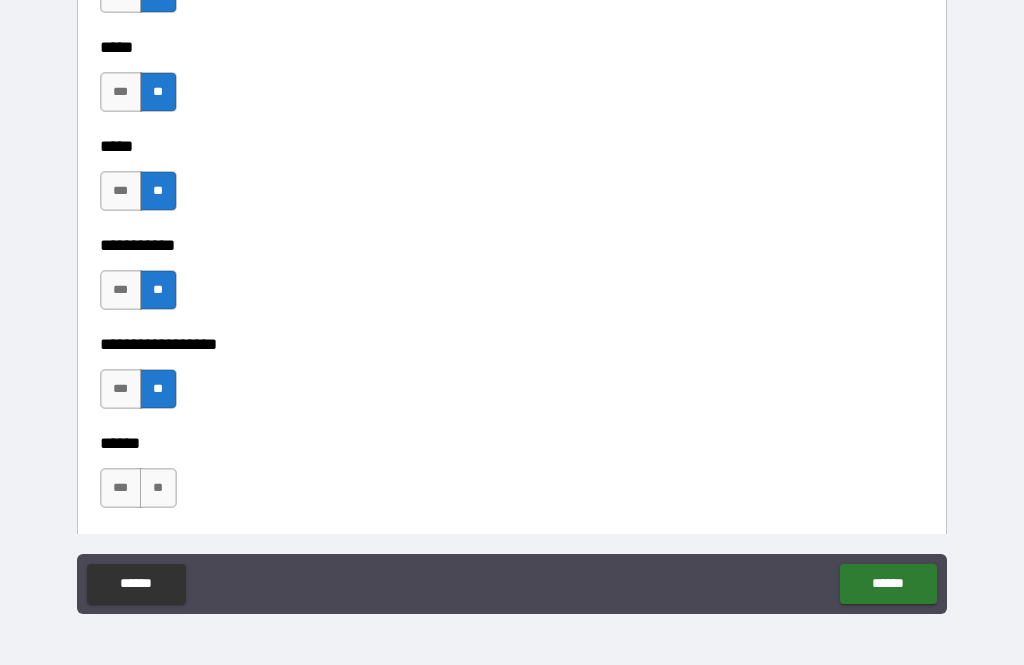 click on "**" at bounding box center [158, 488] 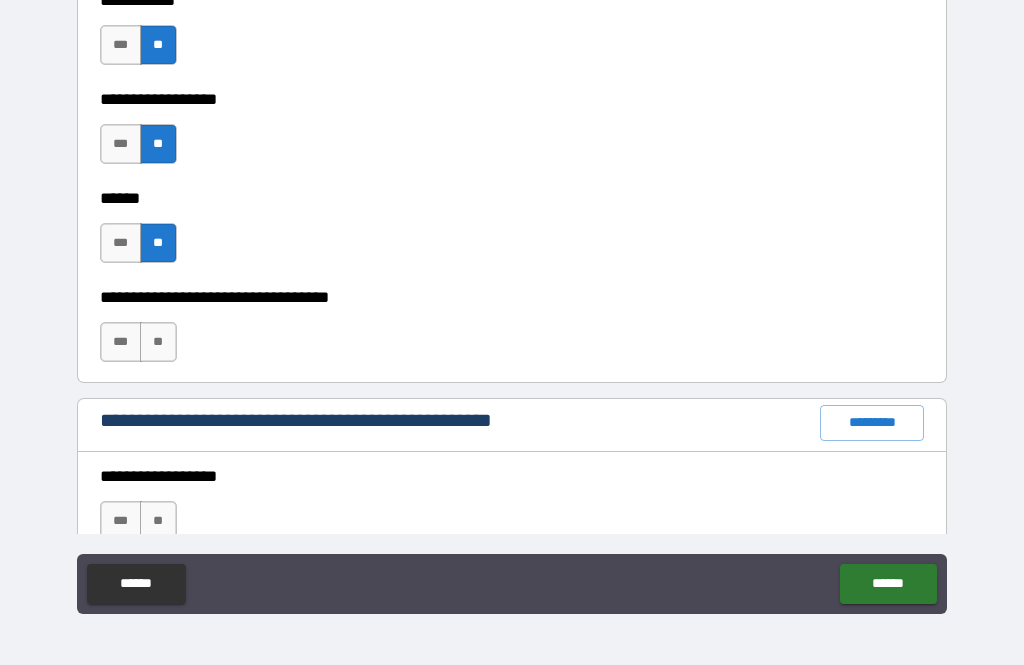 scroll, scrollTop: 2171, scrollLeft: 0, axis: vertical 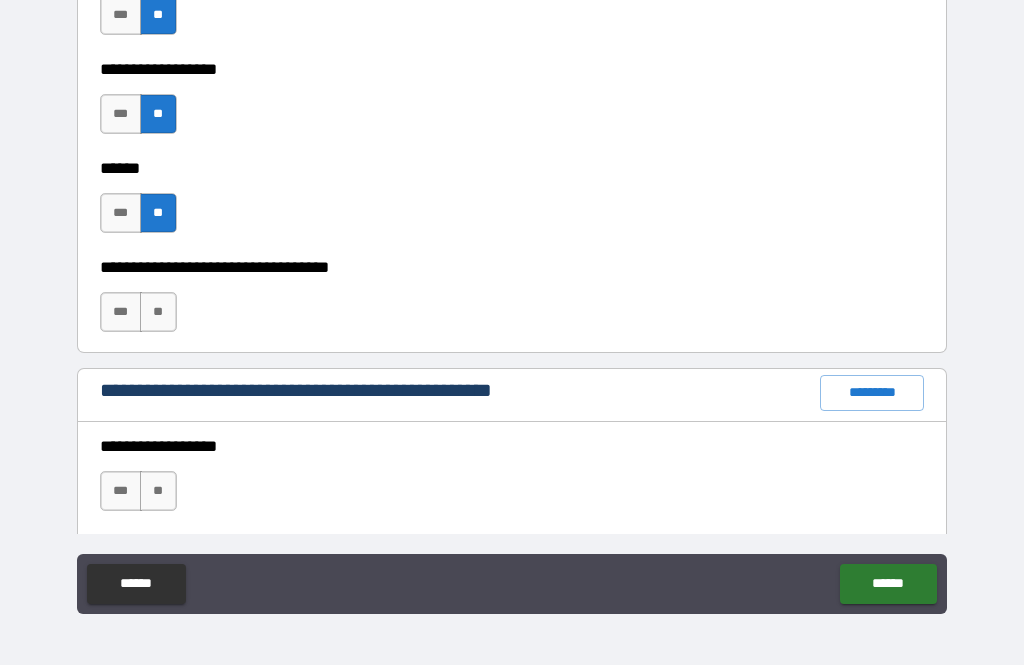 click on "**" at bounding box center [158, 312] 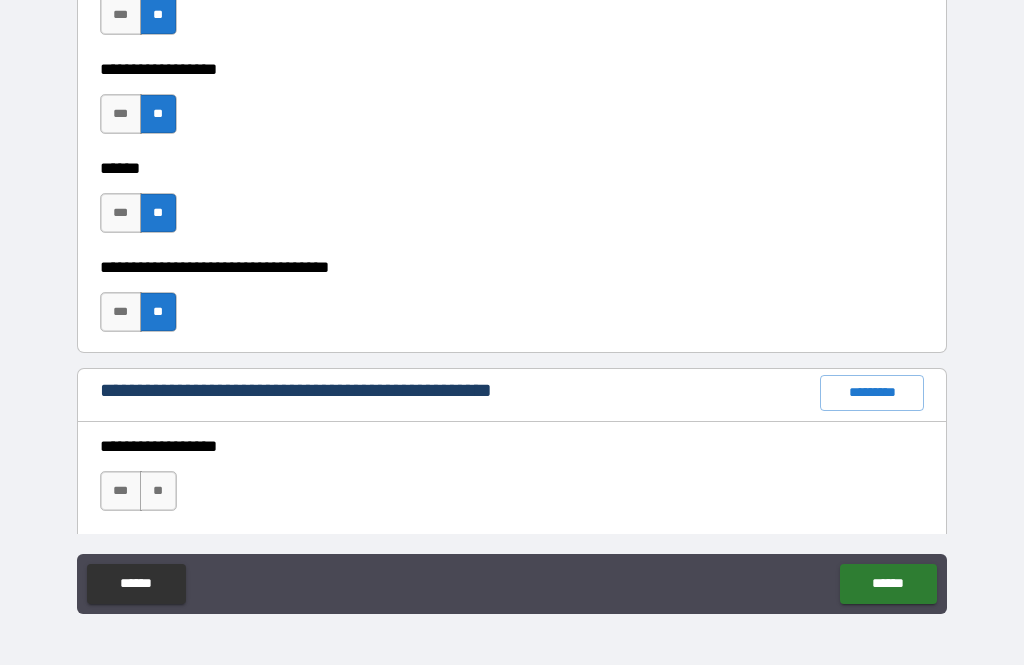 click on "**" at bounding box center [158, 491] 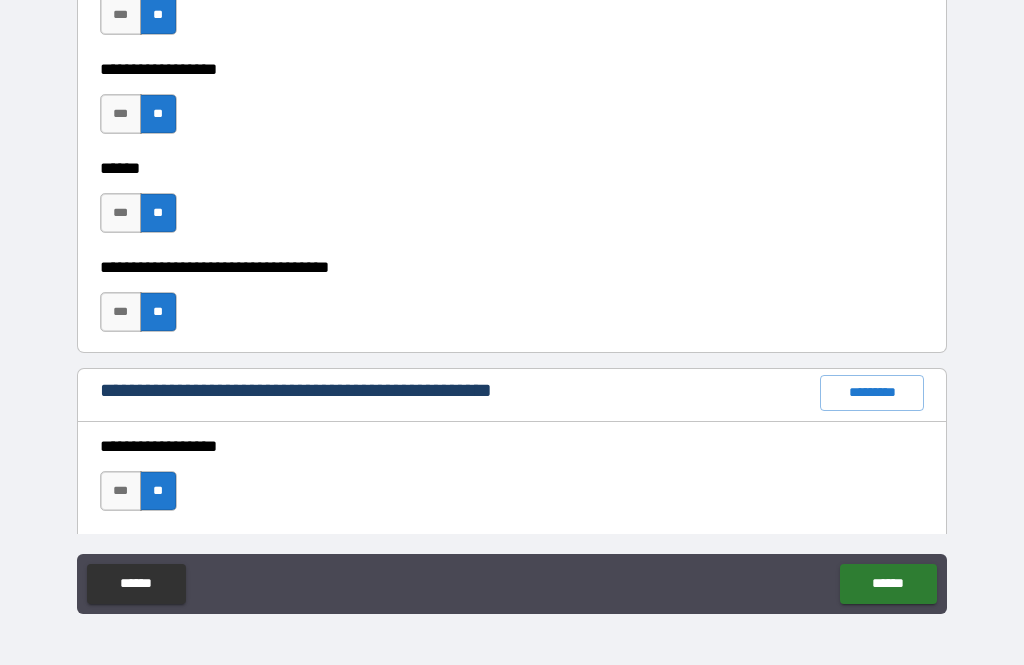 click on "*********" at bounding box center [872, 393] 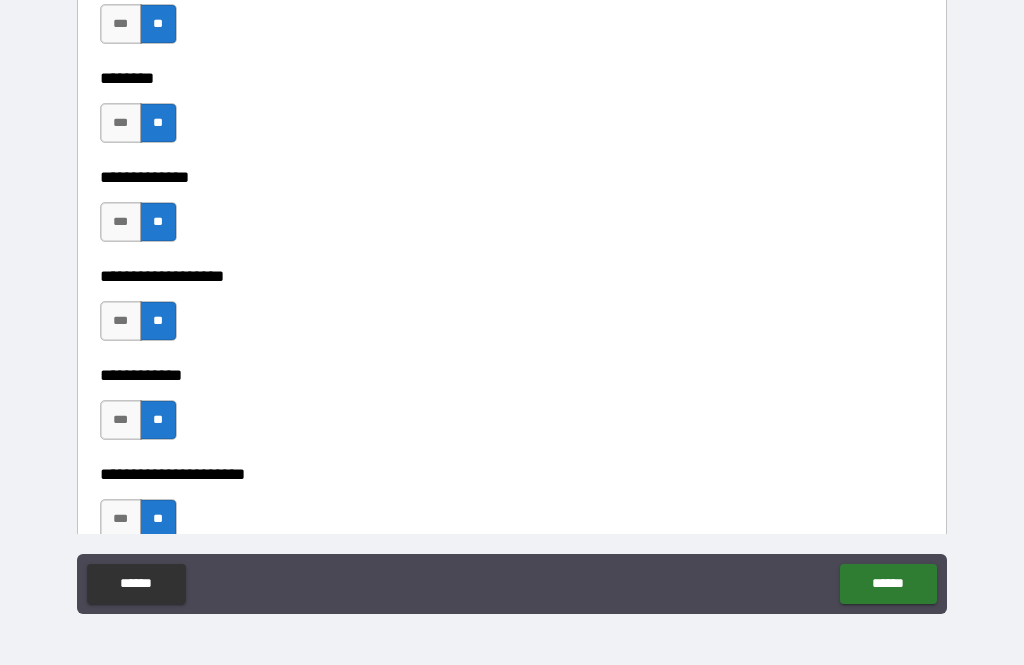 click on "******" at bounding box center (888, 584) 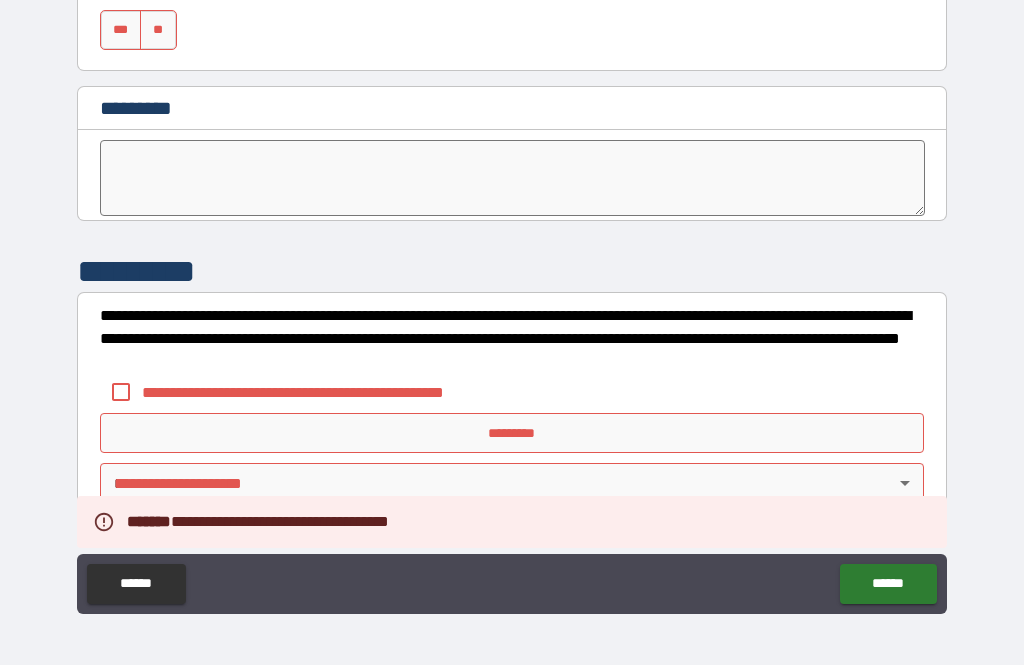 scroll, scrollTop: 10255, scrollLeft: 0, axis: vertical 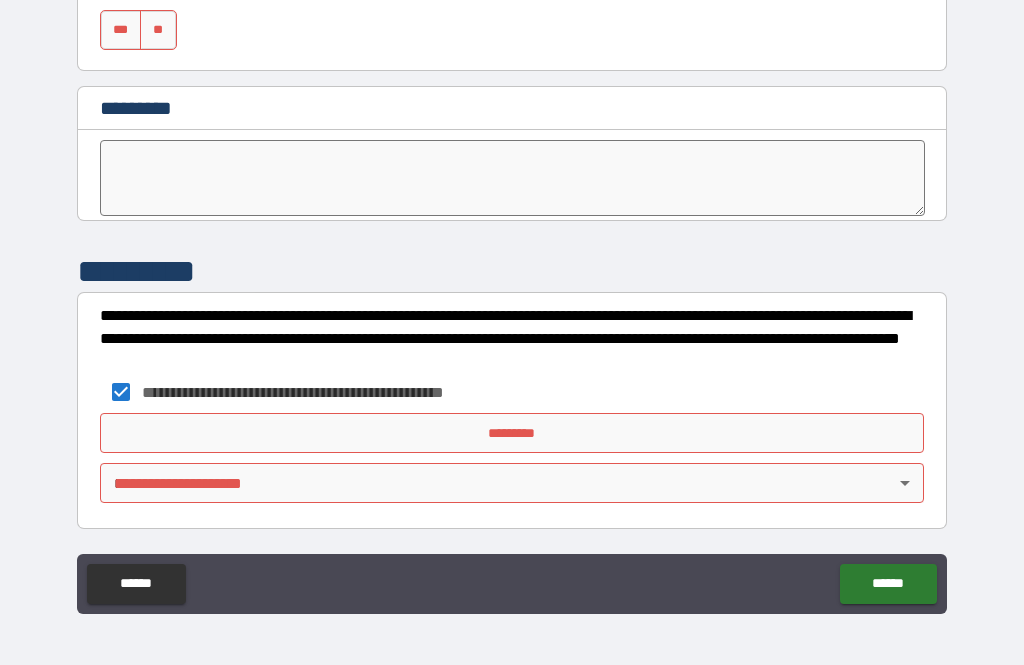 click on "*********" at bounding box center [512, 433] 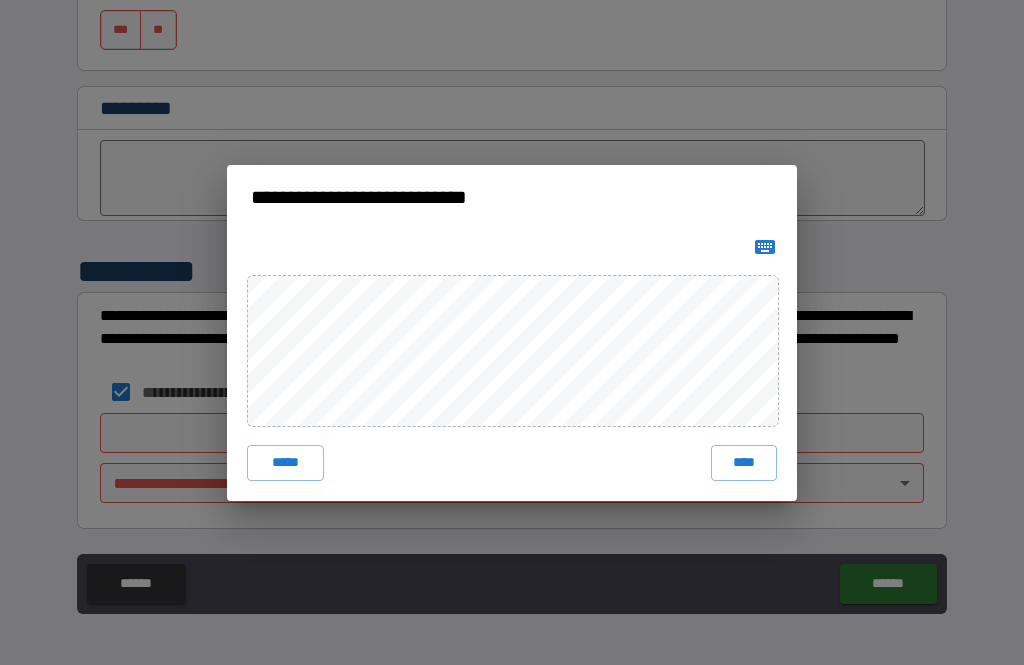 click on "****" at bounding box center [744, 463] 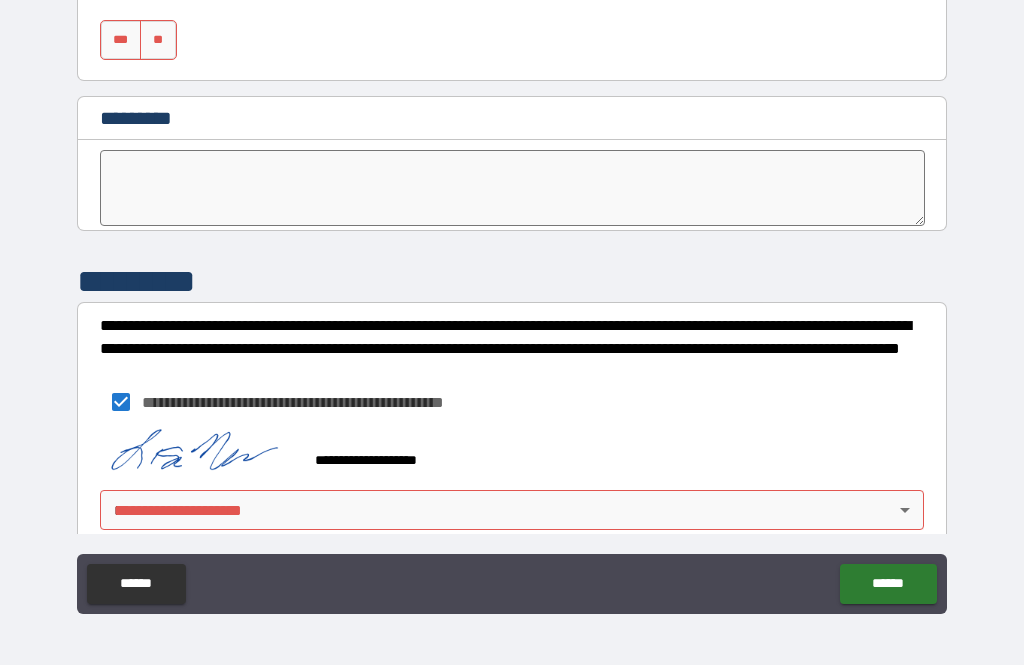 click on "**********" at bounding box center (512, 300) 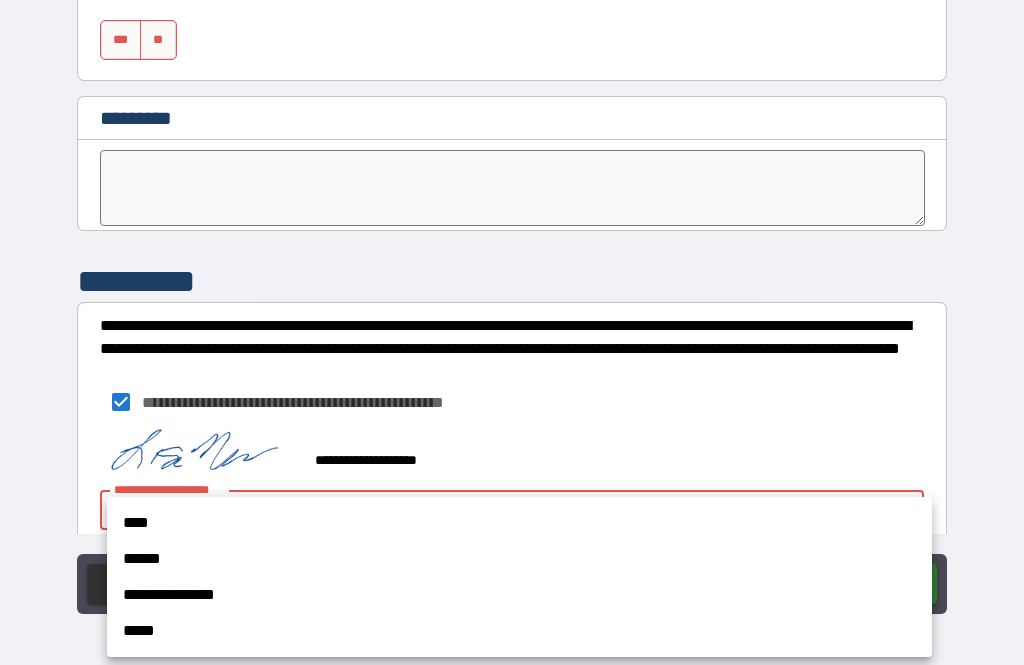click on "****" at bounding box center [519, 523] 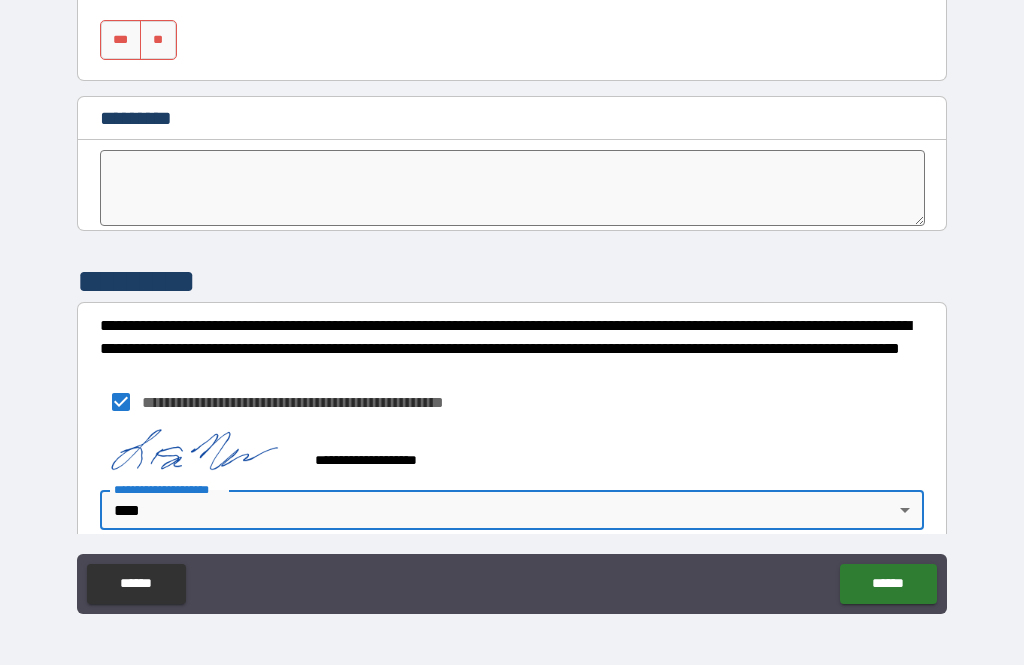 click on "******" at bounding box center [888, 584] 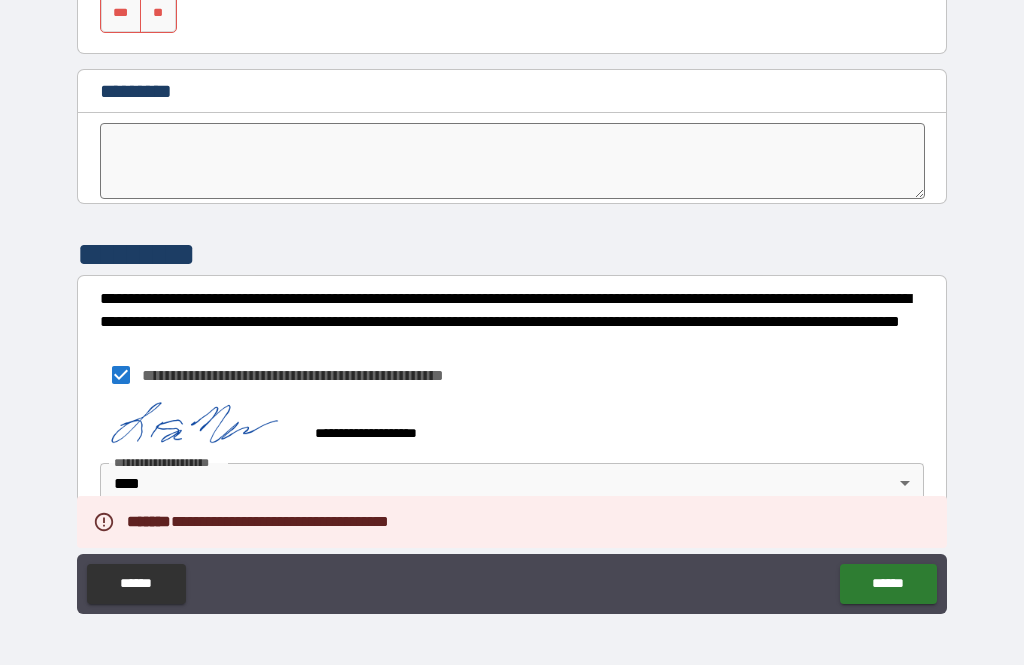 scroll, scrollTop: 10272, scrollLeft: 0, axis: vertical 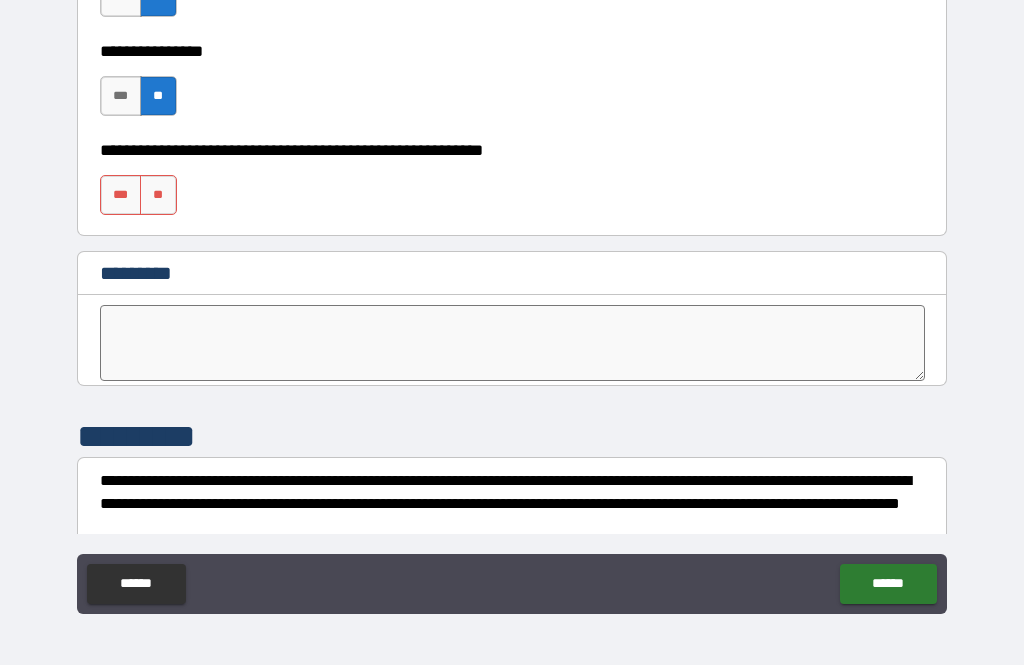 click on "**" at bounding box center (158, 195) 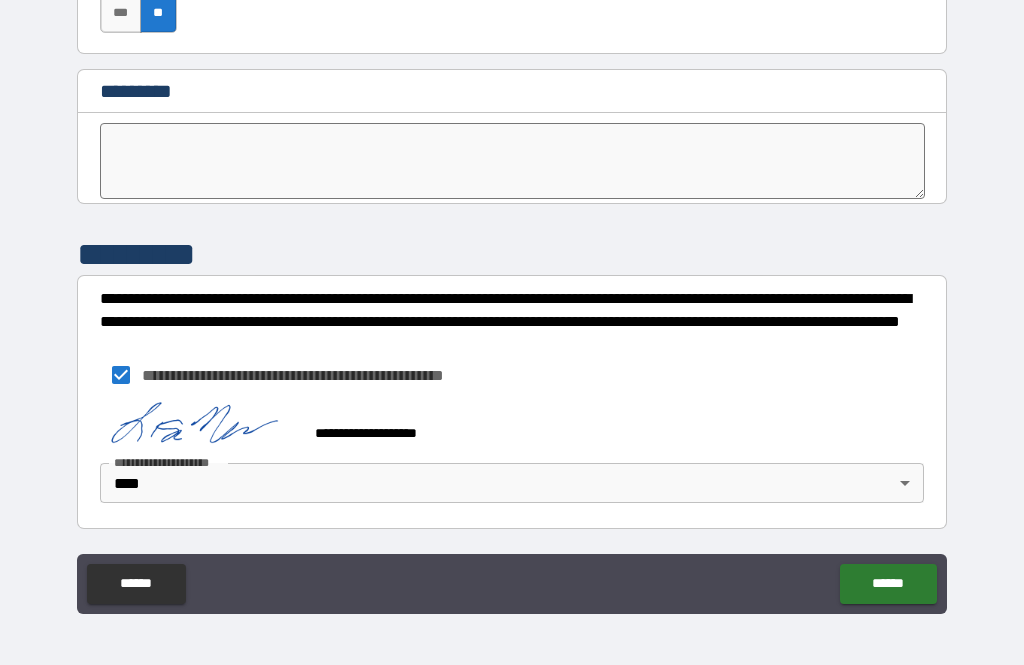 scroll, scrollTop: 10272, scrollLeft: 0, axis: vertical 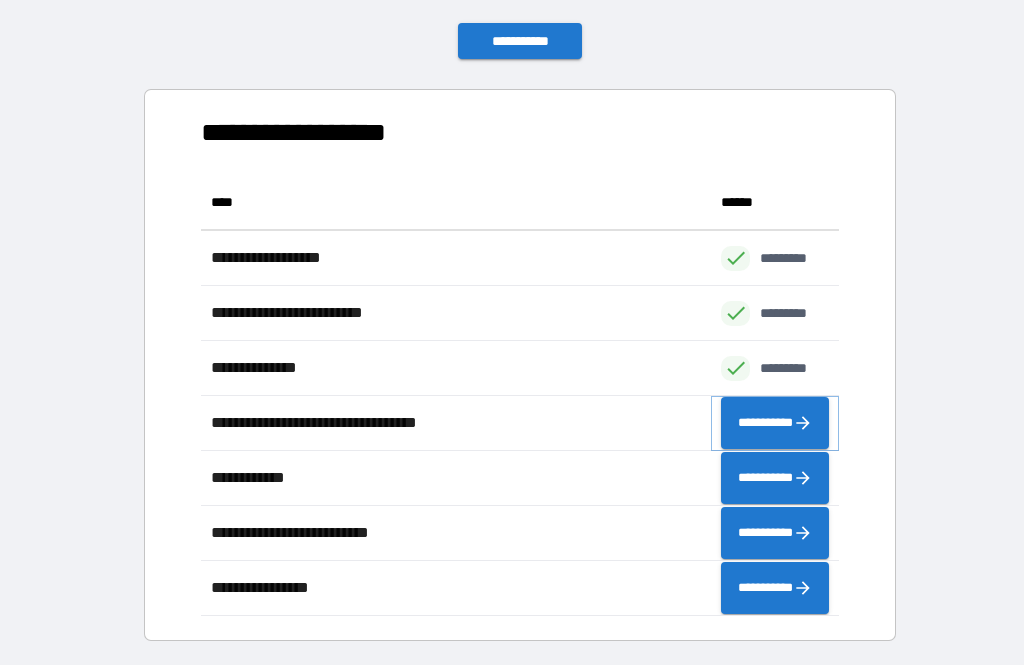 click on "**********" at bounding box center [775, 423] 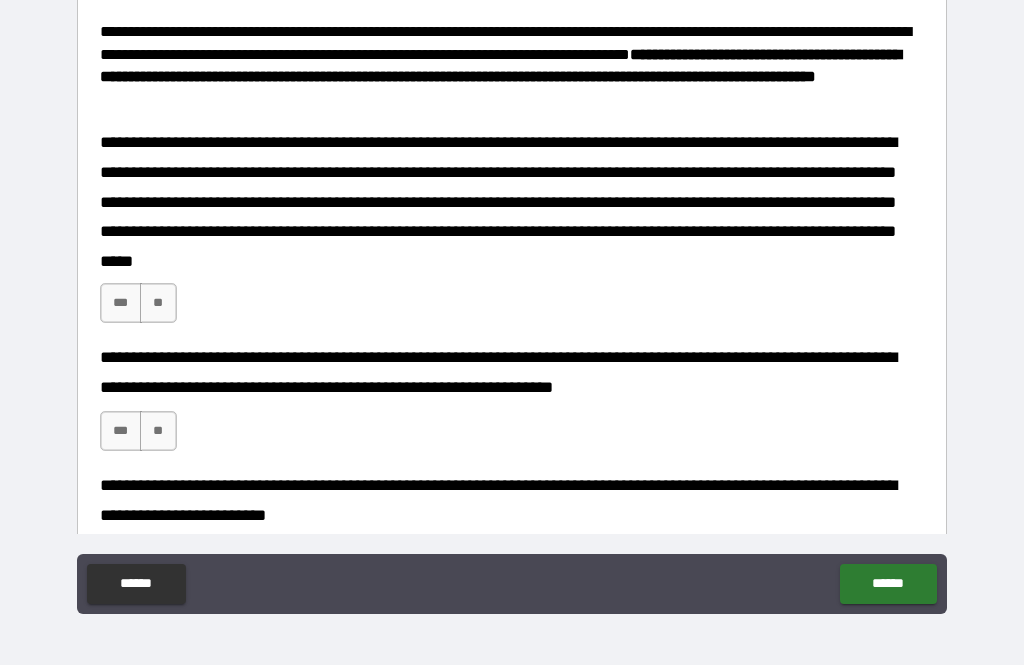 scroll, scrollTop: 379, scrollLeft: 0, axis: vertical 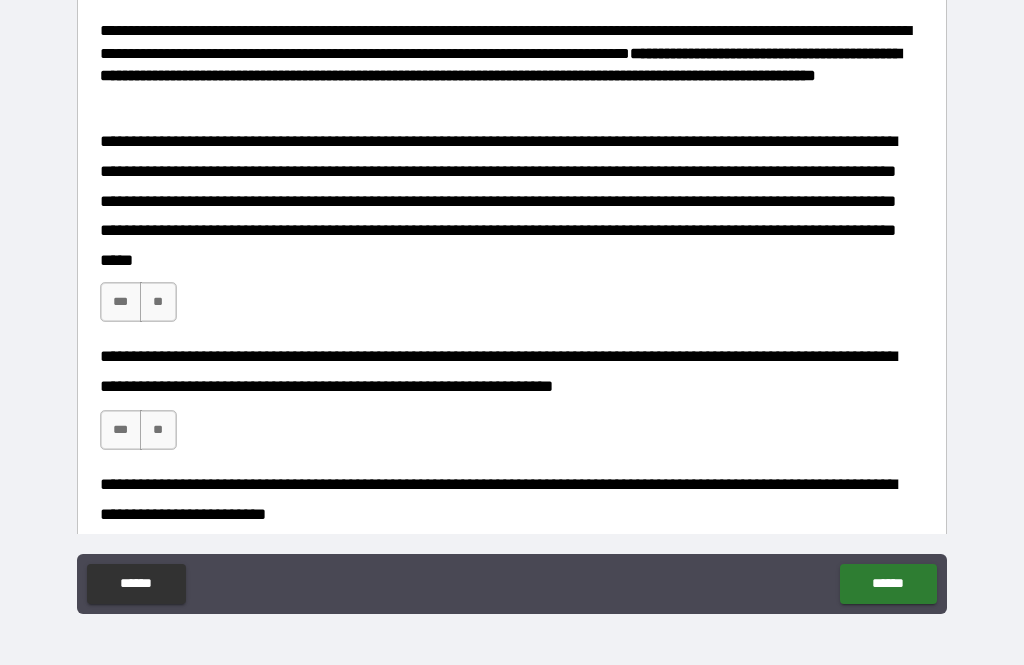 click on "***" at bounding box center (121, 302) 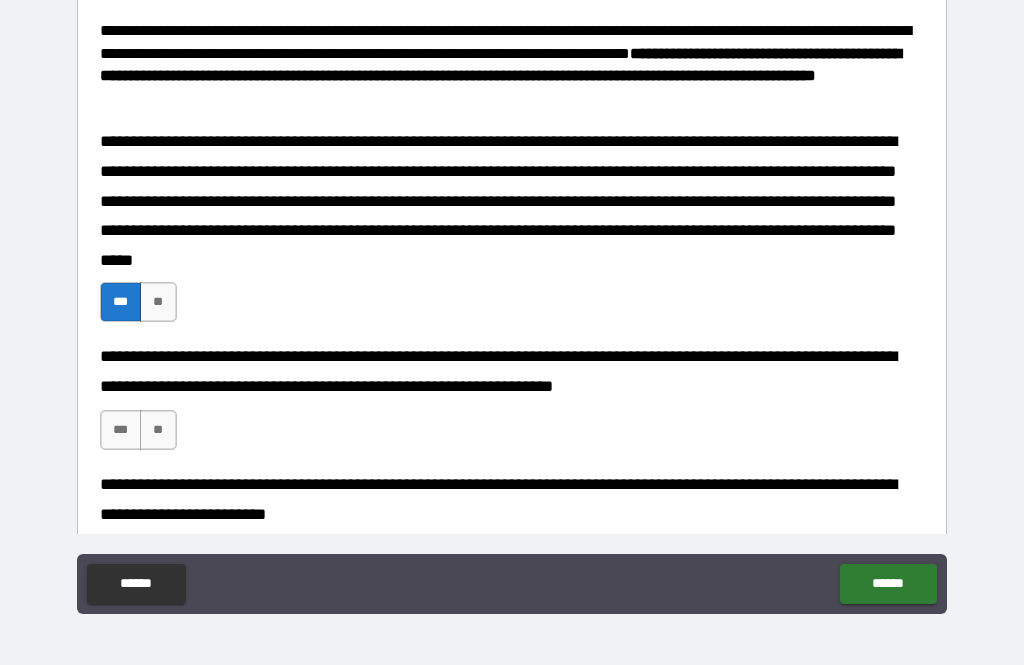 click on "***" at bounding box center (121, 430) 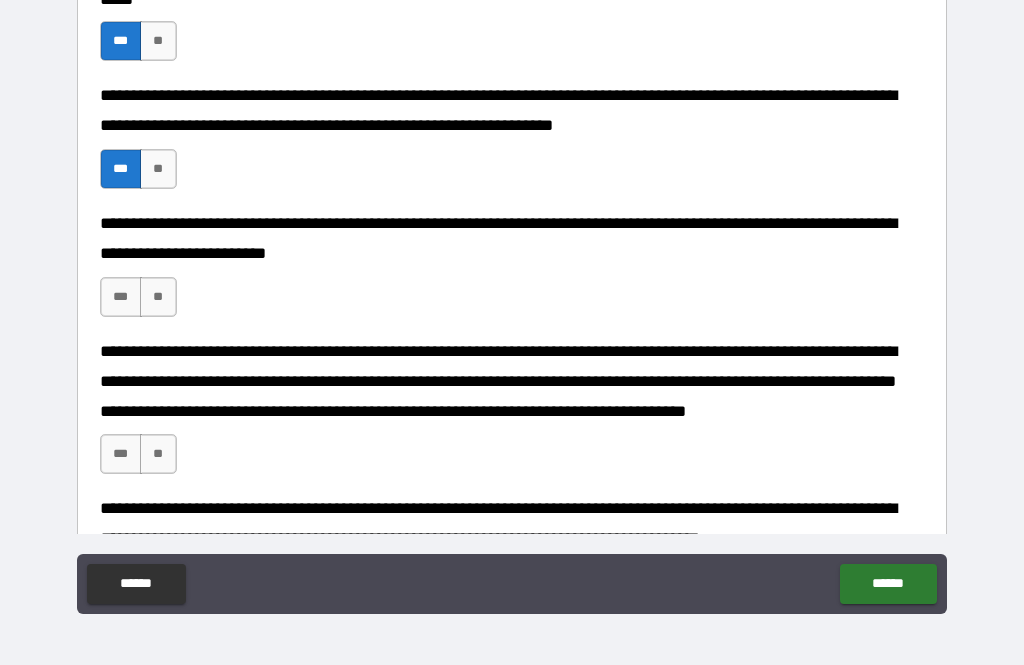 scroll, scrollTop: 641, scrollLeft: 0, axis: vertical 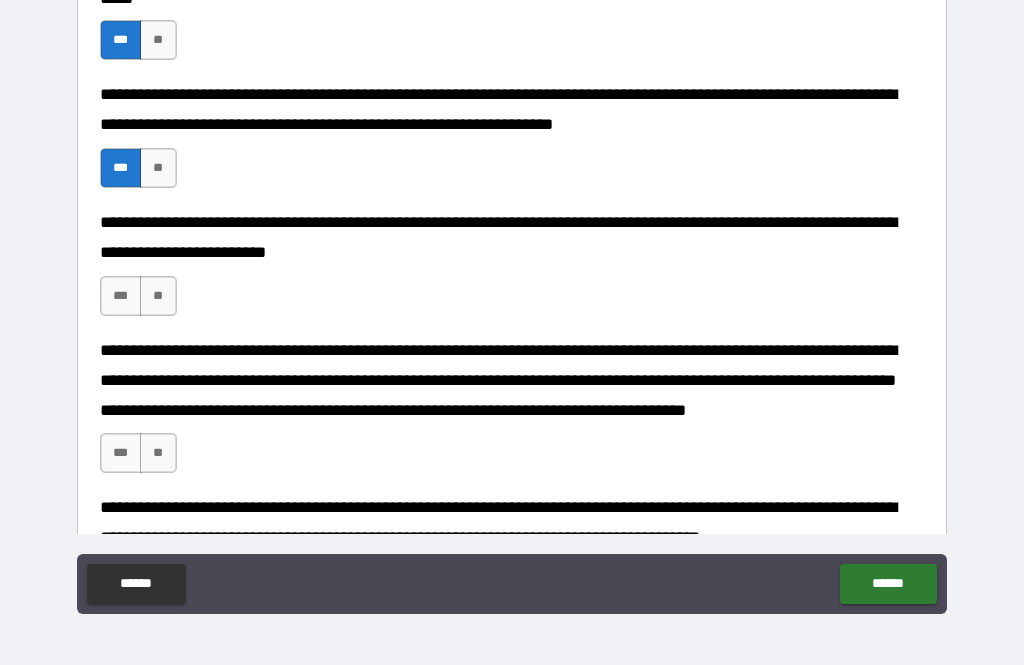 click on "***" at bounding box center [121, 296] 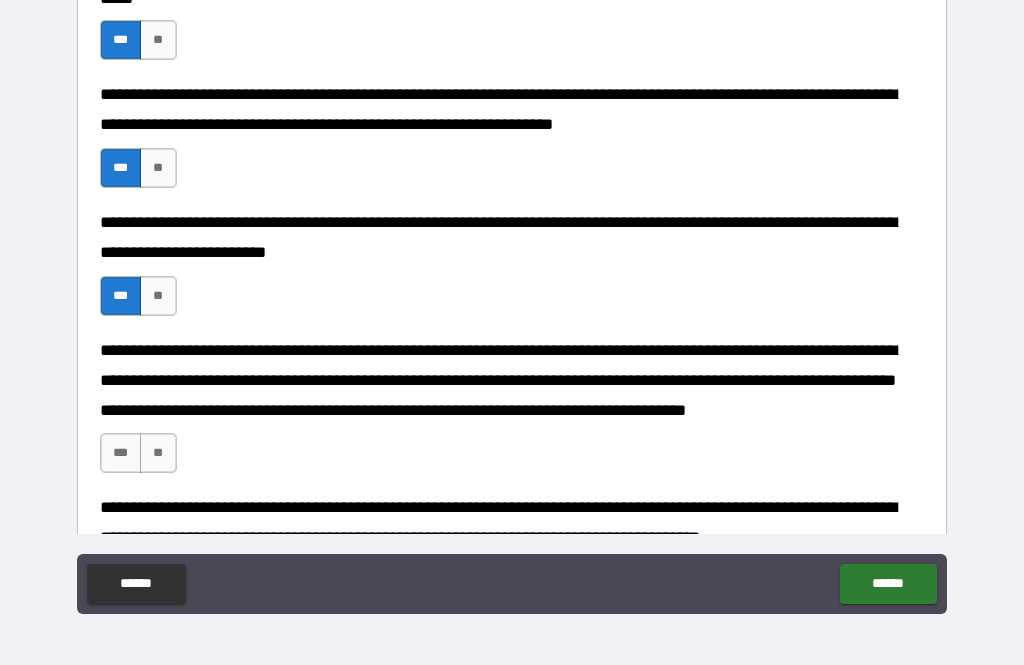 click on "**" at bounding box center (158, 453) 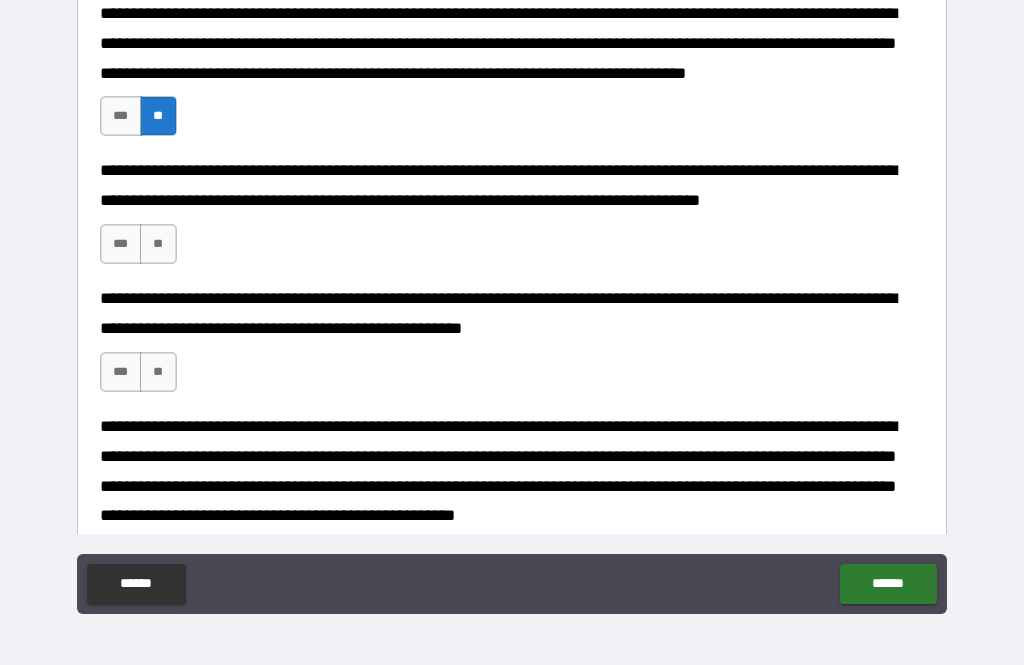 scroll, scrollTop: 979, scrollLeft: 0, axis: vertical 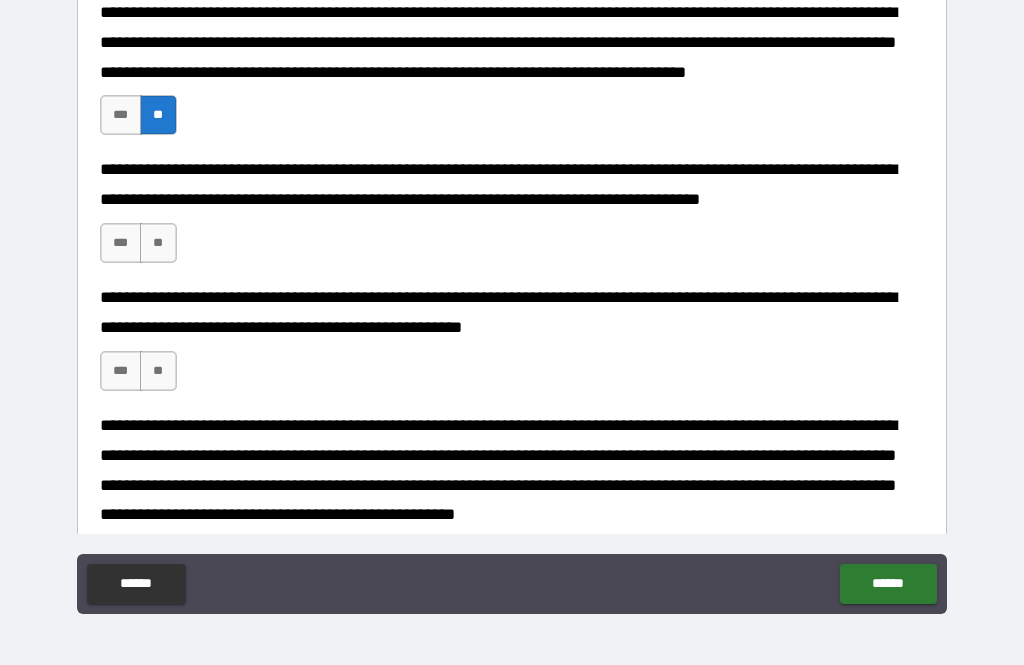click on "***" at bounding box center (121, 243) 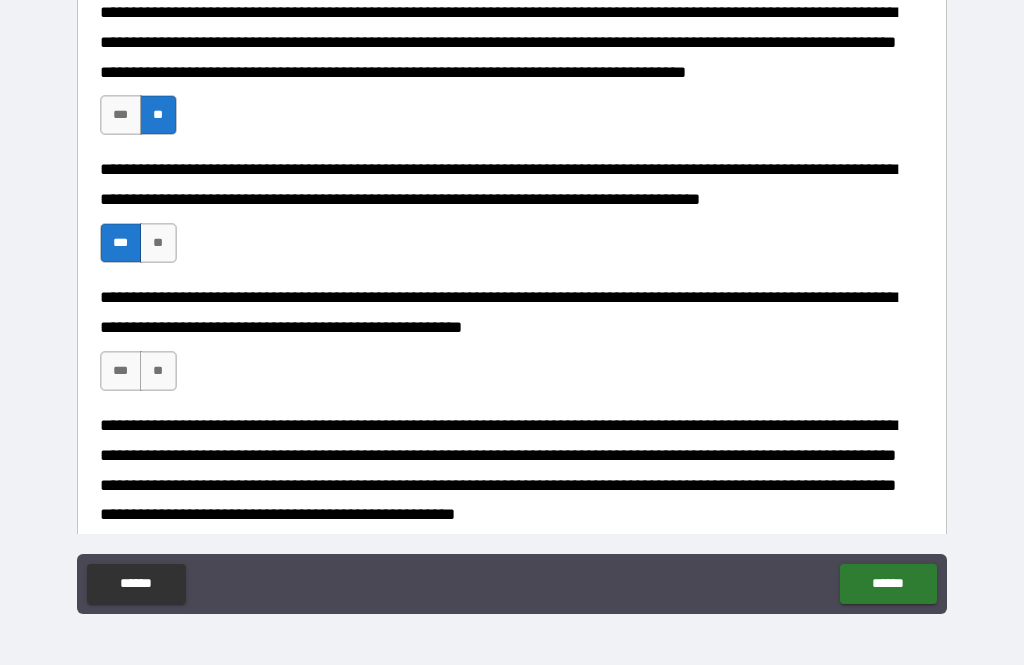 click on "***" at bounding box center (121, 371) 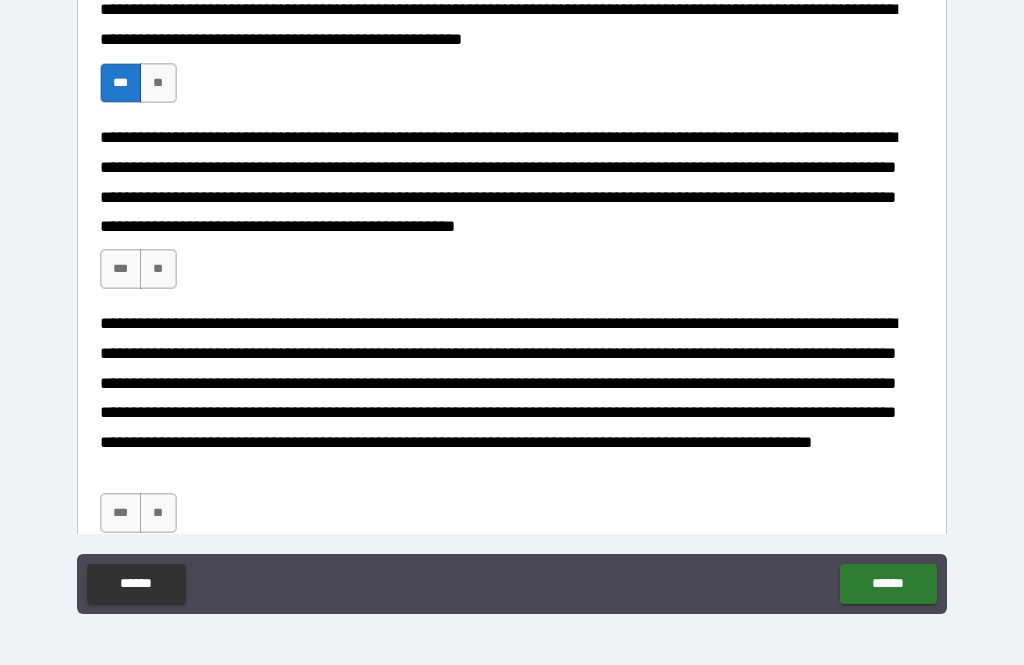 scroll, scrollTop: 1268, scrollLeft: 0, axis: vertical 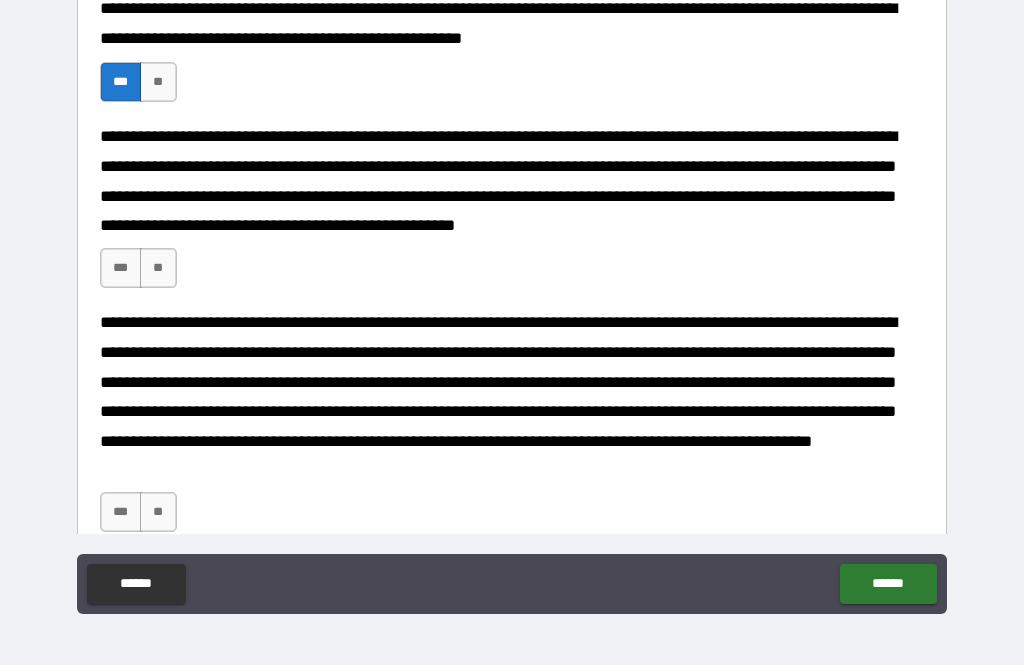 click on "***" at bounding box center [121, 268] 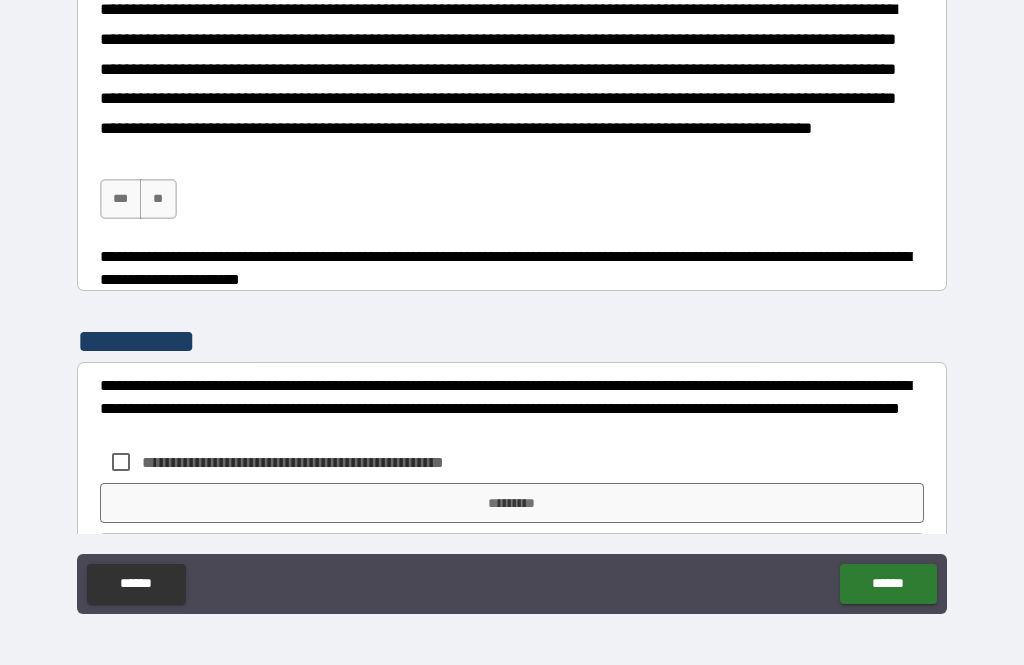 scroll, scrollTop: 1582, scrollLeft: 0, axis: vertical 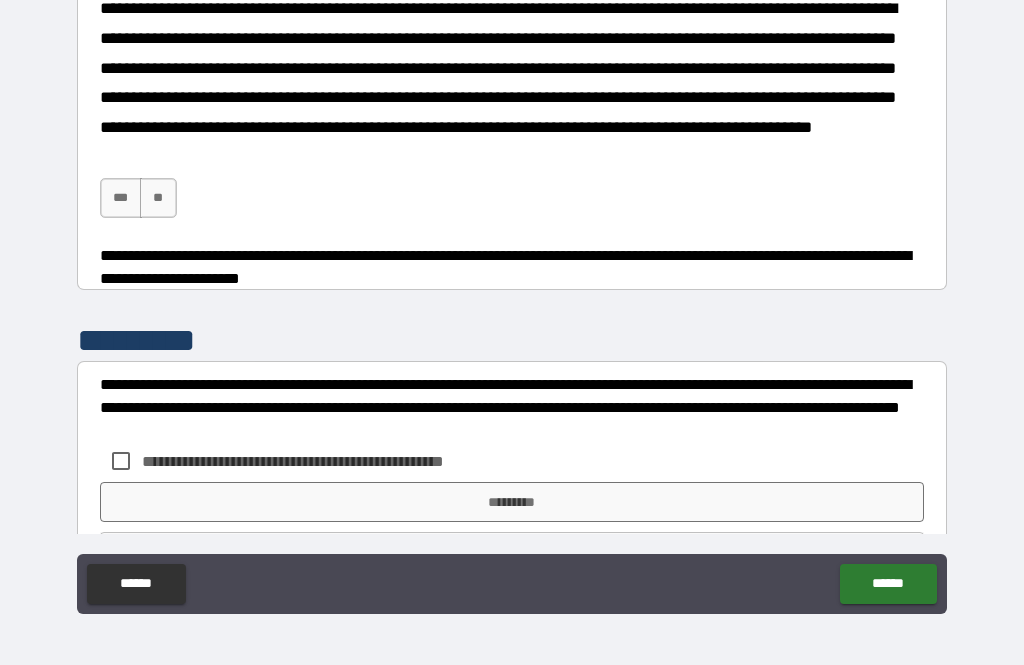 click on "***" at bounding box center (121, 198) 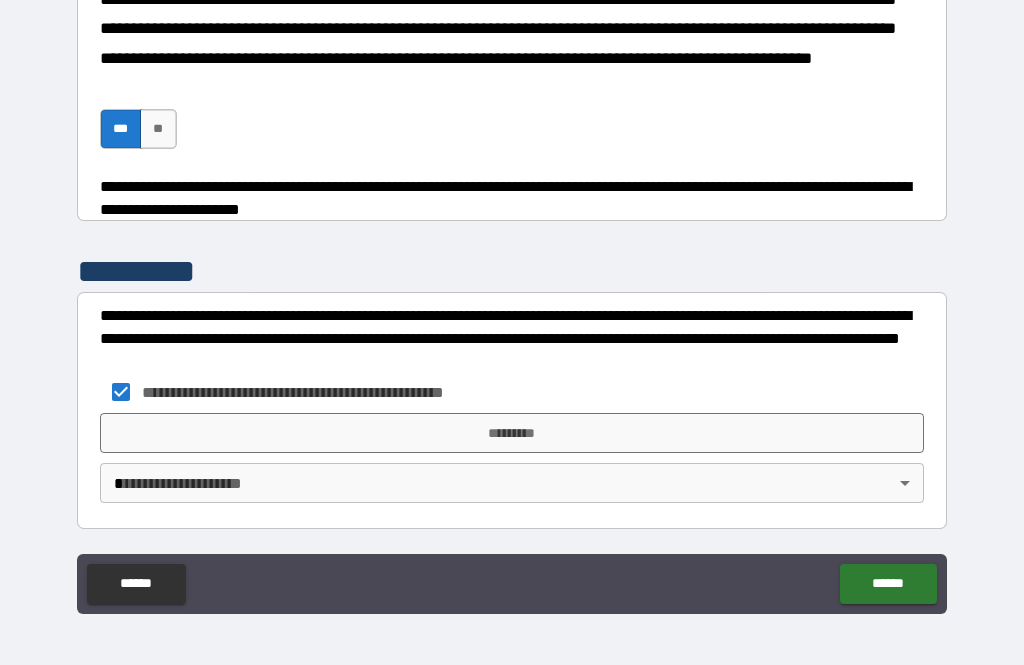 scroll, scrollTop: 1651, scrollLeft: 0, axis: vertical 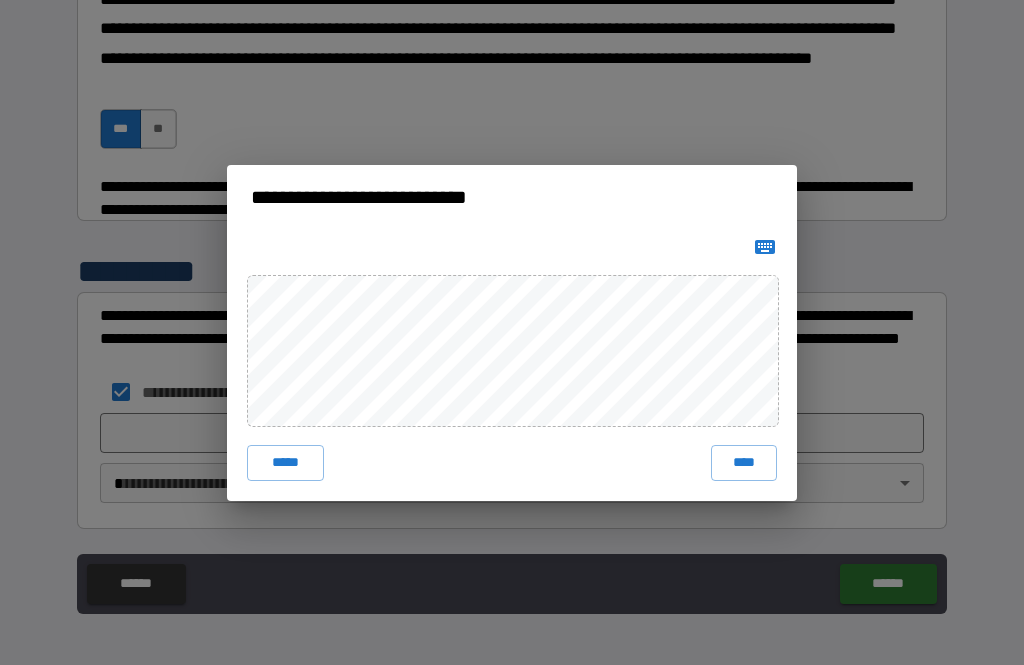 click on "****" at bounding box center (744, 463) 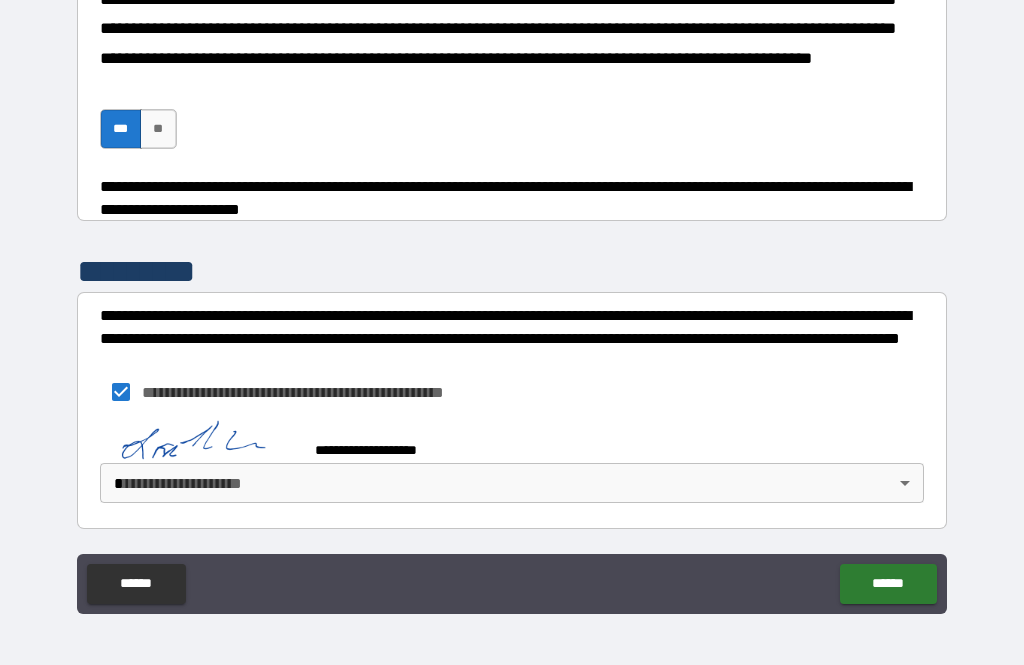 scroll, scrollTop: 1641, scrollLeft: 0, axis: vertical 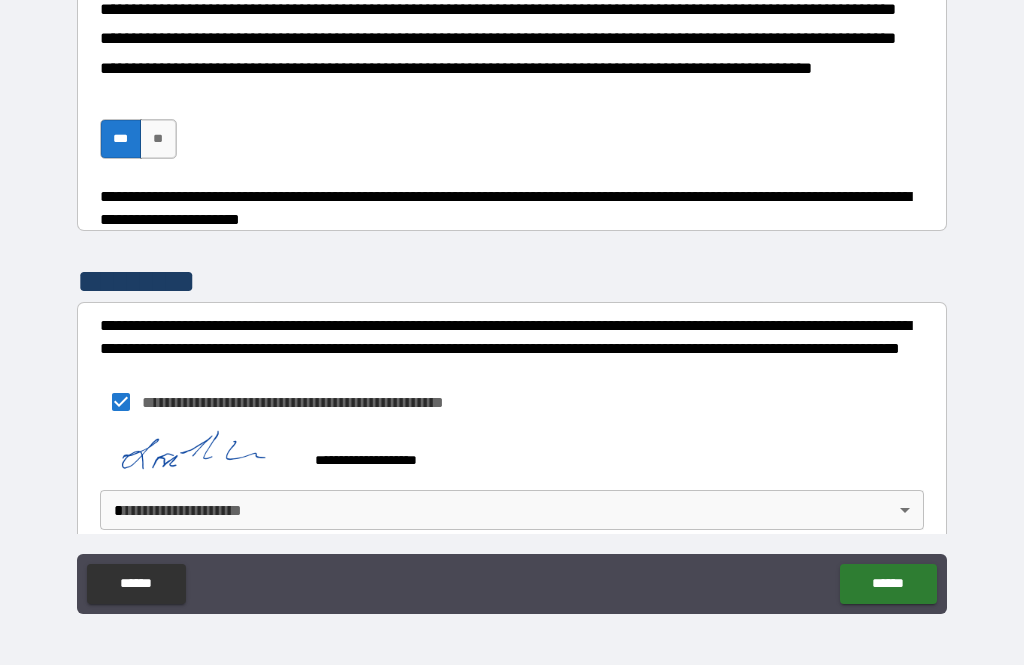 click on "**********" at bounding box center (512, 300) 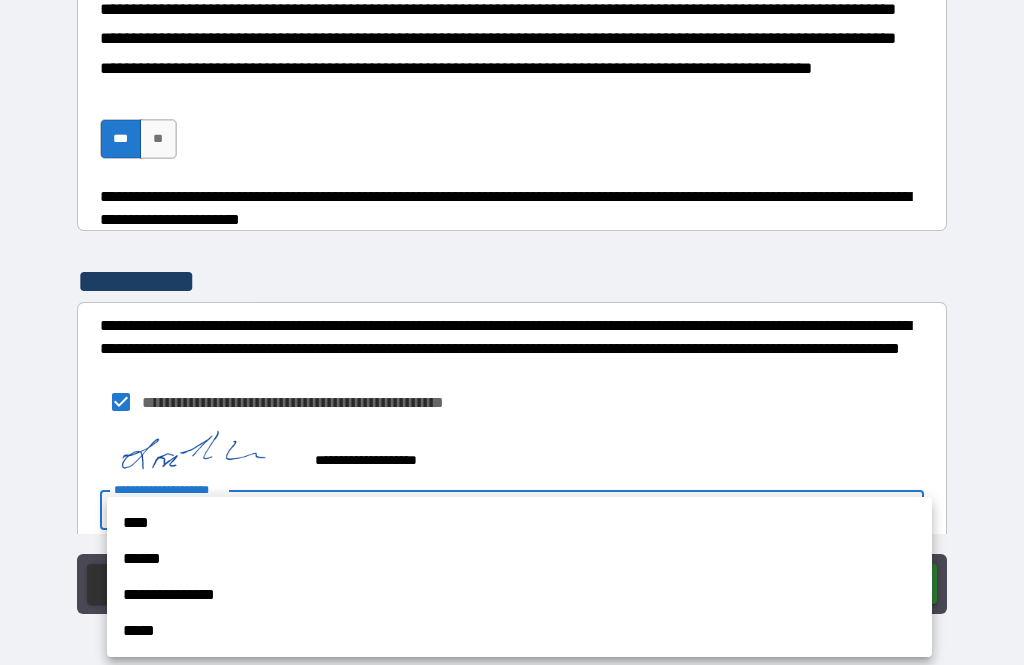 click on "****" at bounding box center [519, 523] 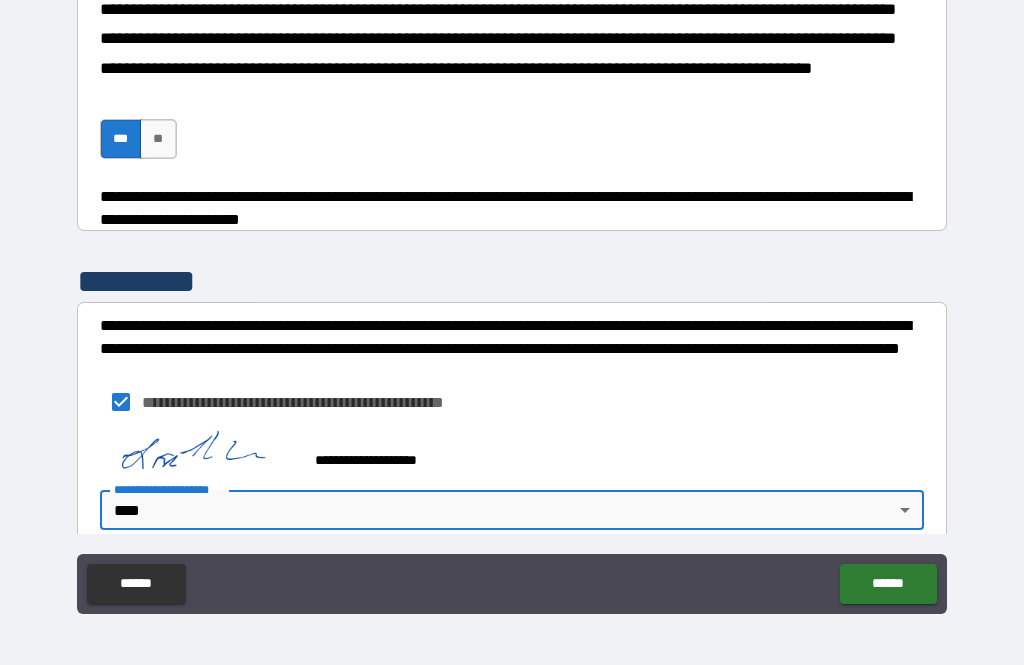 click on "******" at bounding box center (888, 584) 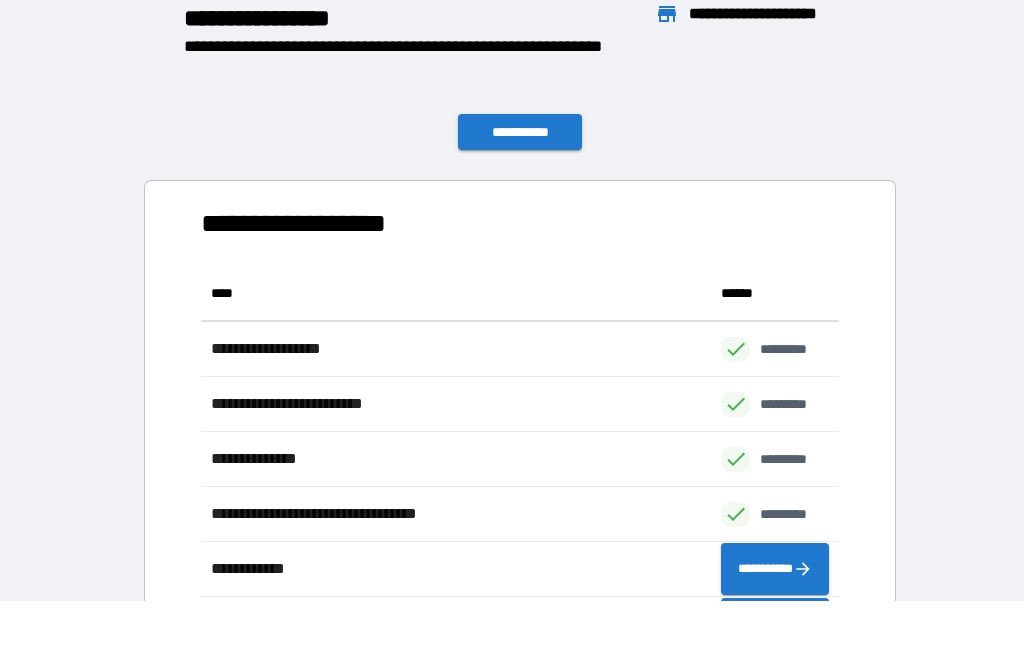 scroll, scrollTop: 1, scrollLeft: 1, axis: both 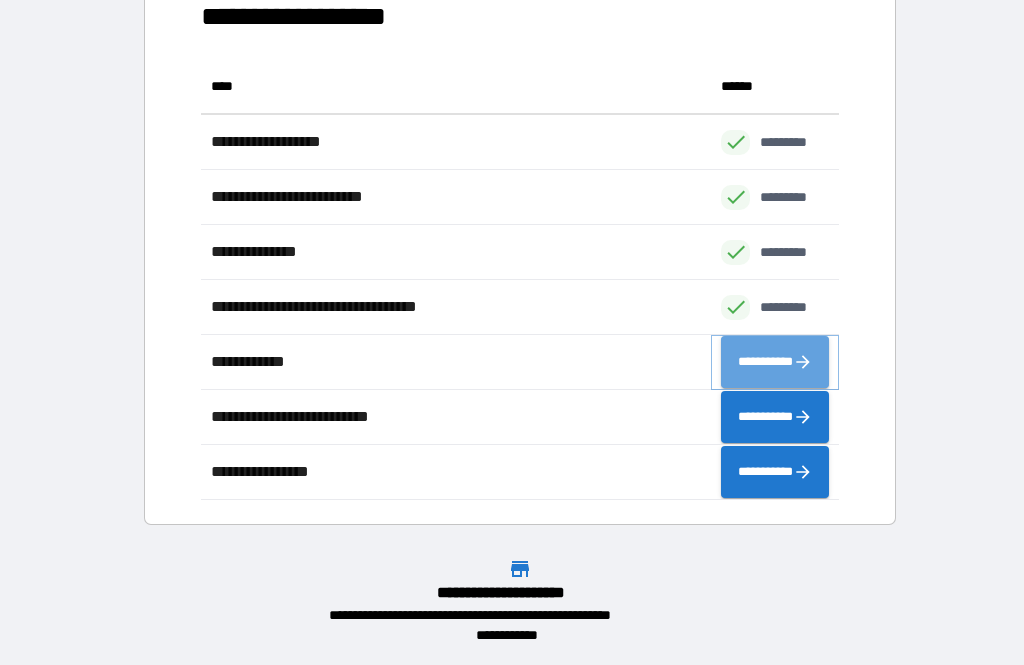 click on "**********" at bounding box center [775, 362] 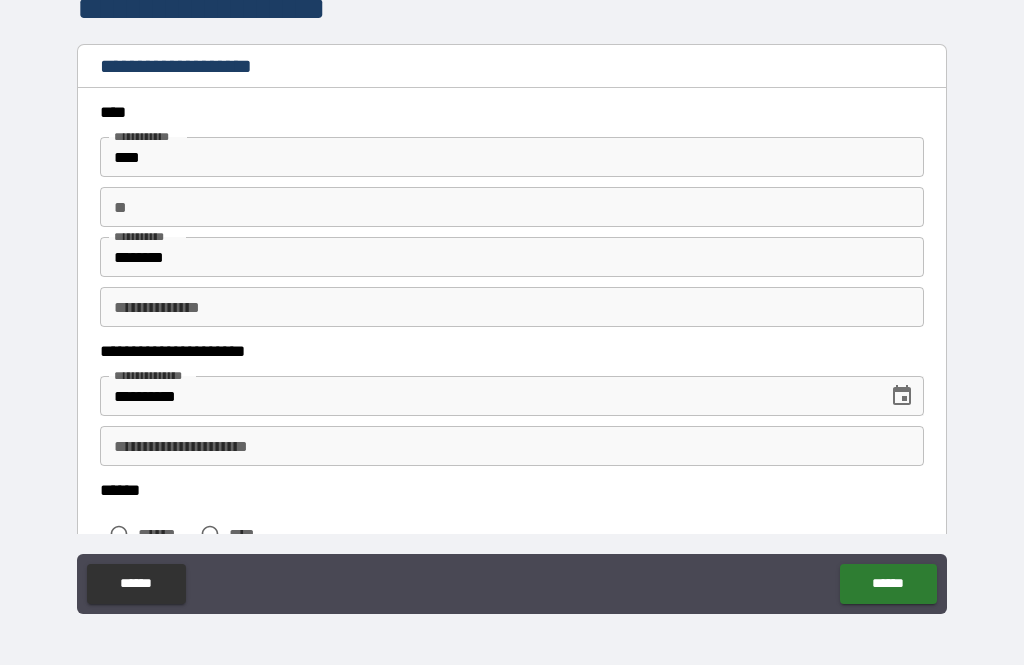 click on "**********" at bounding box center (512, 446) 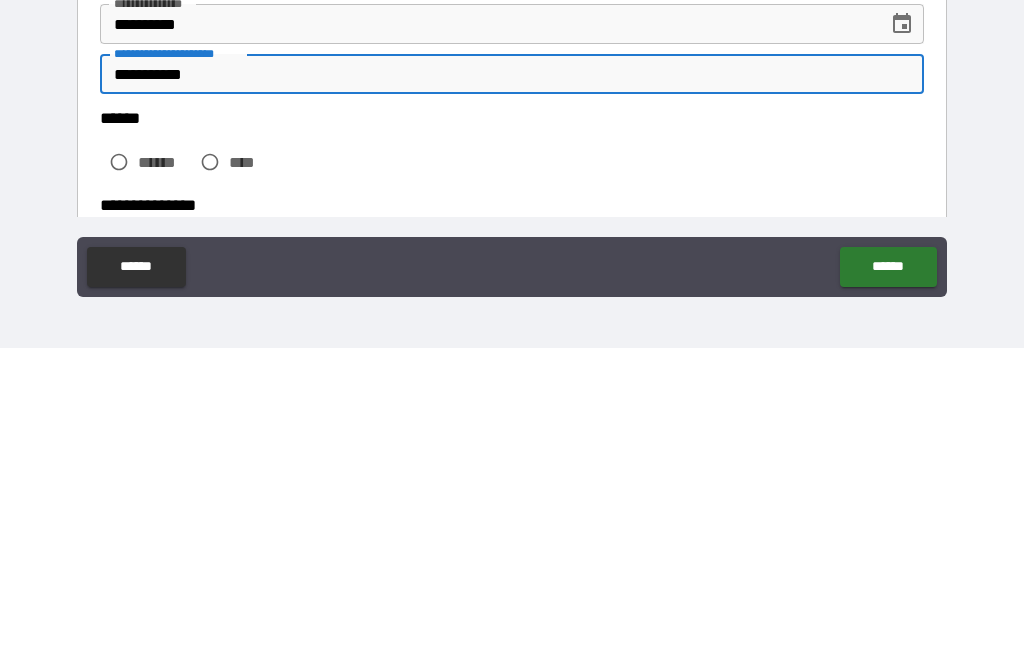 scroll, scrollTop: 62, scrollLeft: 0, axis: vertical 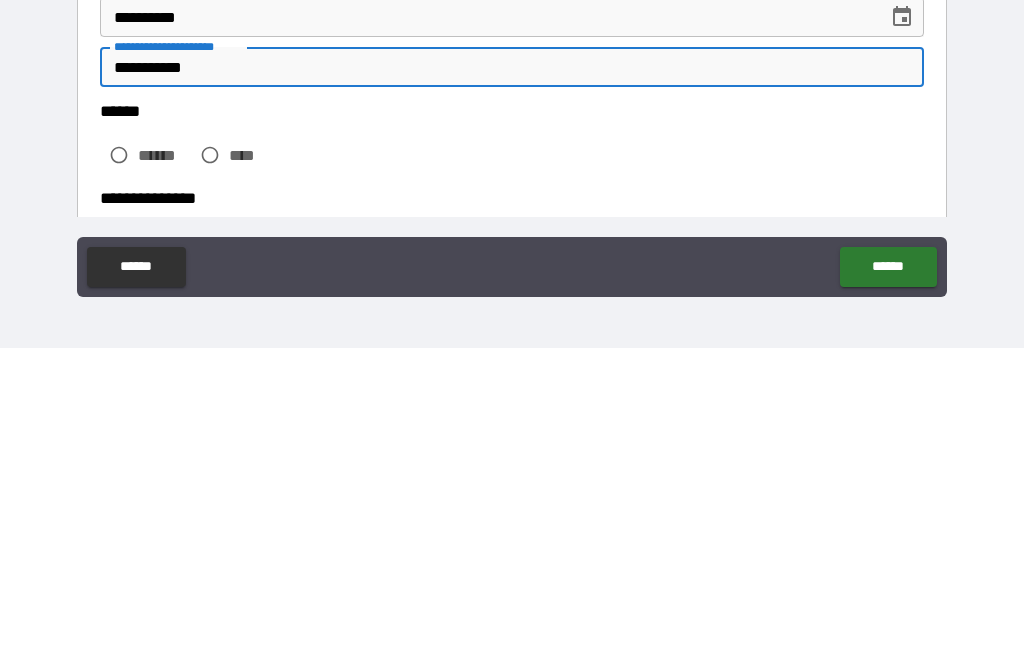 type on "**********" 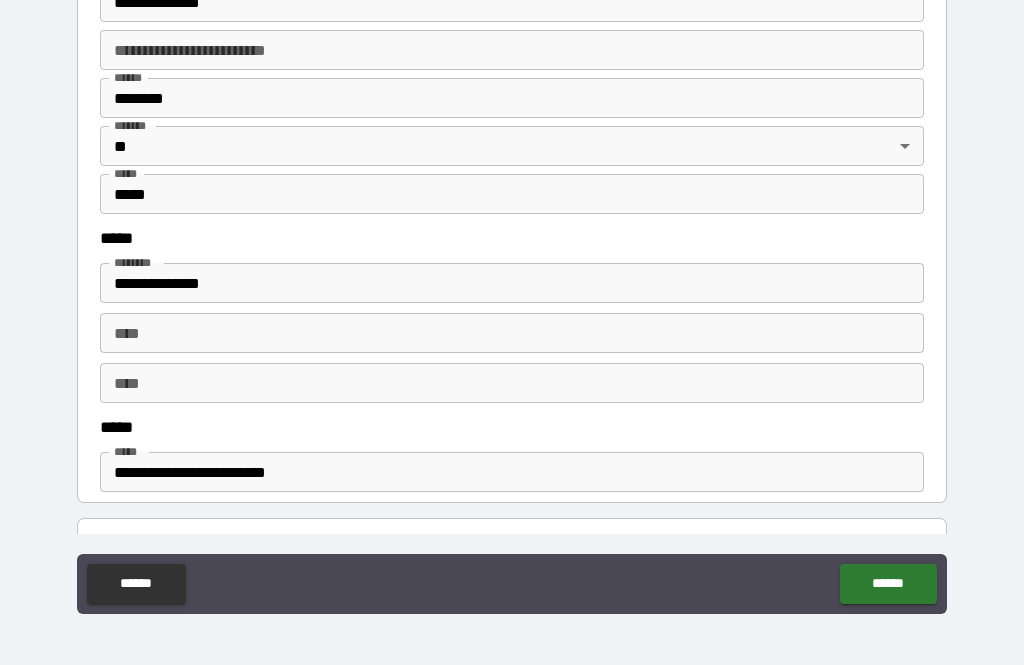 scroll, scrollTop: 779, scrollLeft: 0, axis: vertical 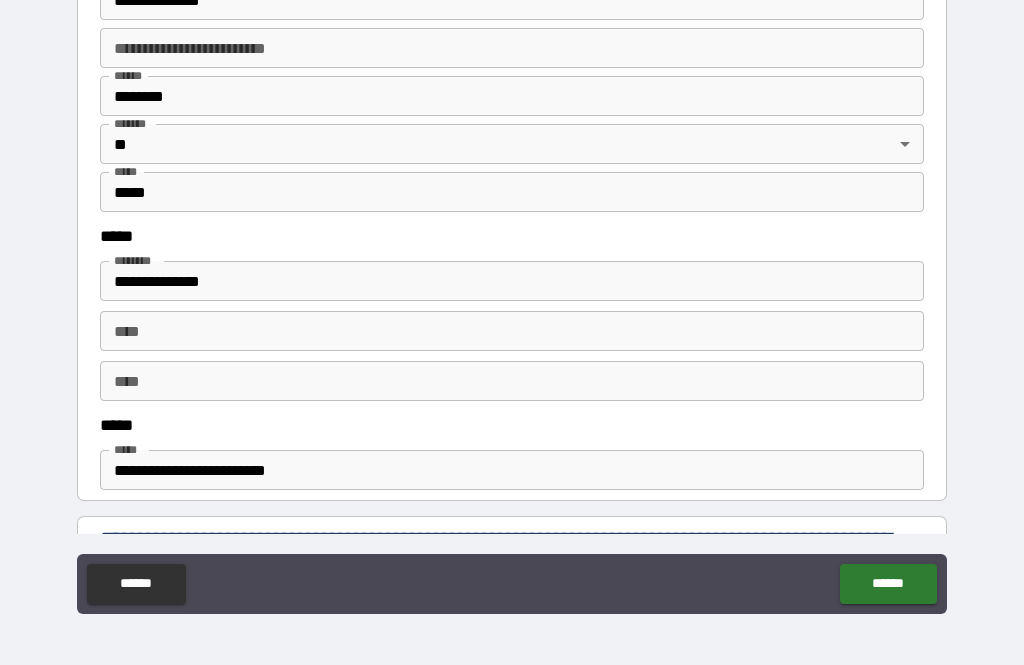click on "****" at bounding box center [512, 381] 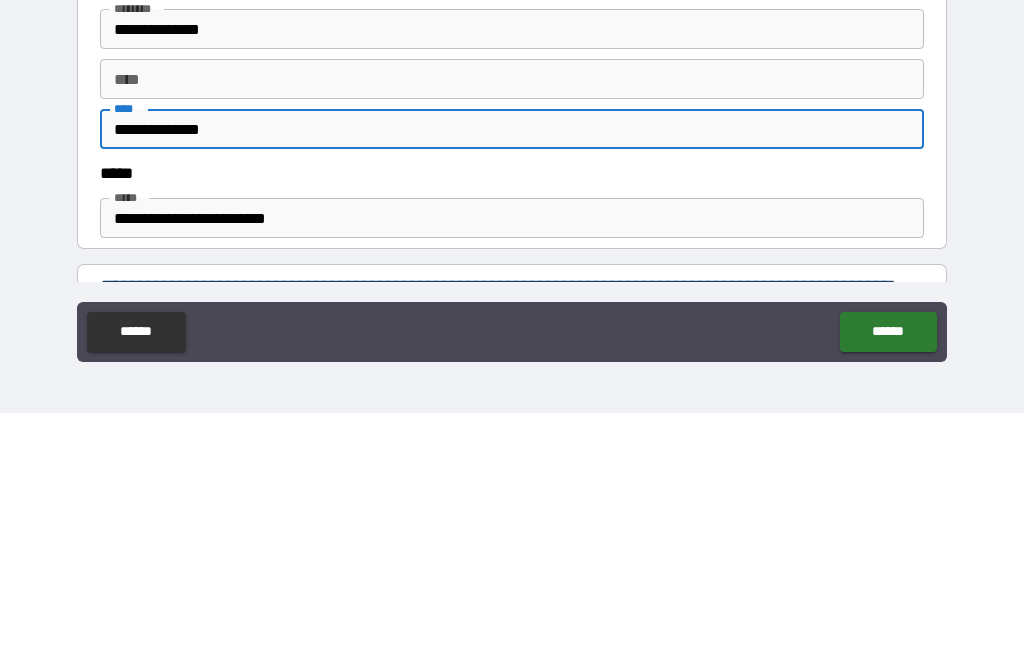 type on "**********" 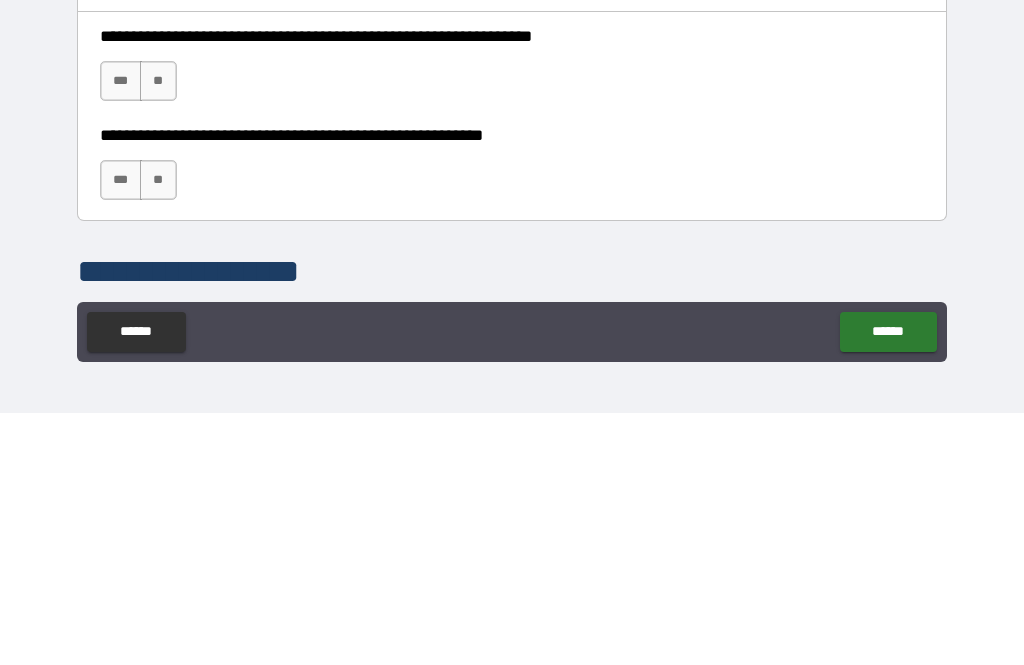 scroll, scrollTop: 1109, scrollLeft: 0, axis: vertical 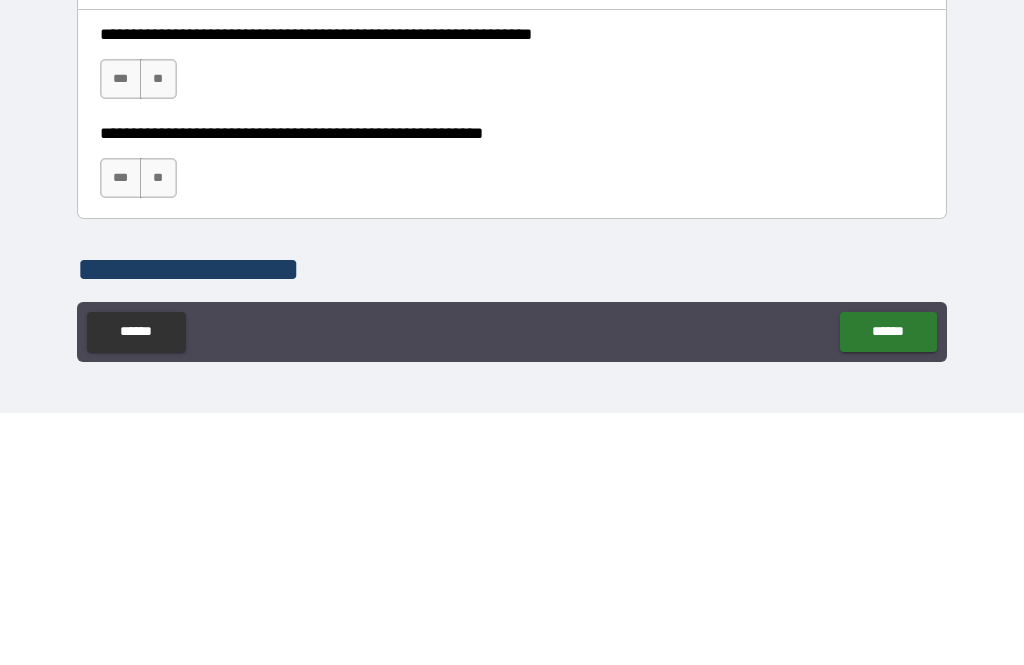 click on "***" at bounding box center (121, 331) 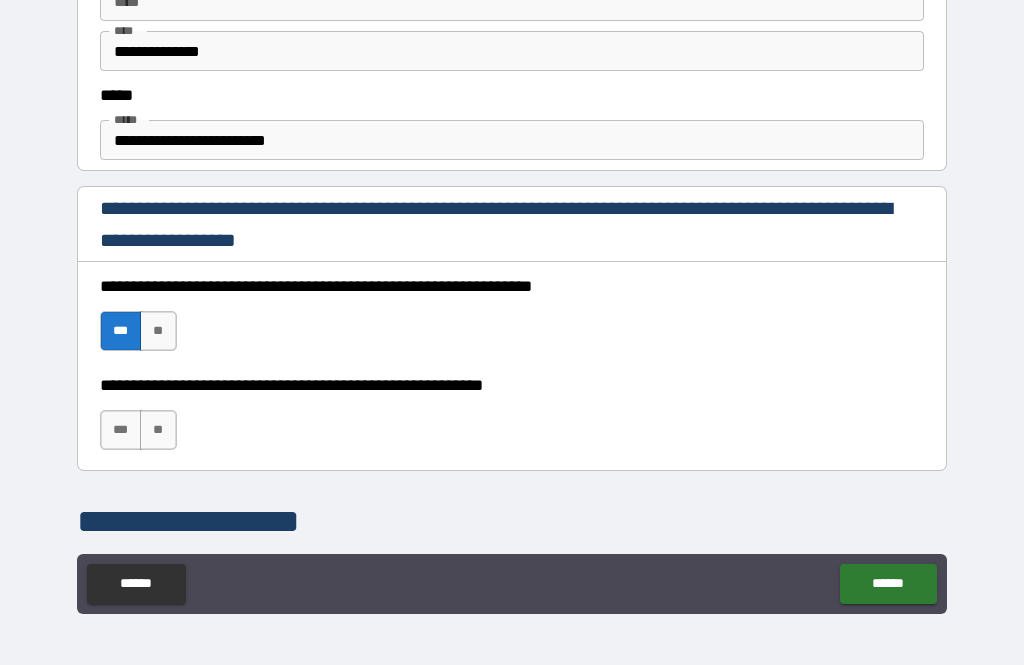 click on "***" at bounding box center [121, 430] 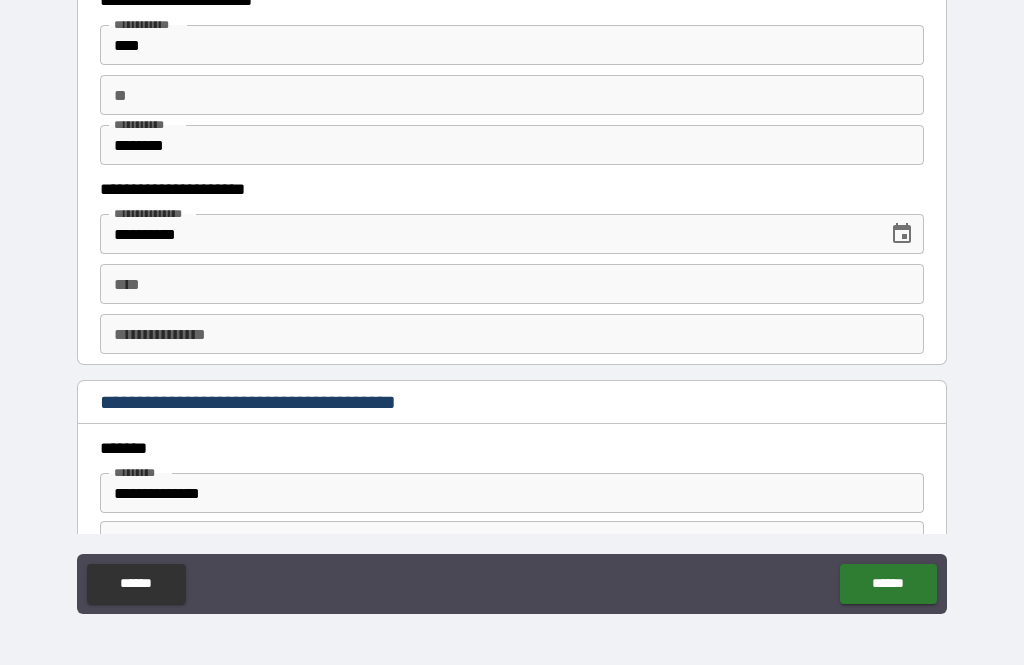scroll, scrollTop: 1924, scrollLeft: 0, axis: vertical 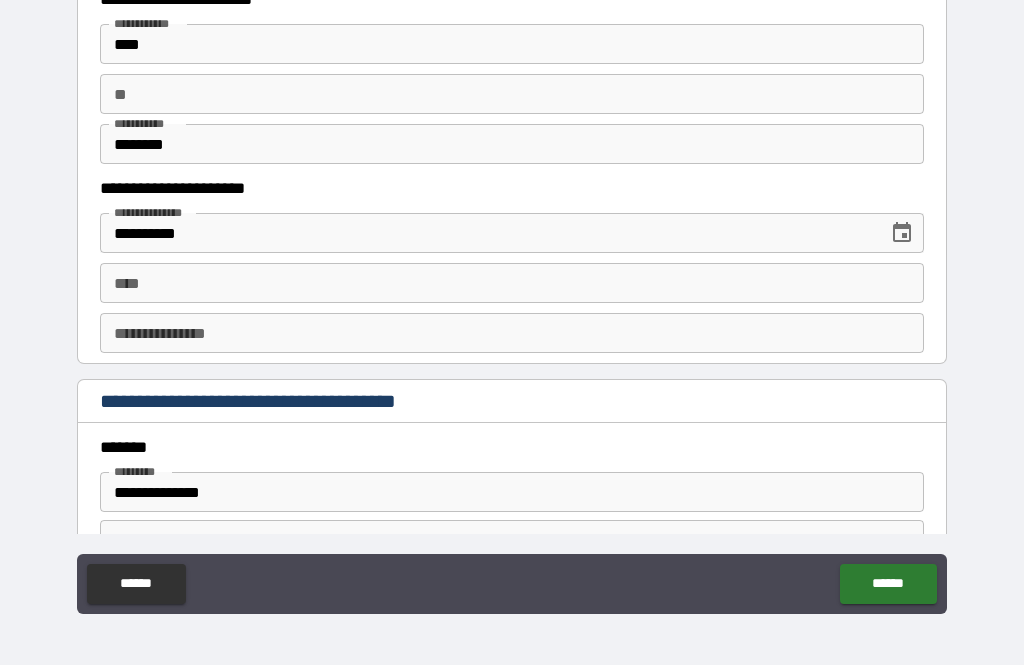 click on "****" at bounding box center (512, 283) 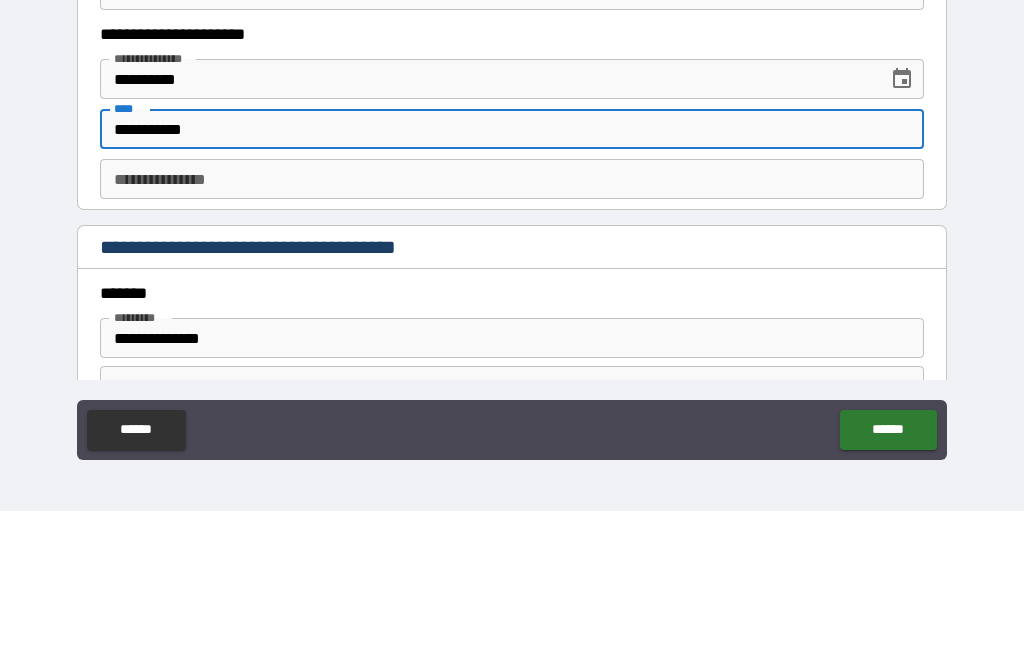 type on "**********" 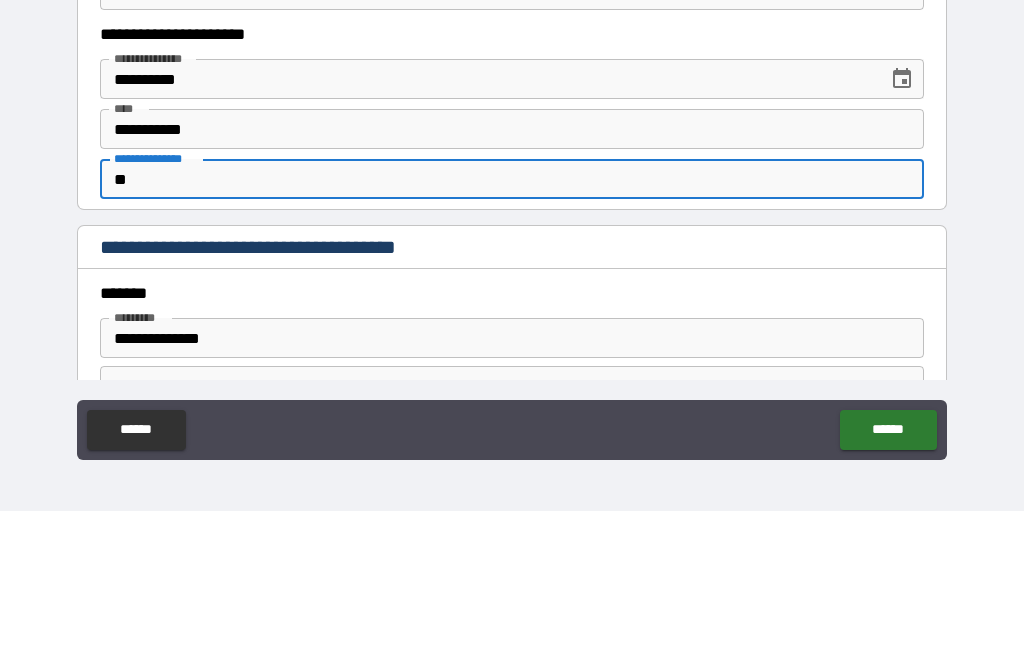 type on "*" 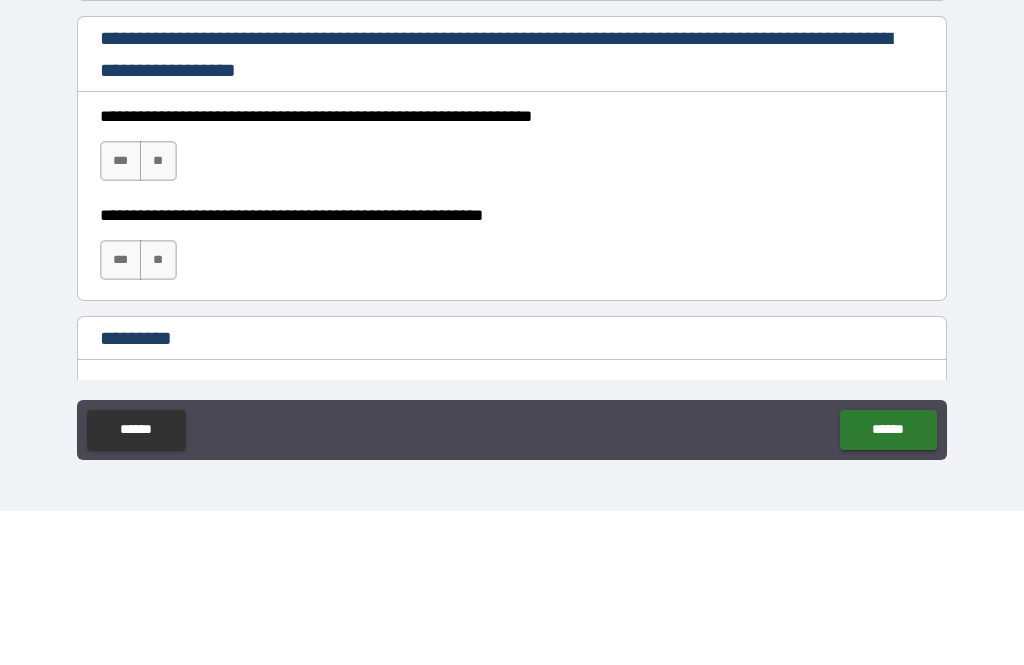 scroll, scrollTop: 2763, scrollLeft: 0, axis: vertical 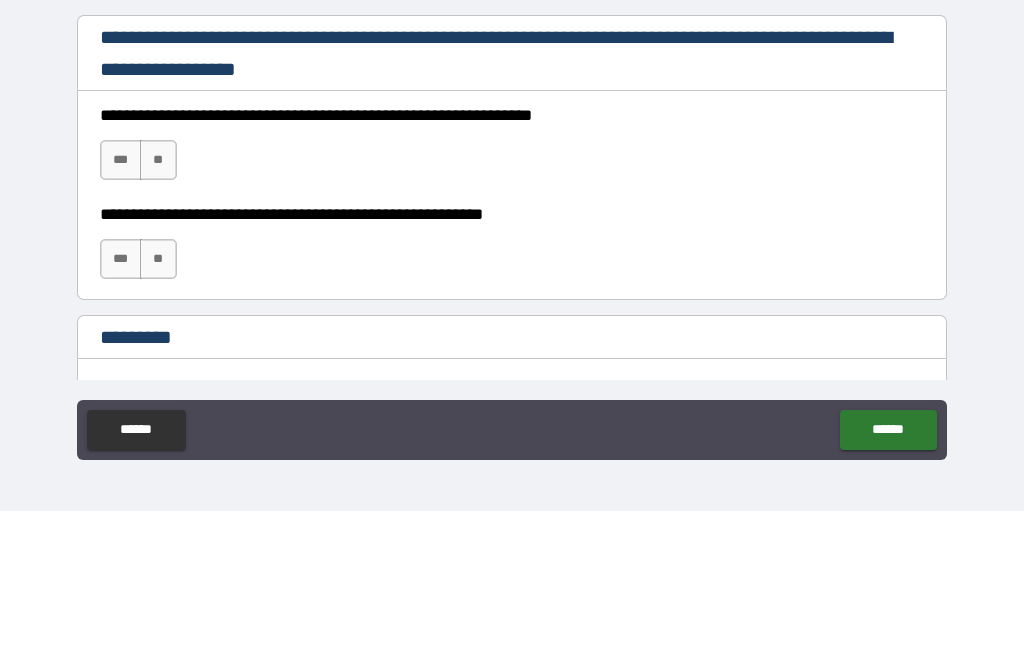 type on "********" 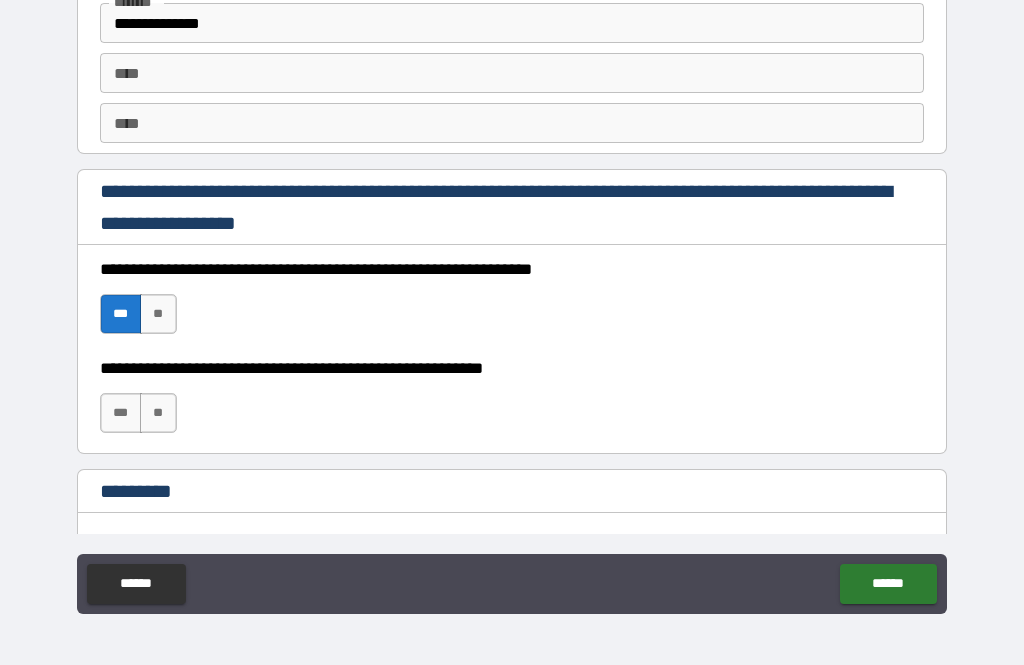 click on "***" at bounding box center (121, 413) 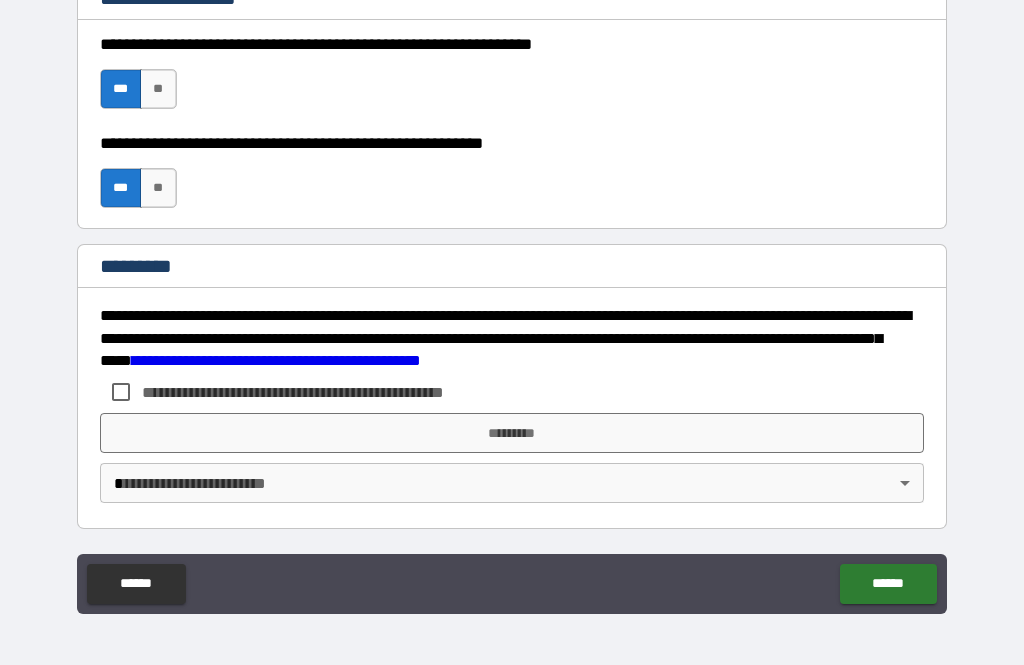 scroll, scrollTop: 2988, scrollLeft: 0, axis: vertical 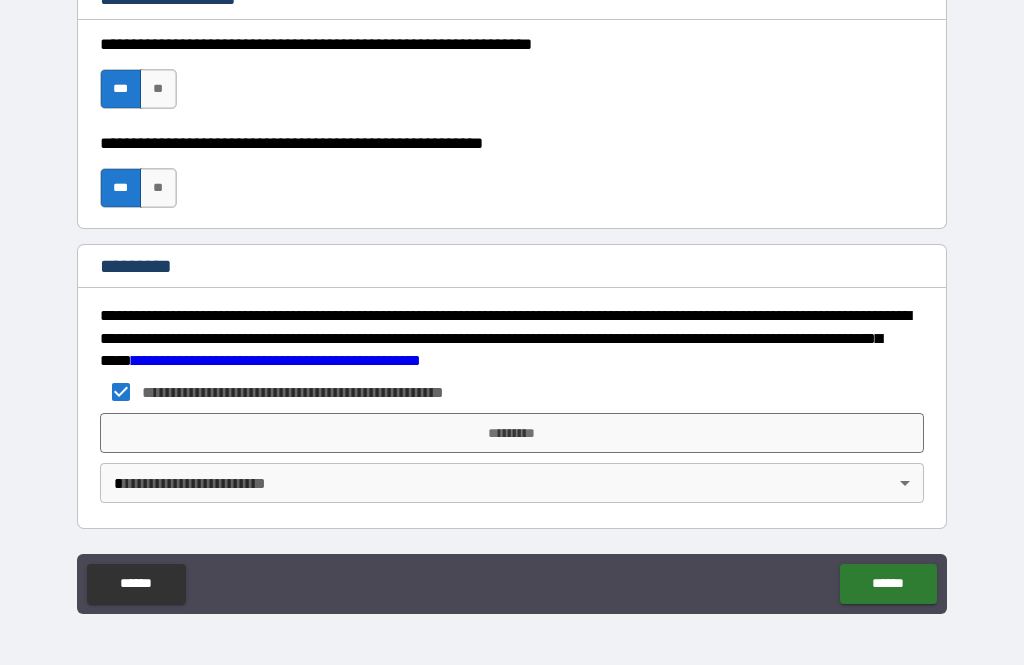 click on "*********" at bounding box center (512, 433) 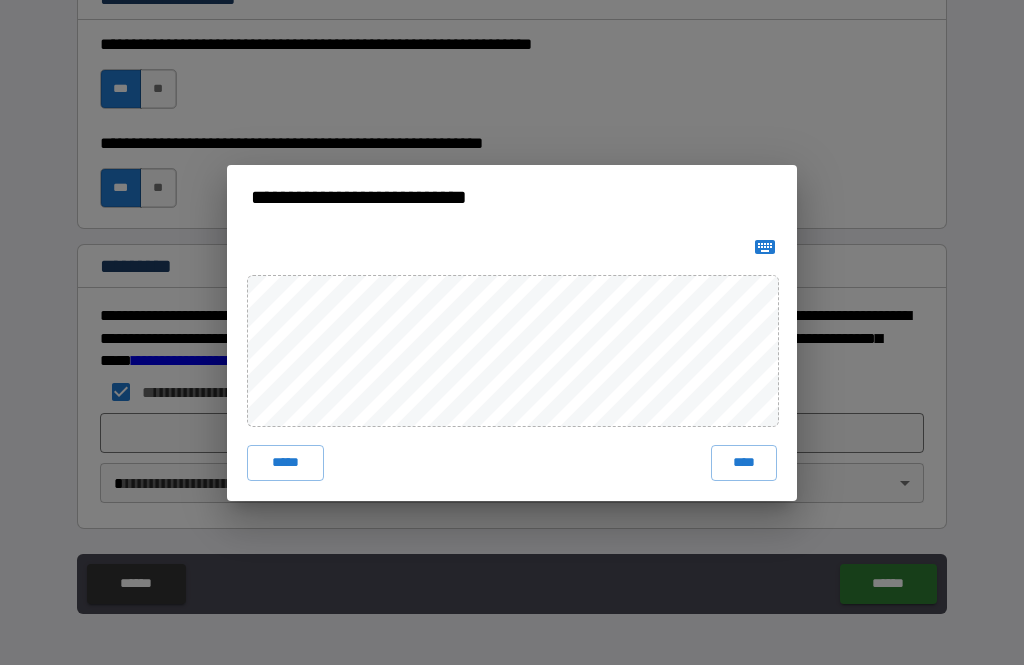 click on "****" at bounding box center (744, 463) 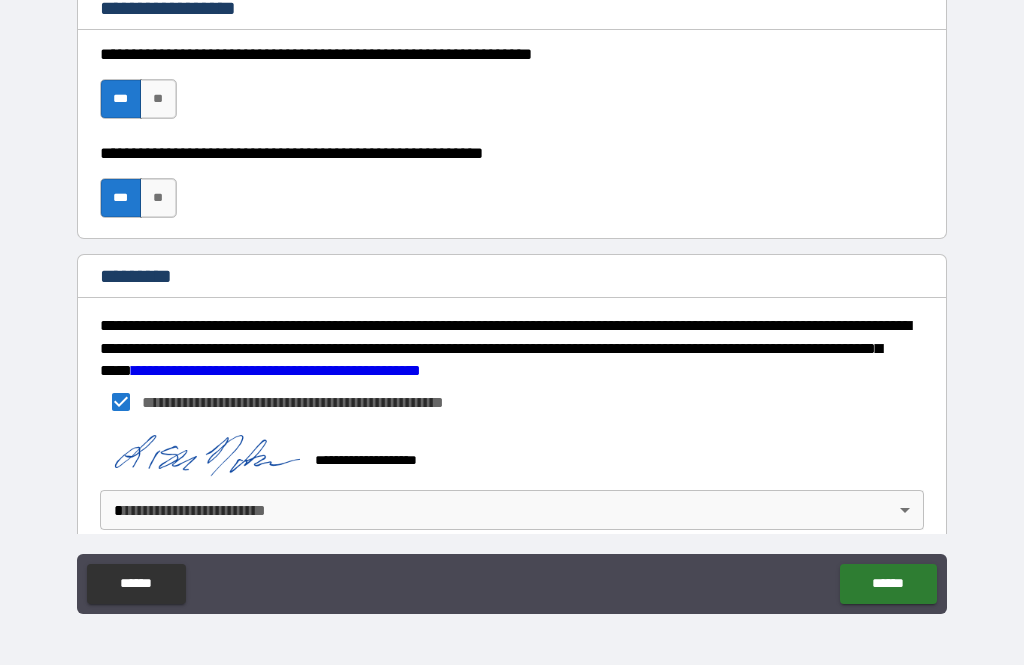 click on "**********" at bounding box center [512, 300] 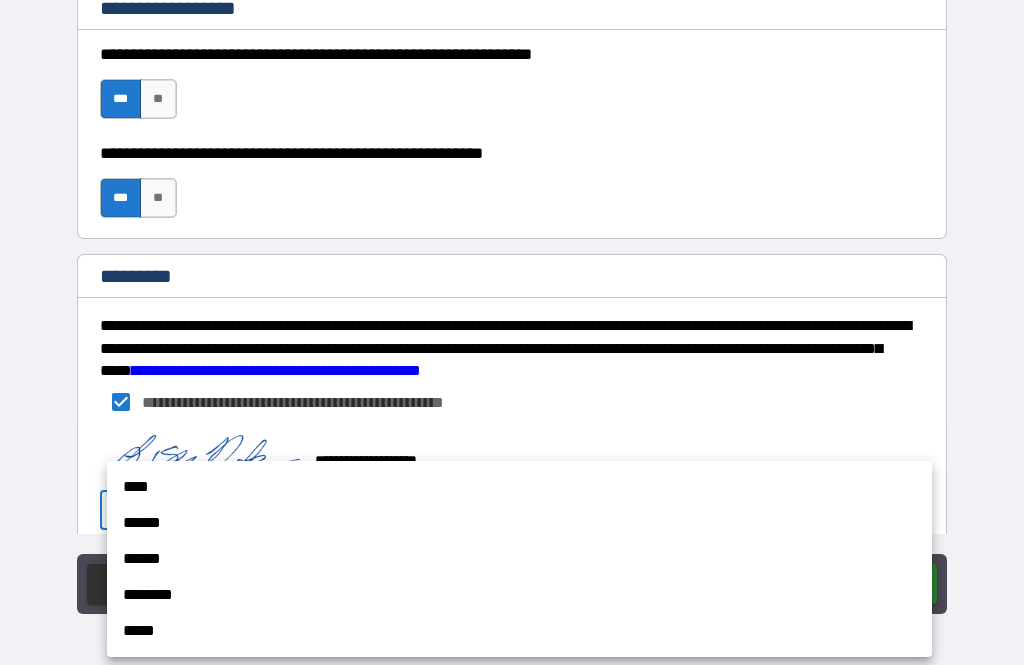click on "****" at bounding box center [519, 487] 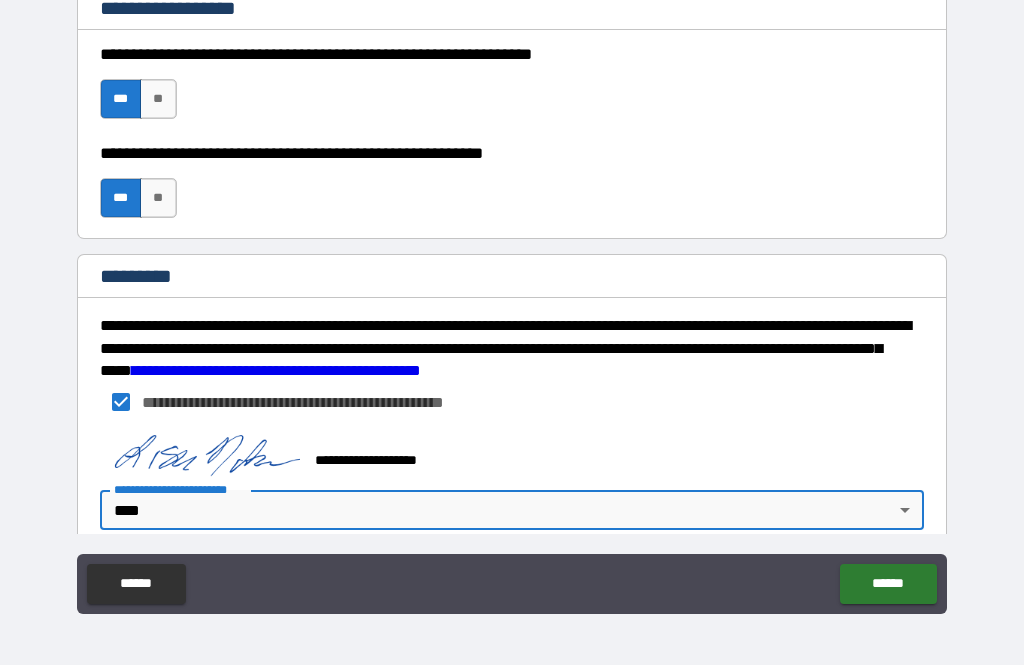 type on "*" 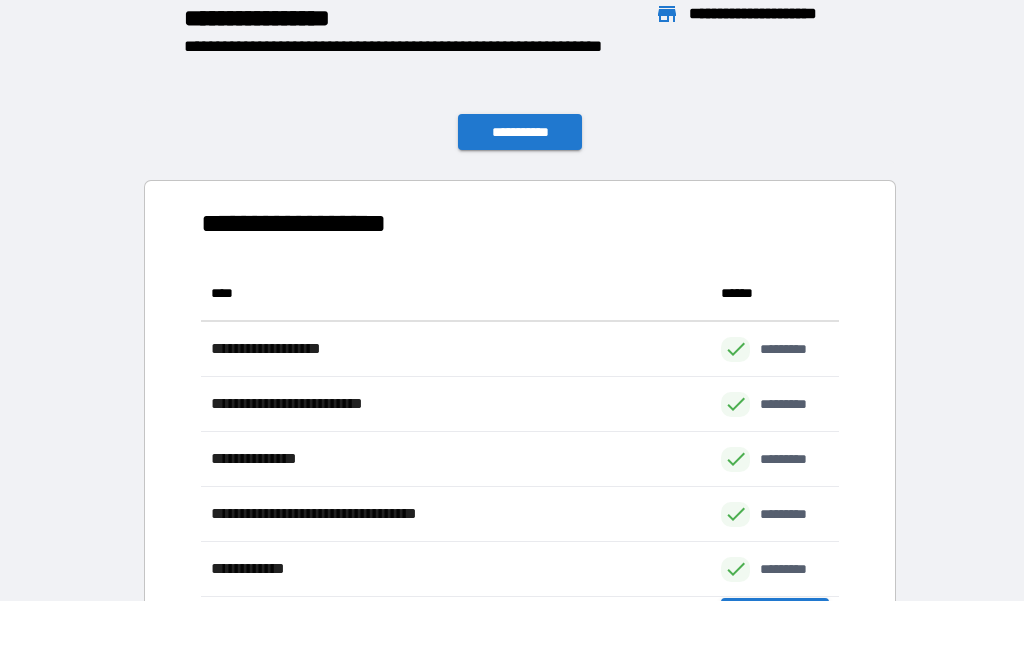 scroll, scrollTop: 1, scrollLeft: 1, axis: both 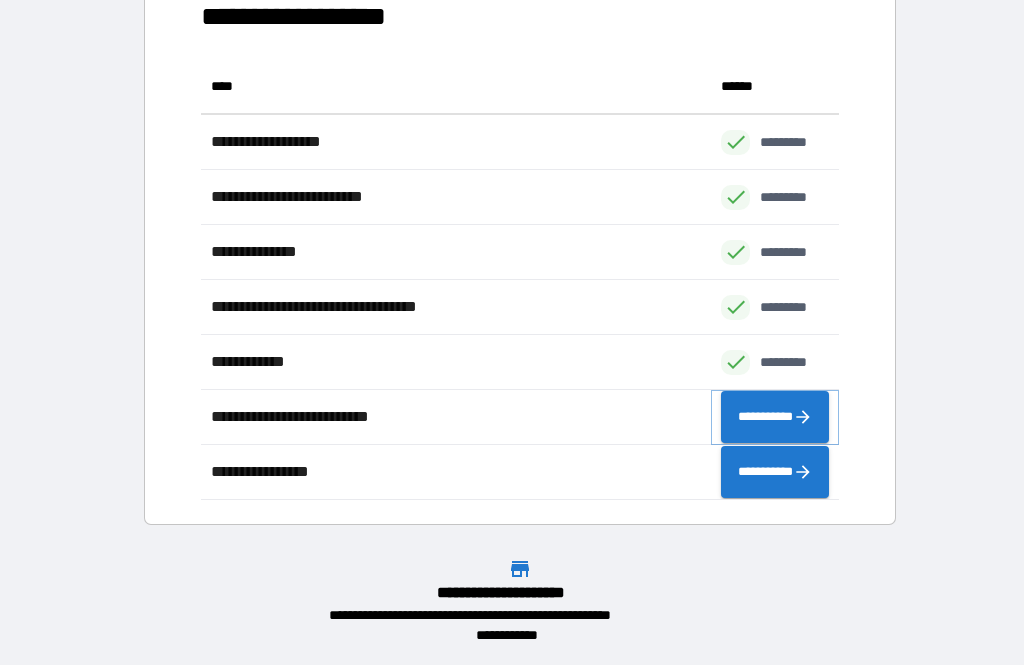 click on "**********" at bounding box center (775, 417) 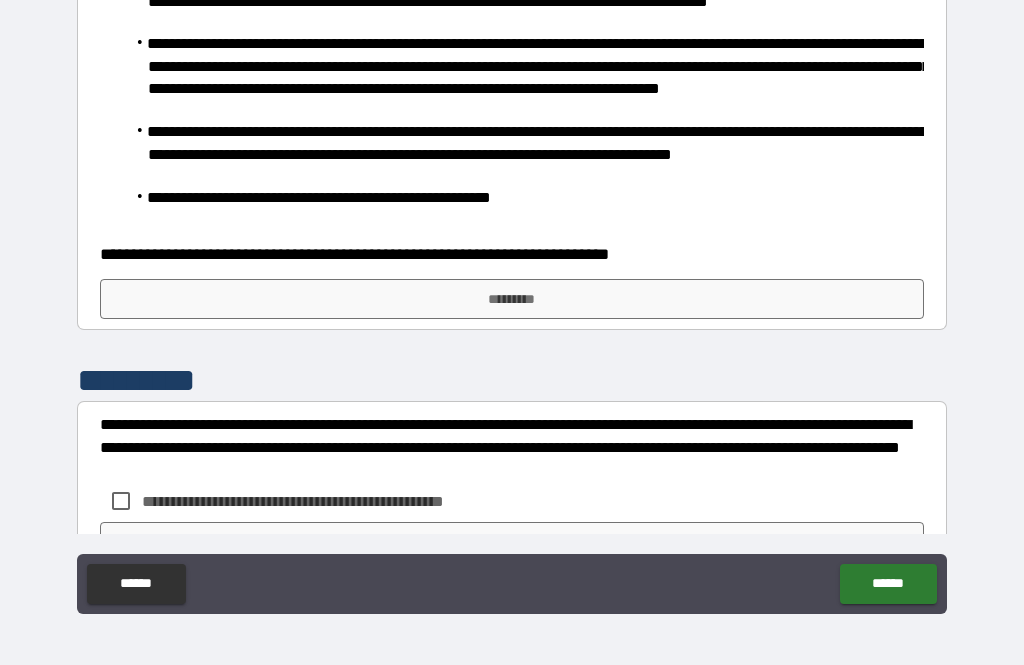 scroll, scrollTop: 1191, scrollLeft: 0, axis: vertical 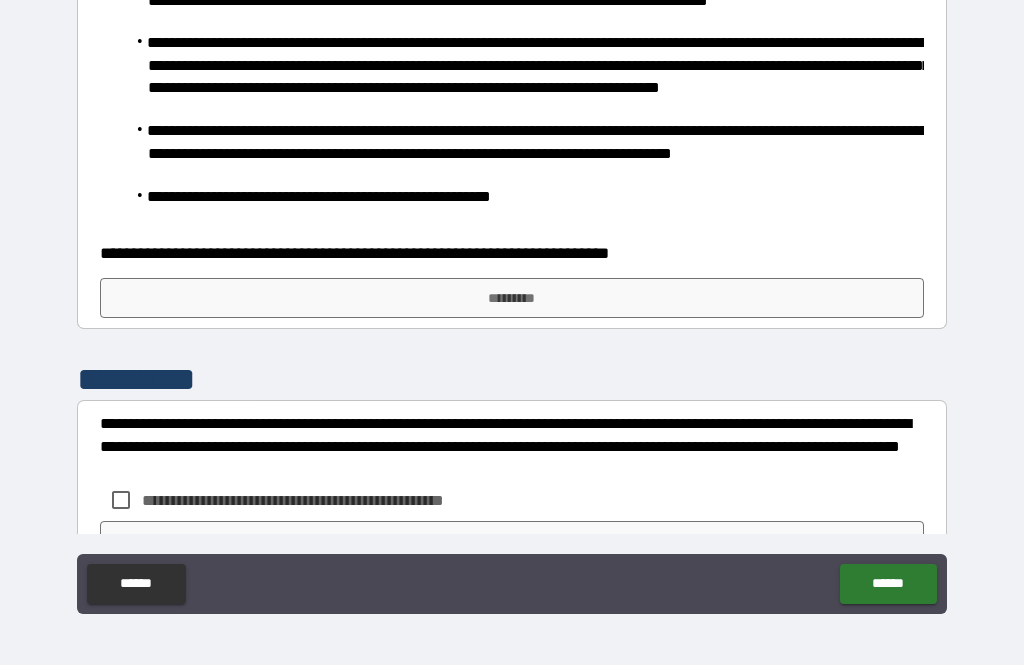 click on "*********" at bounding box center (512, 298) 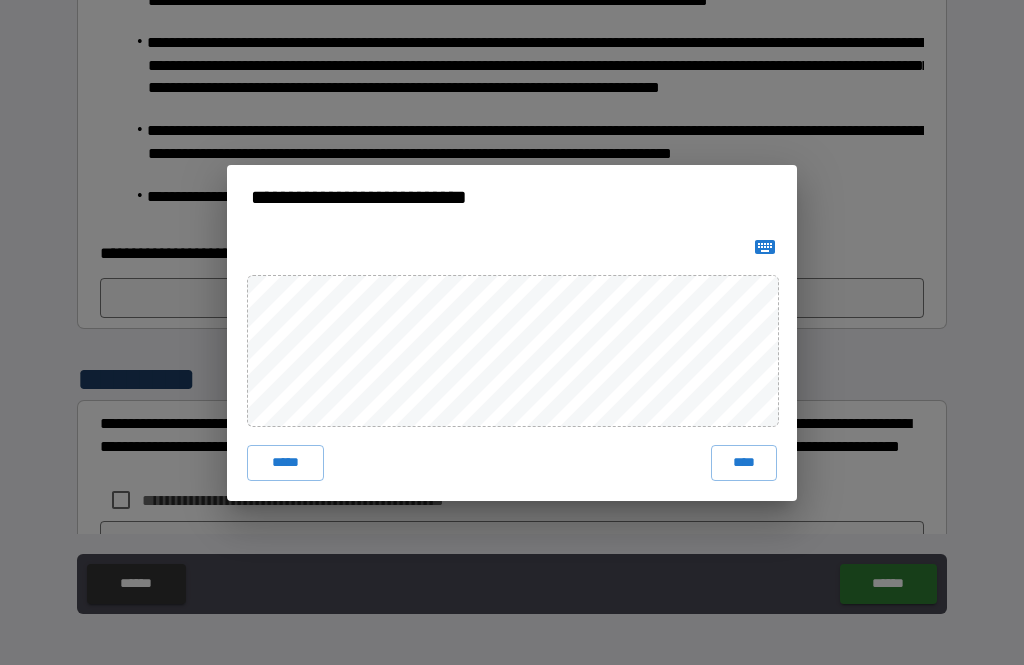 click on "****" at bounding box center [744, 463] 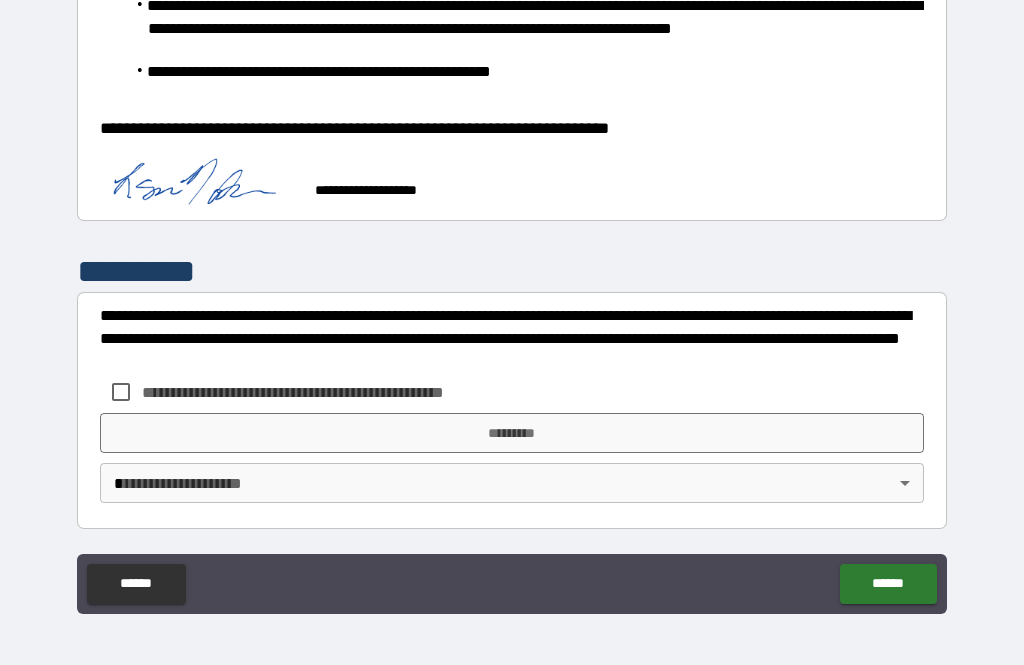 scroll, scrollTop: 1316, scrollLeft: 0, axis: vertical 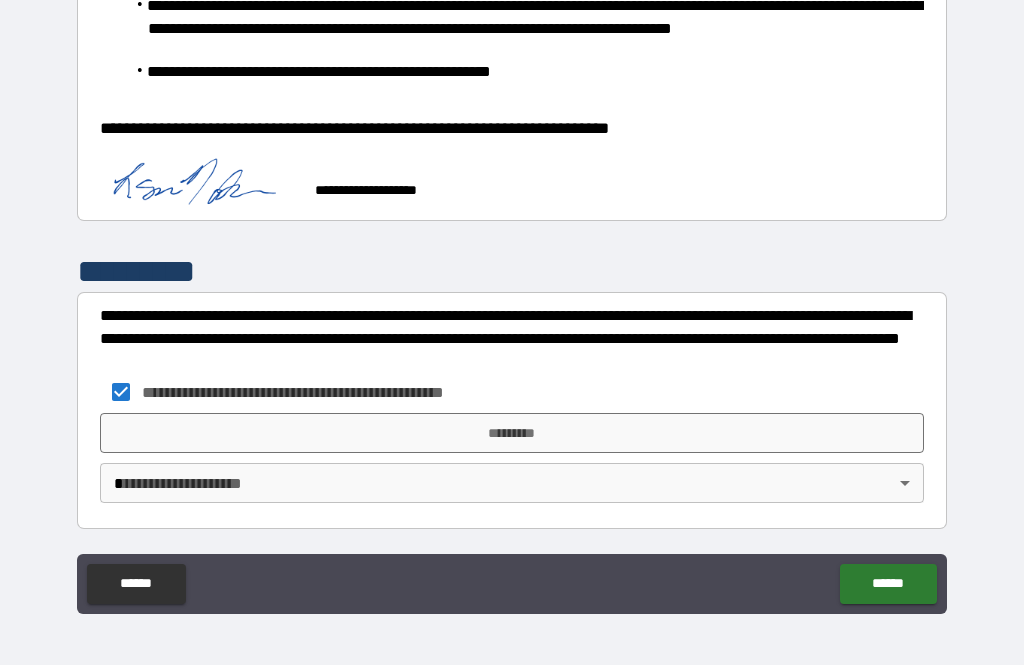 click on "*********" at bounding box center (512, 433) 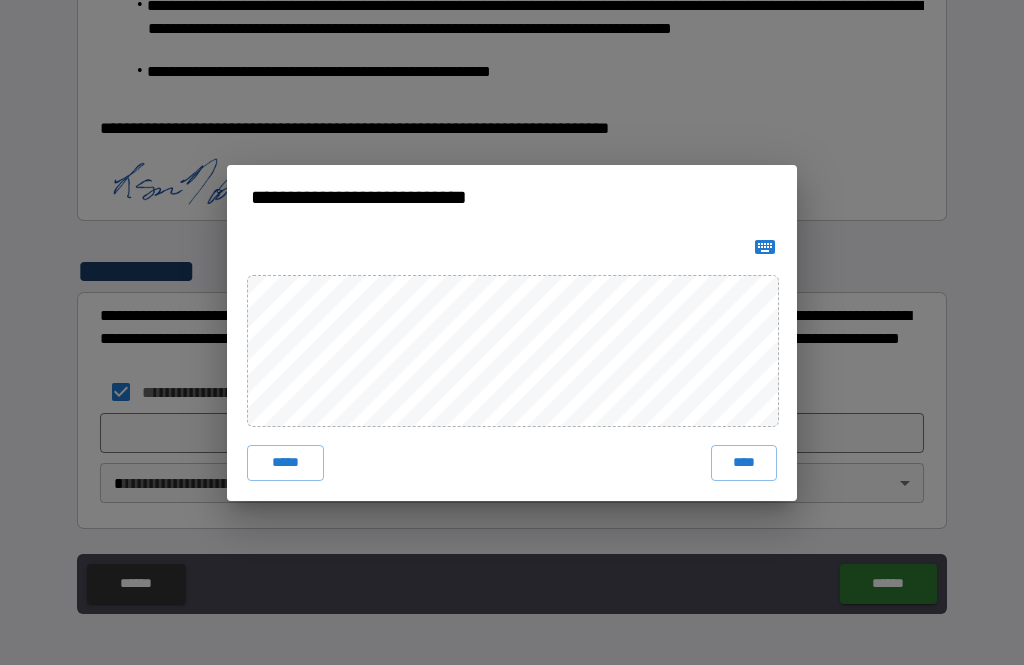 click on "****" at bounding box center (744, 463) 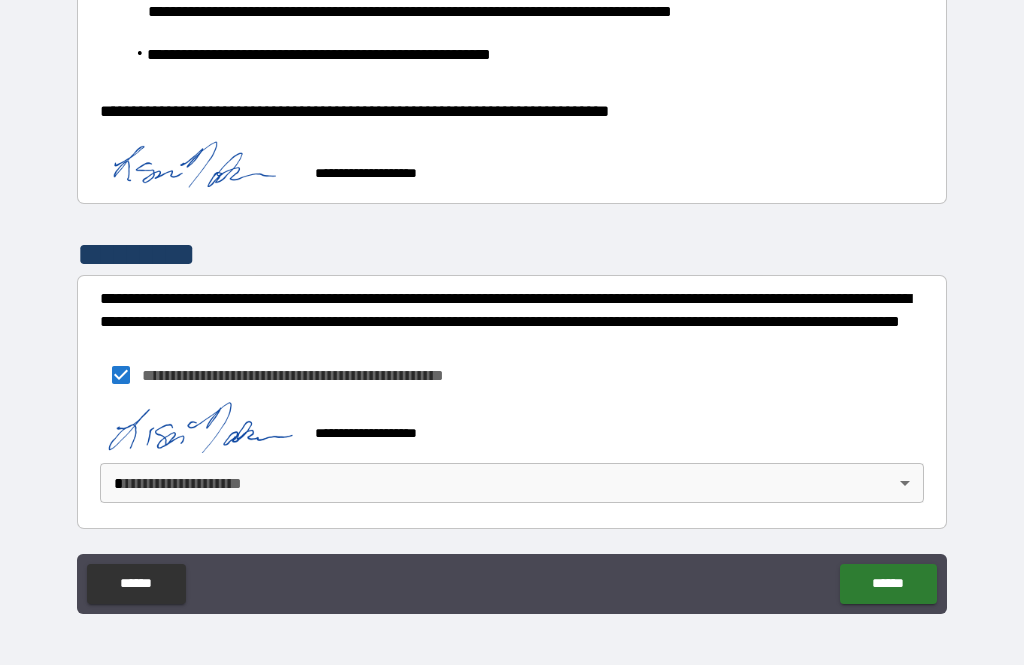 scroll, scrollTop: 1333, scrollLeft: 0, axis: vertical 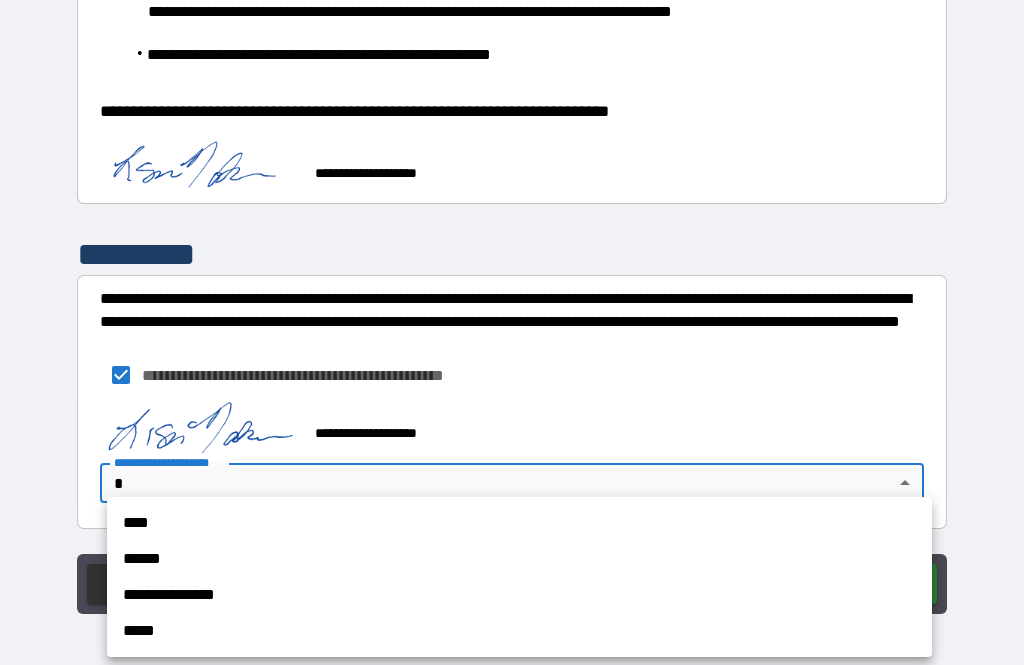 click on "****" at bounding box center (519, 523) 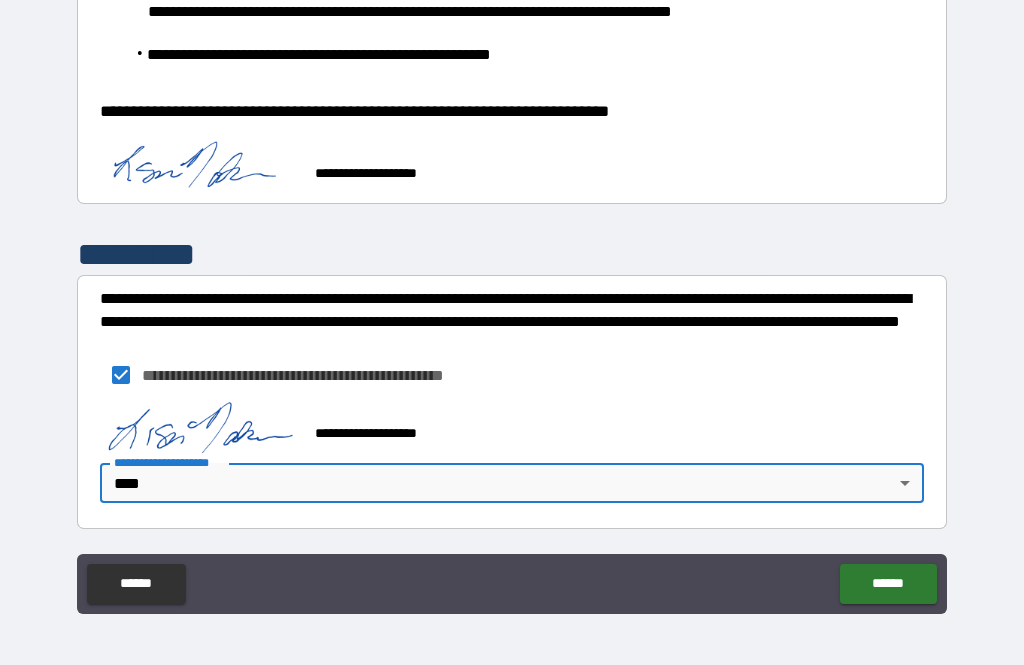 click on "******" at bounding box center [888, 584] 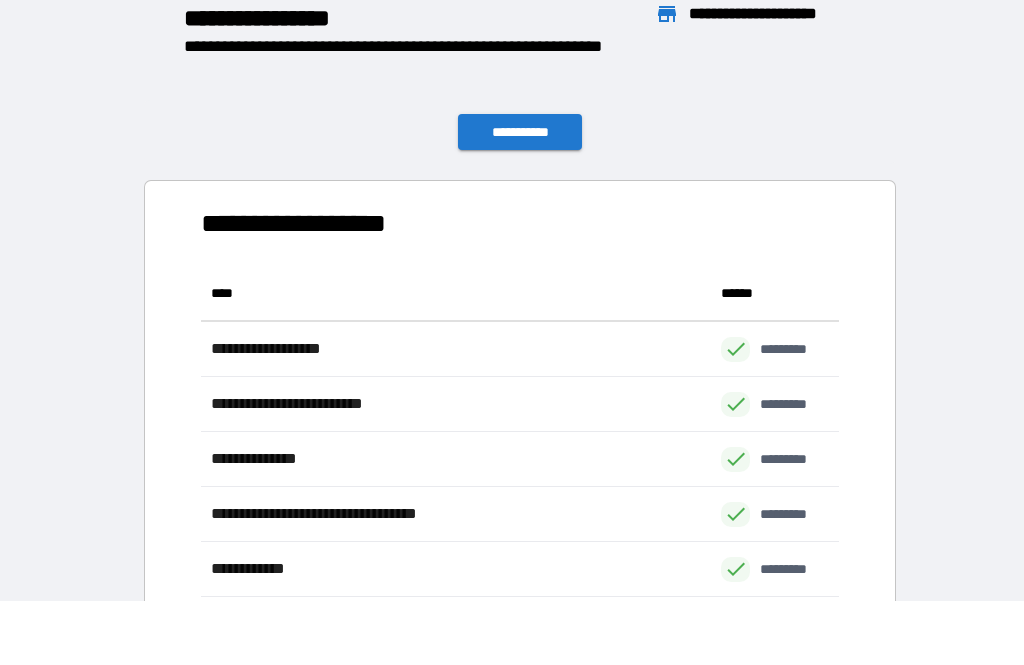 scroll, scrollTop: 1, scrollLeft: 1, axis: both 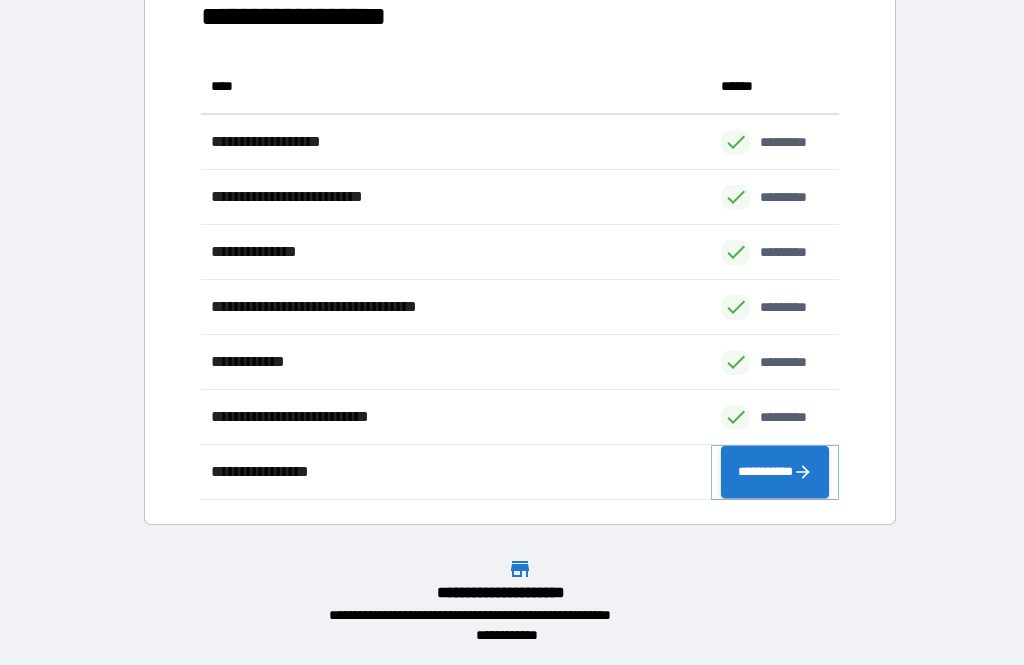 click on "**********" at bounding box center (775, 472) 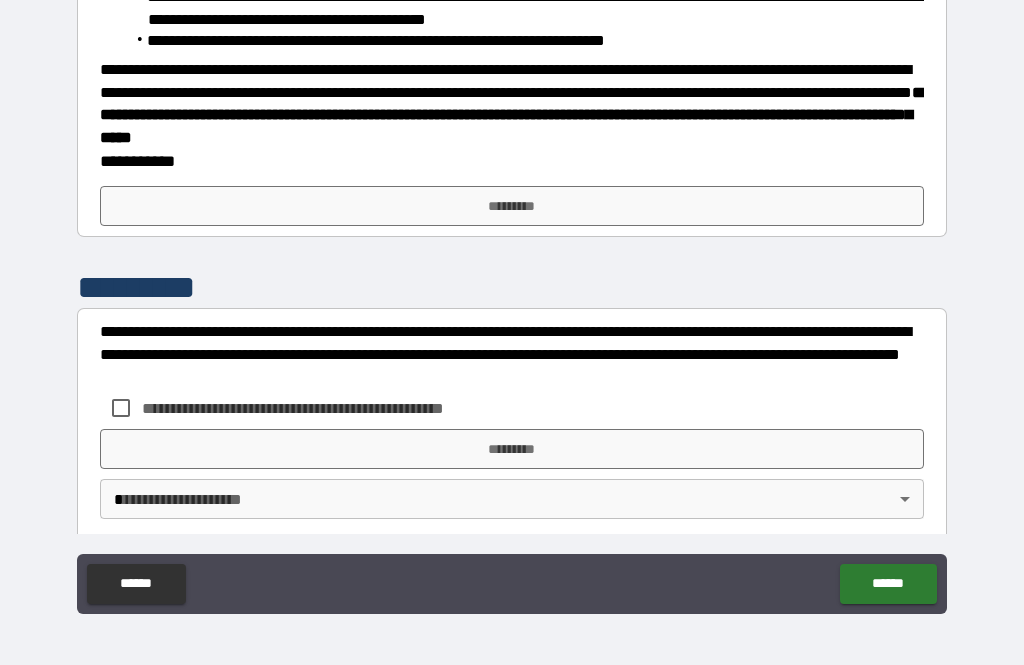 scroll, scrollTop: 657, scrollLeft: 0, axis: vertical 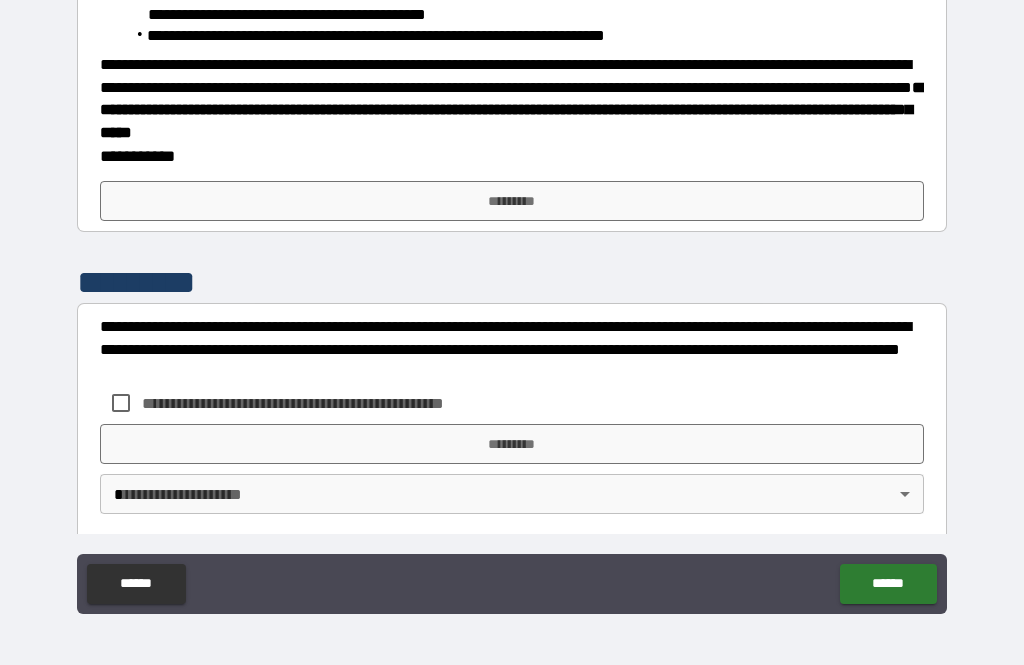 click on "*********" at bounding box center [512, 201] 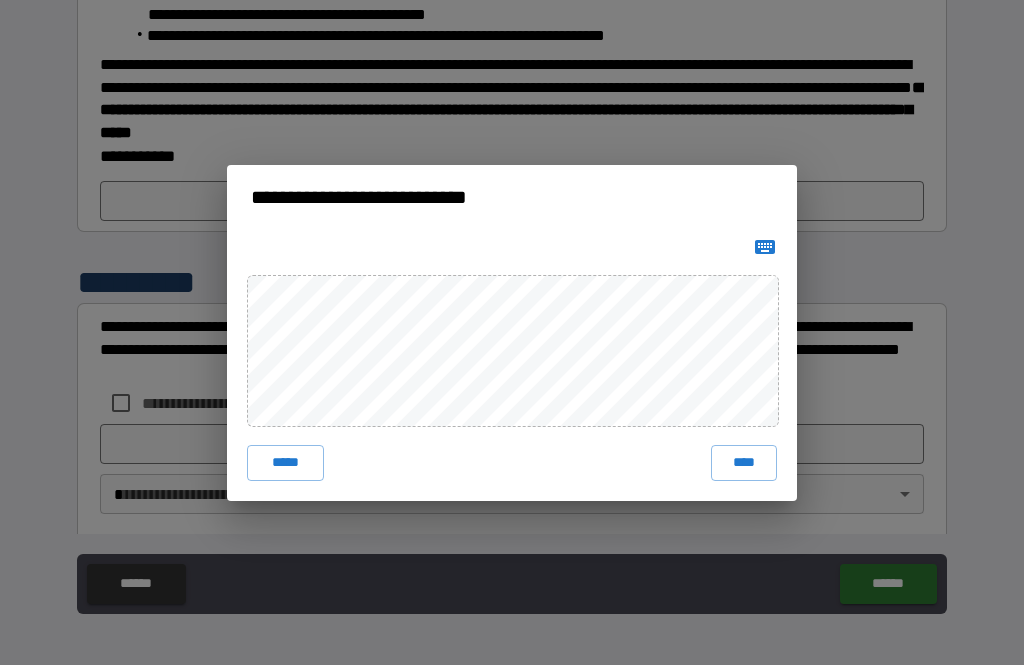 click on "****" at bounding box center (744, 463) 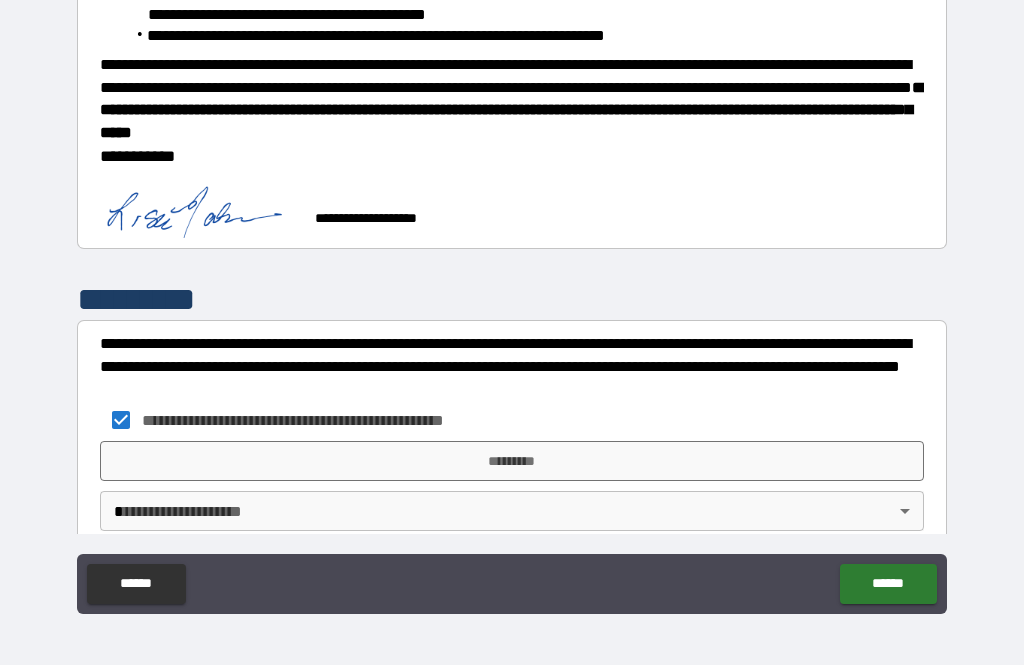 click on "*********" at bounding box center [512, 461] 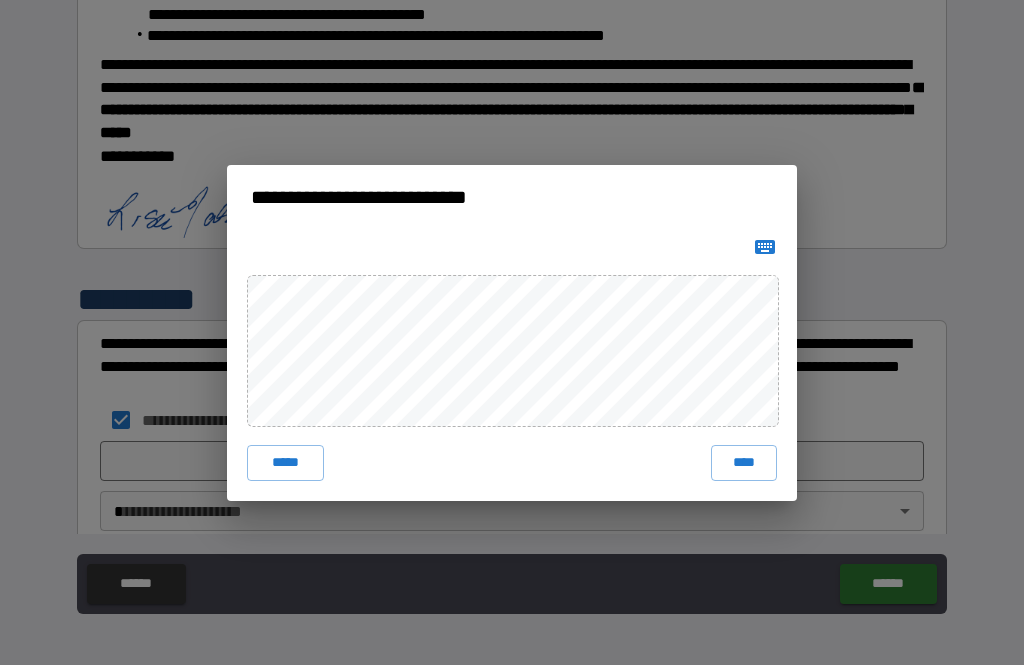 click on "****" at bounding box center (744, 463) 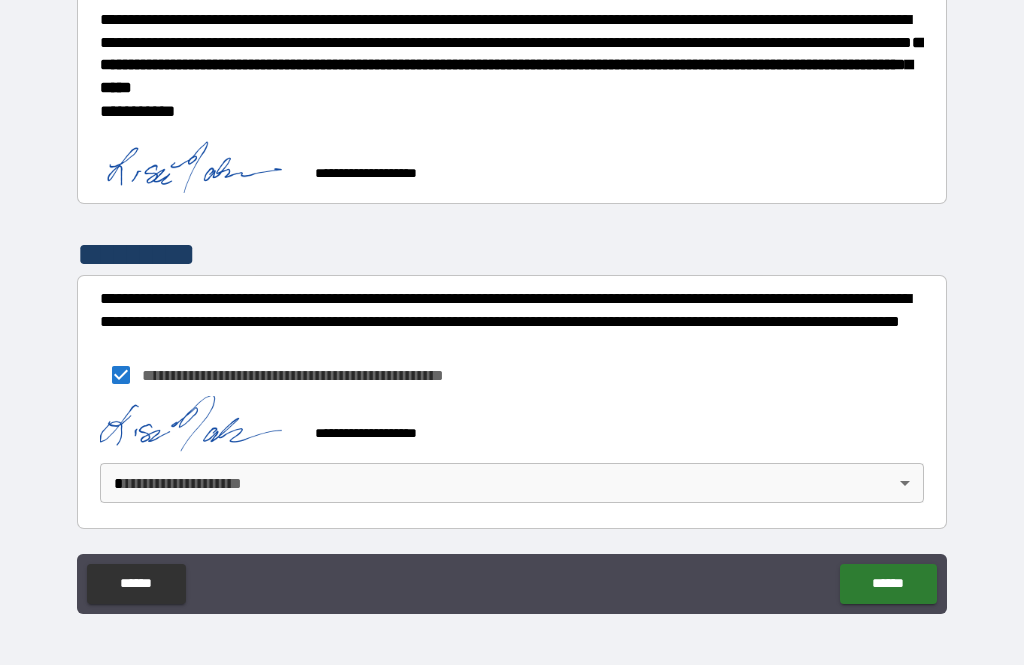 scroll, scrollTop: 702, scrollLeft: 0, axis: vertical 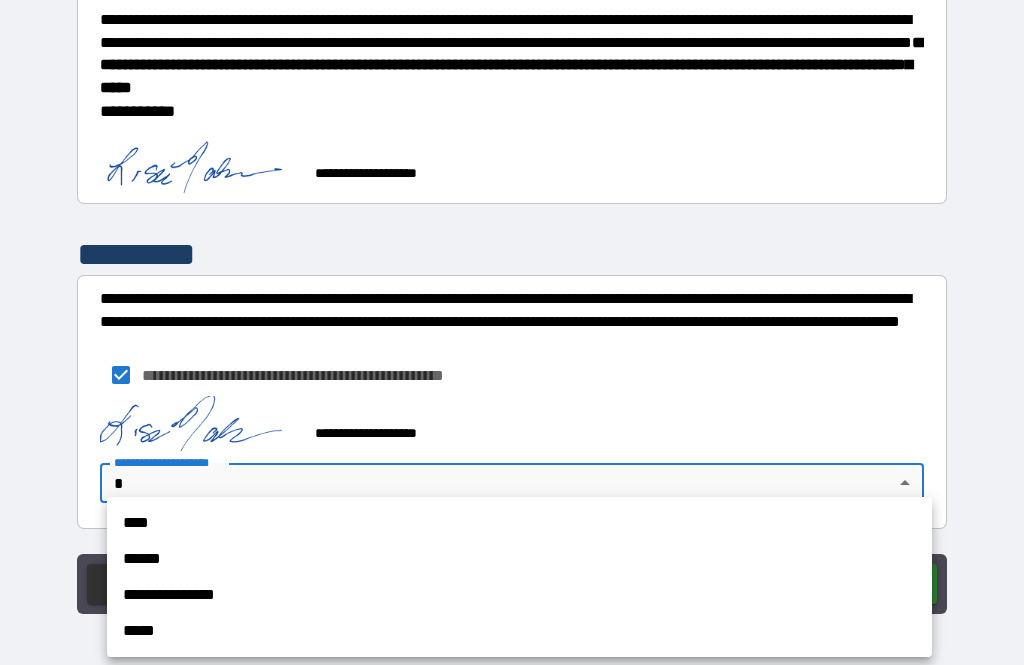 click on "****" at bounding box center (519, 523) 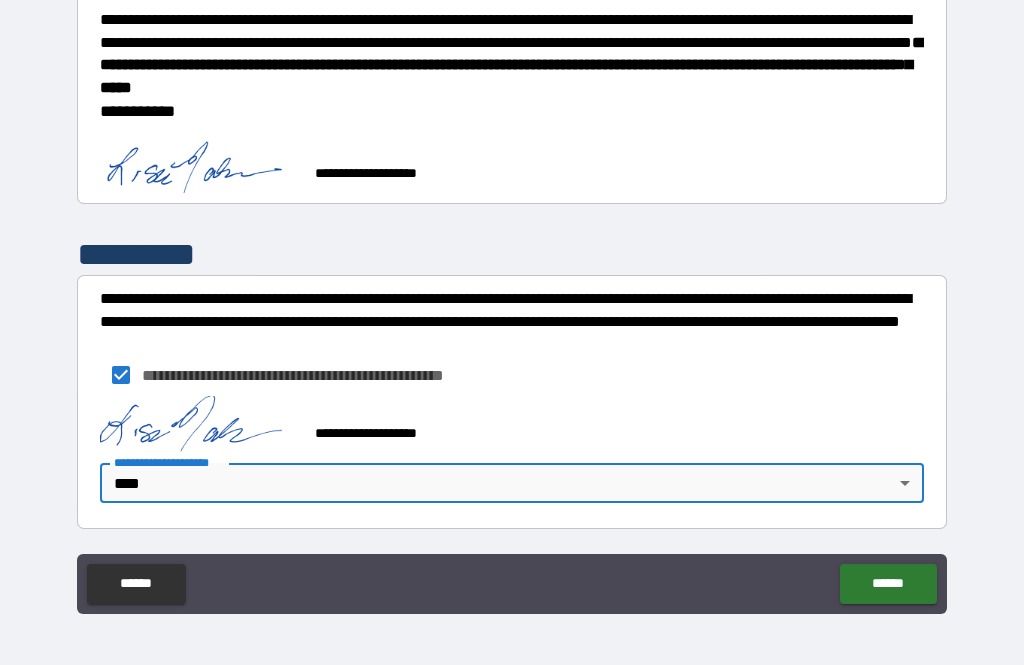 type on "****" 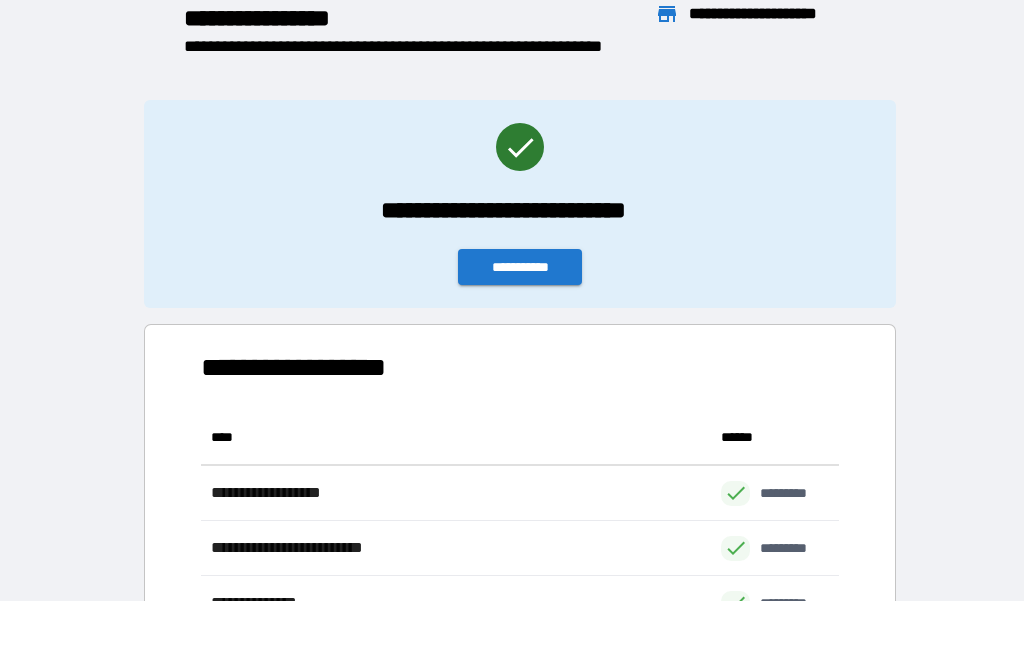 scroll, scrollTop: 1, scrollLeft: 1, axis: both 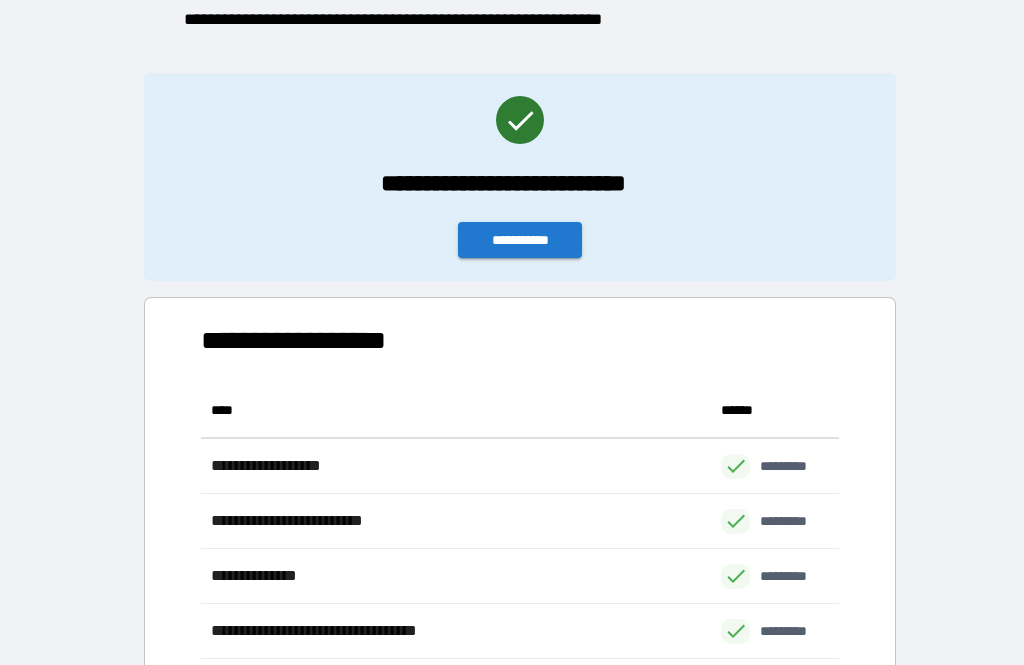 click on "**********" at bounding box center [520, 240] 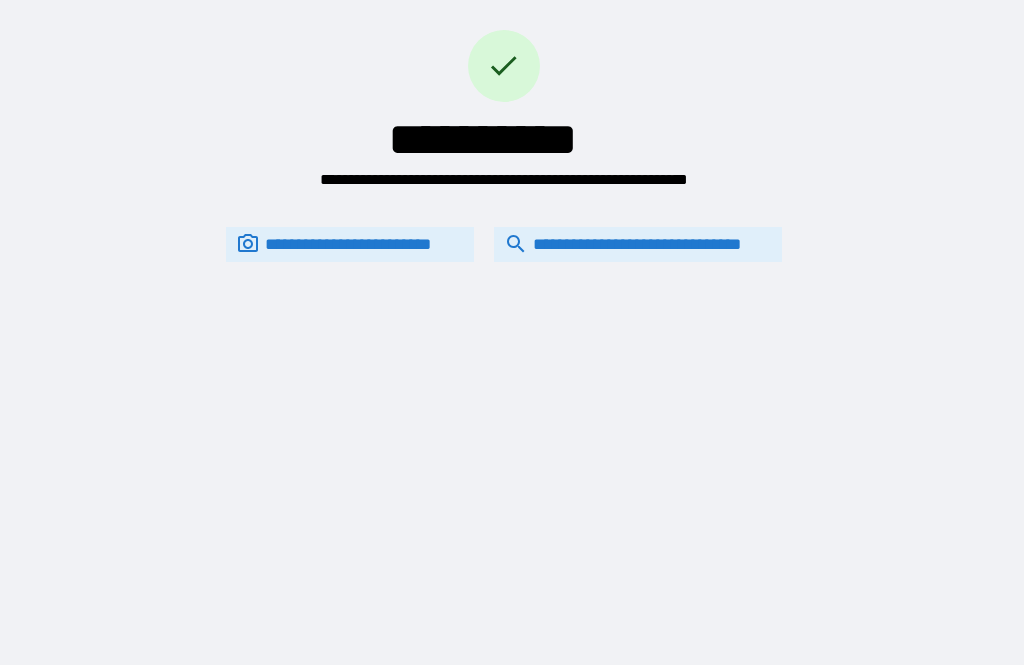 click on "**********" at bounding box center [638, 244] 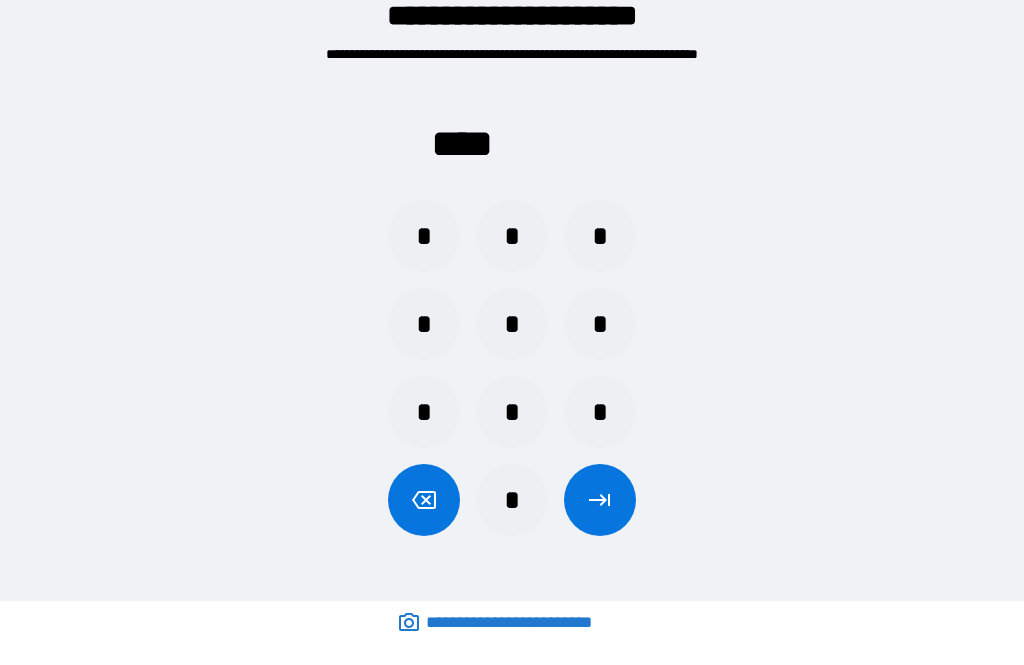 click on "*" at bounding box center [600, 236] 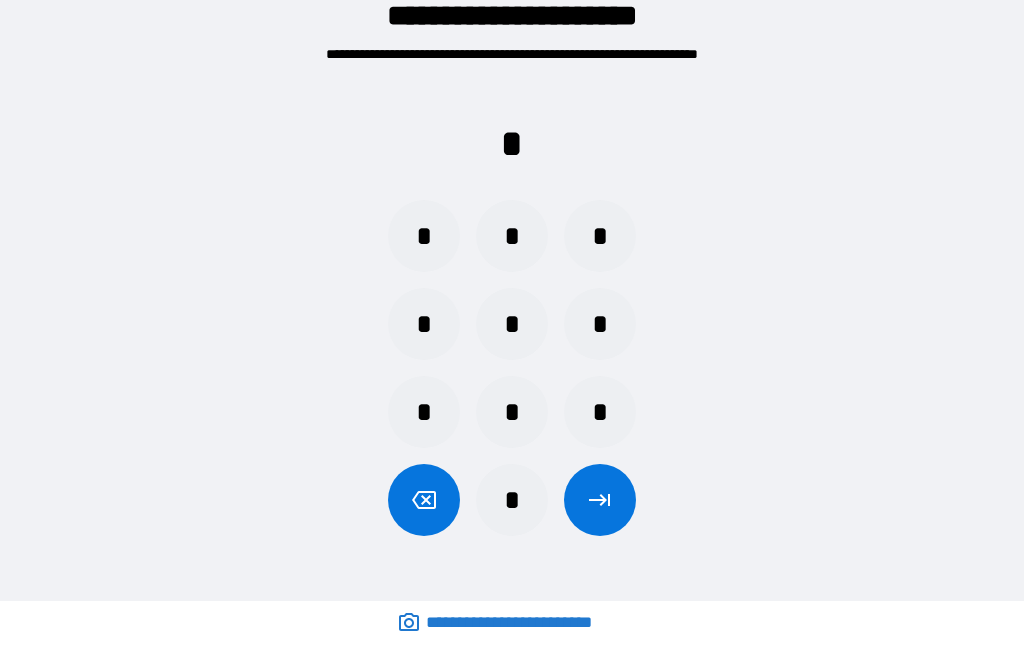 click on "*" at bounding box center (424, 236) 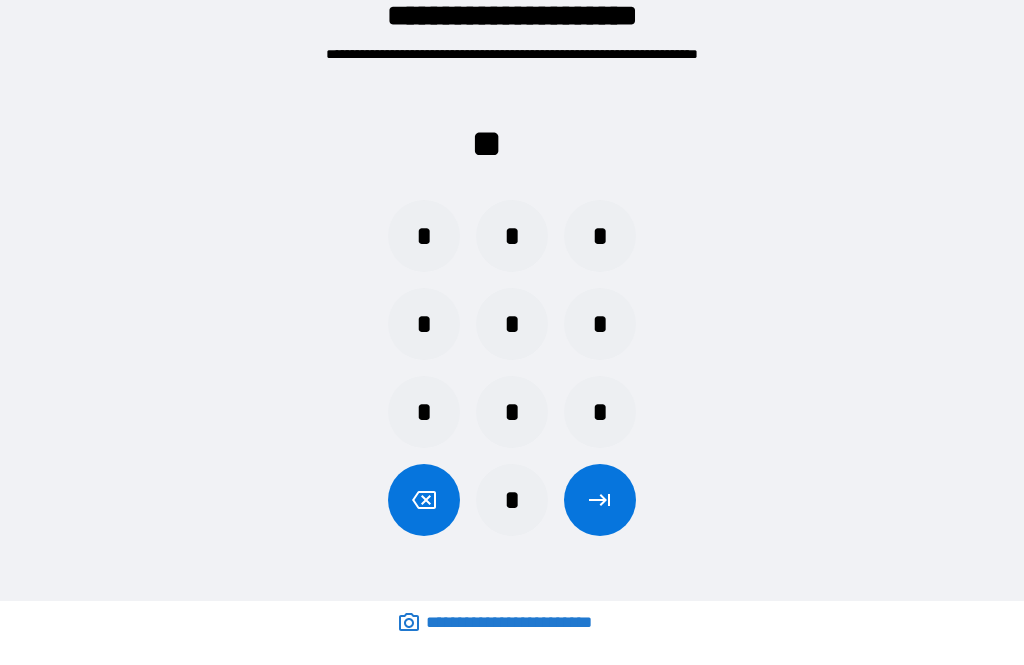 click on "*" at bounding box center (424, 324) 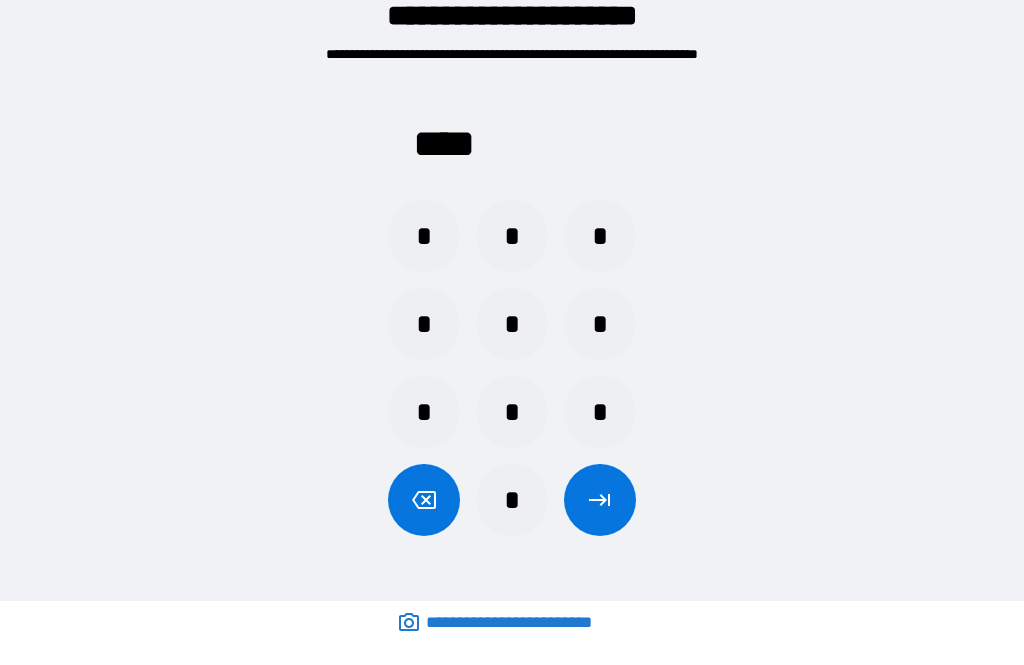 click 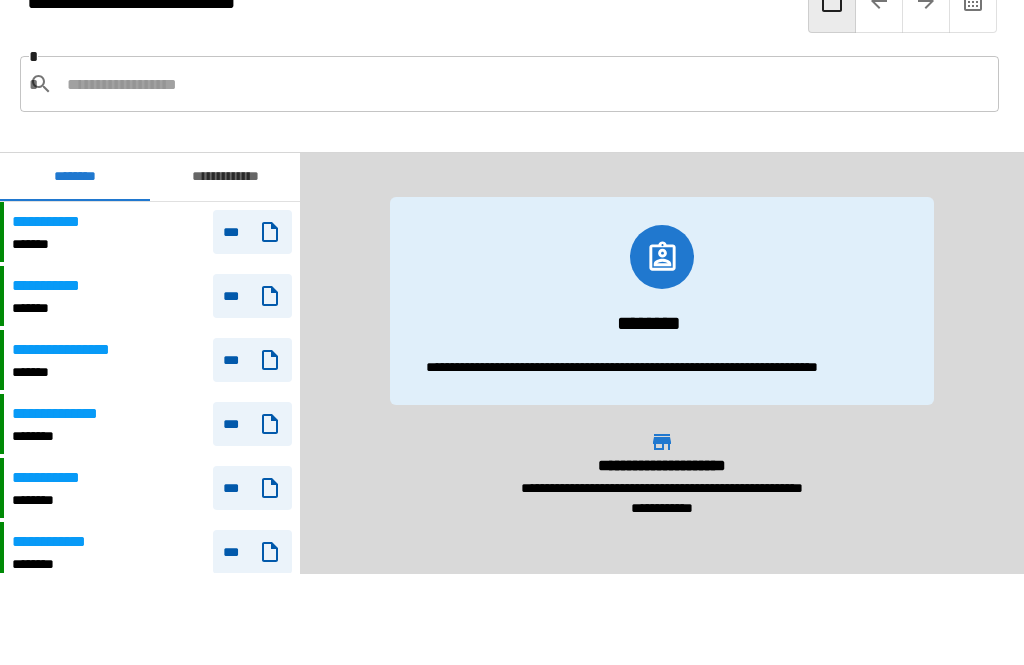 scroll, scrollTop: 1020, scrollLeft: 0, axis: vertical 